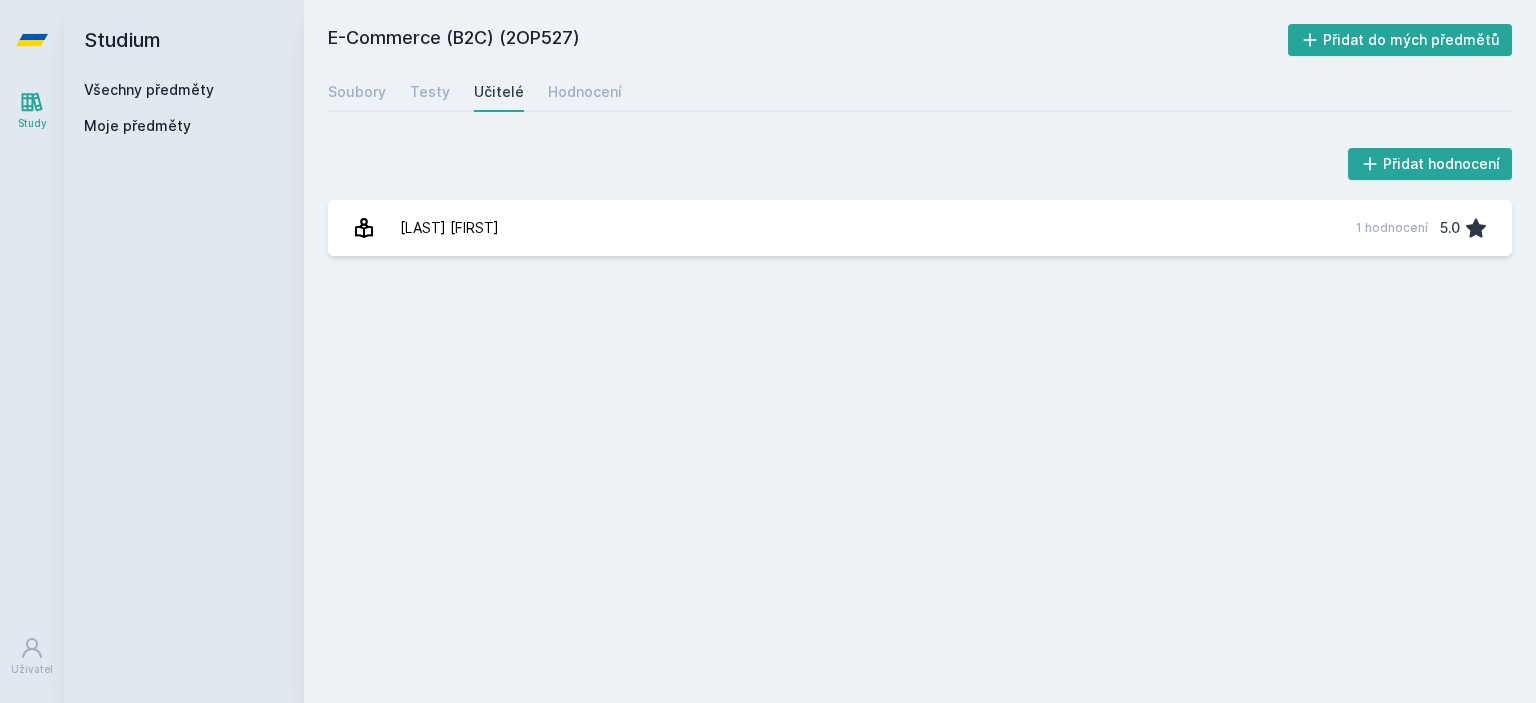 scroll, scrollTop: 0, scrollLeft: 0, axis: both 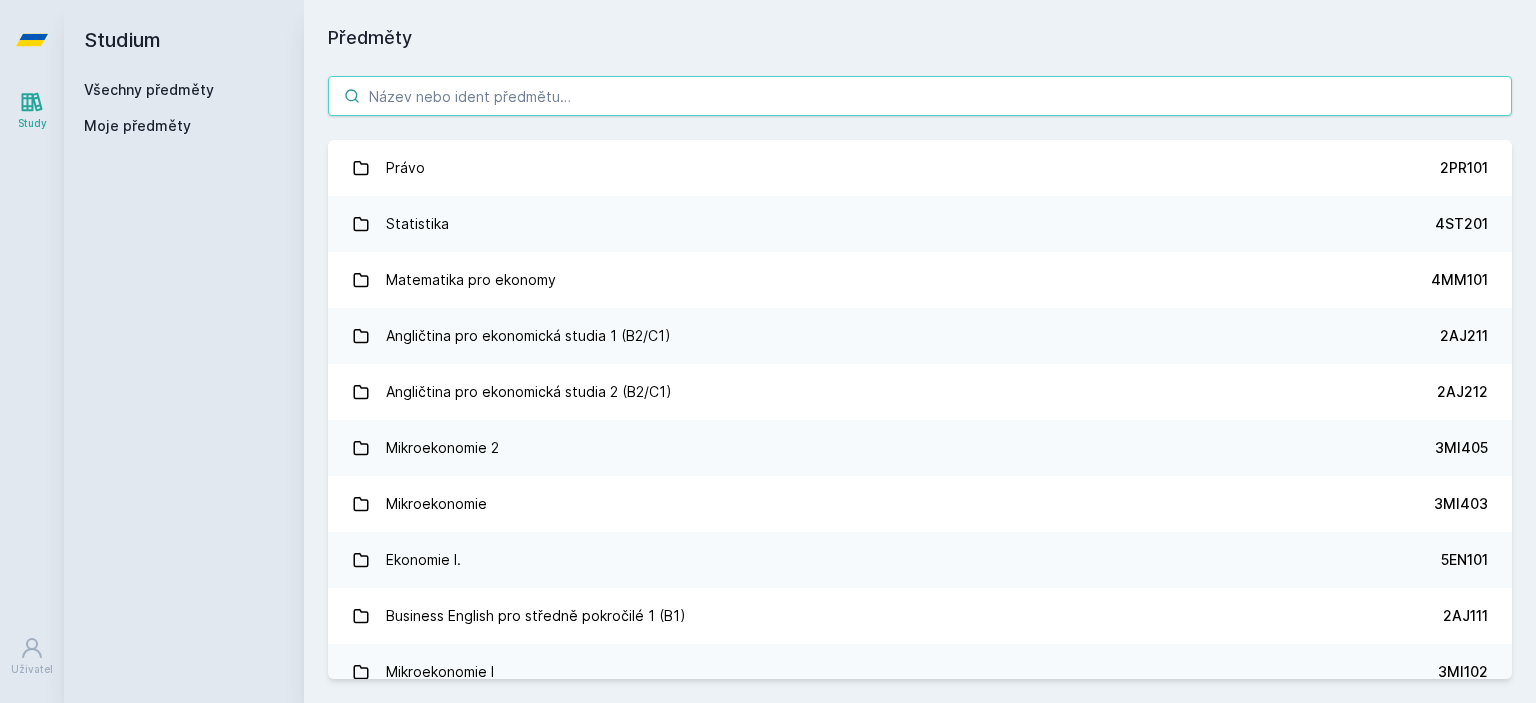 paste on "3PO541" 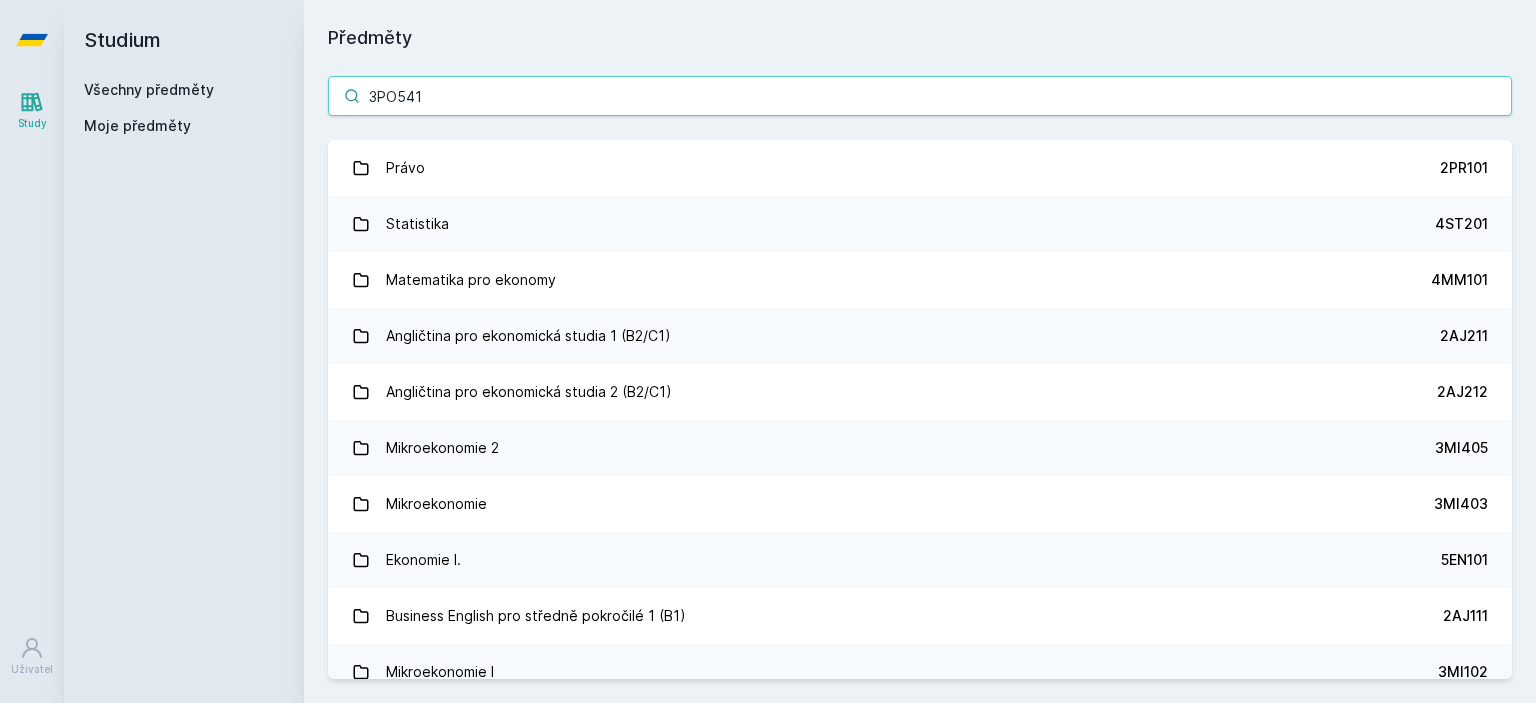 click on "3PO541" at bounding box center [920, 96] 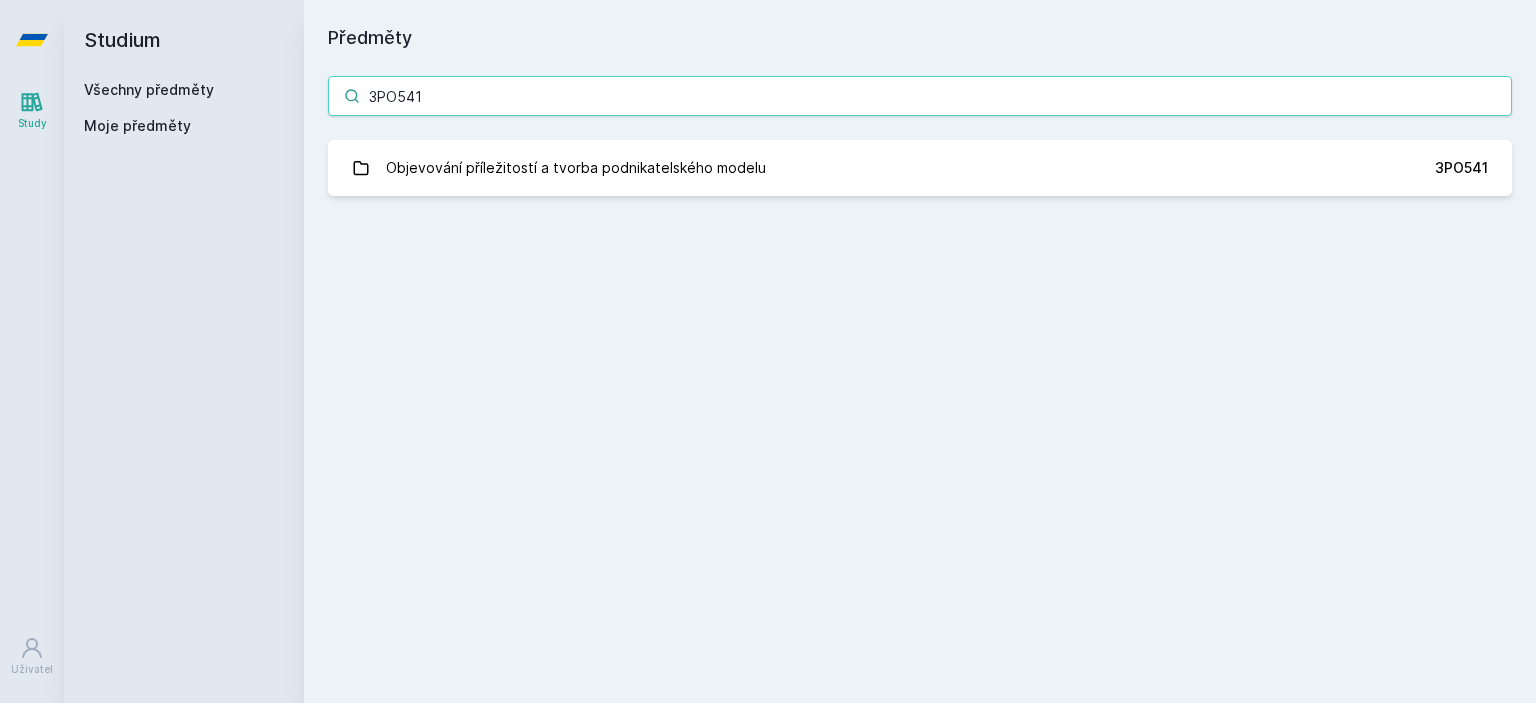 type on "3PO541" 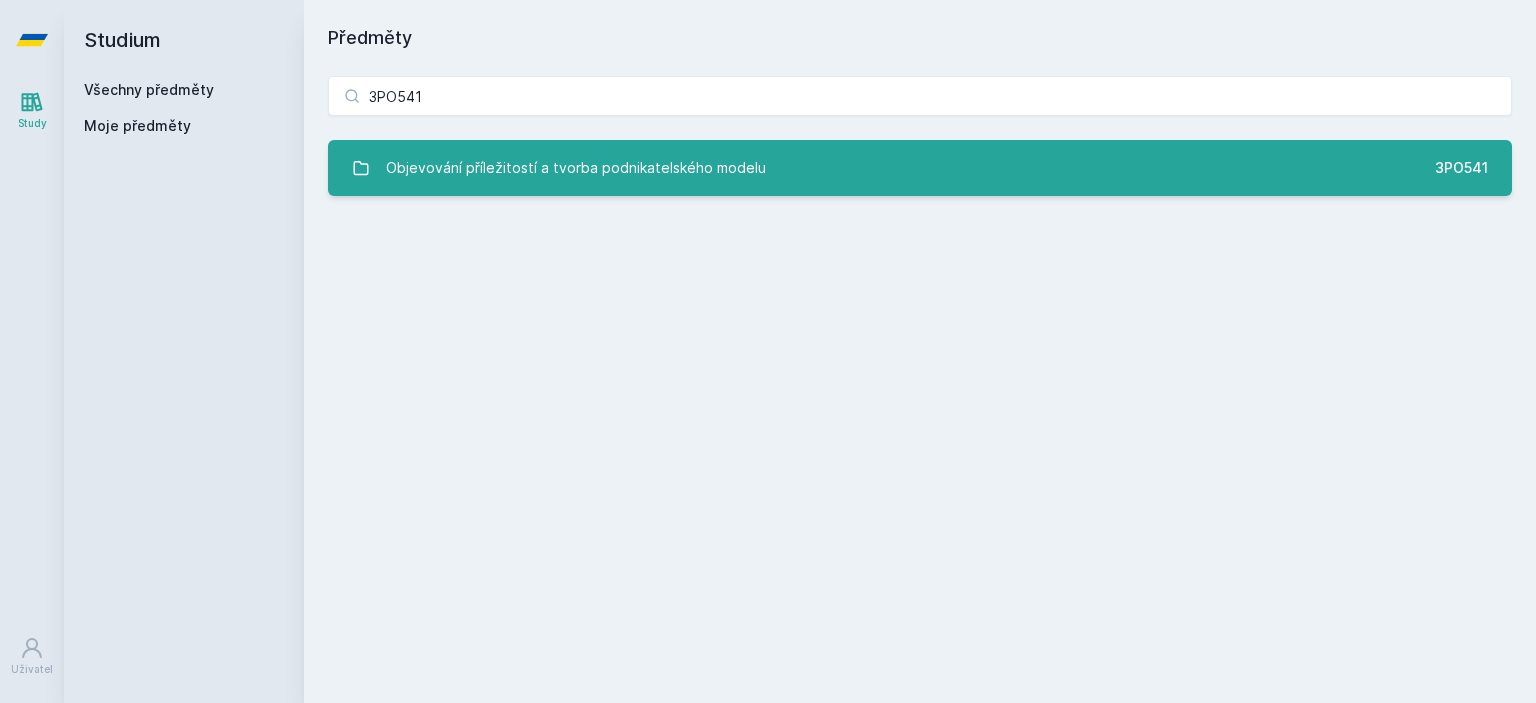 click on "Objevování příležitostí a tvorba podnikatelského modelu" at bounding box center (576, 168) 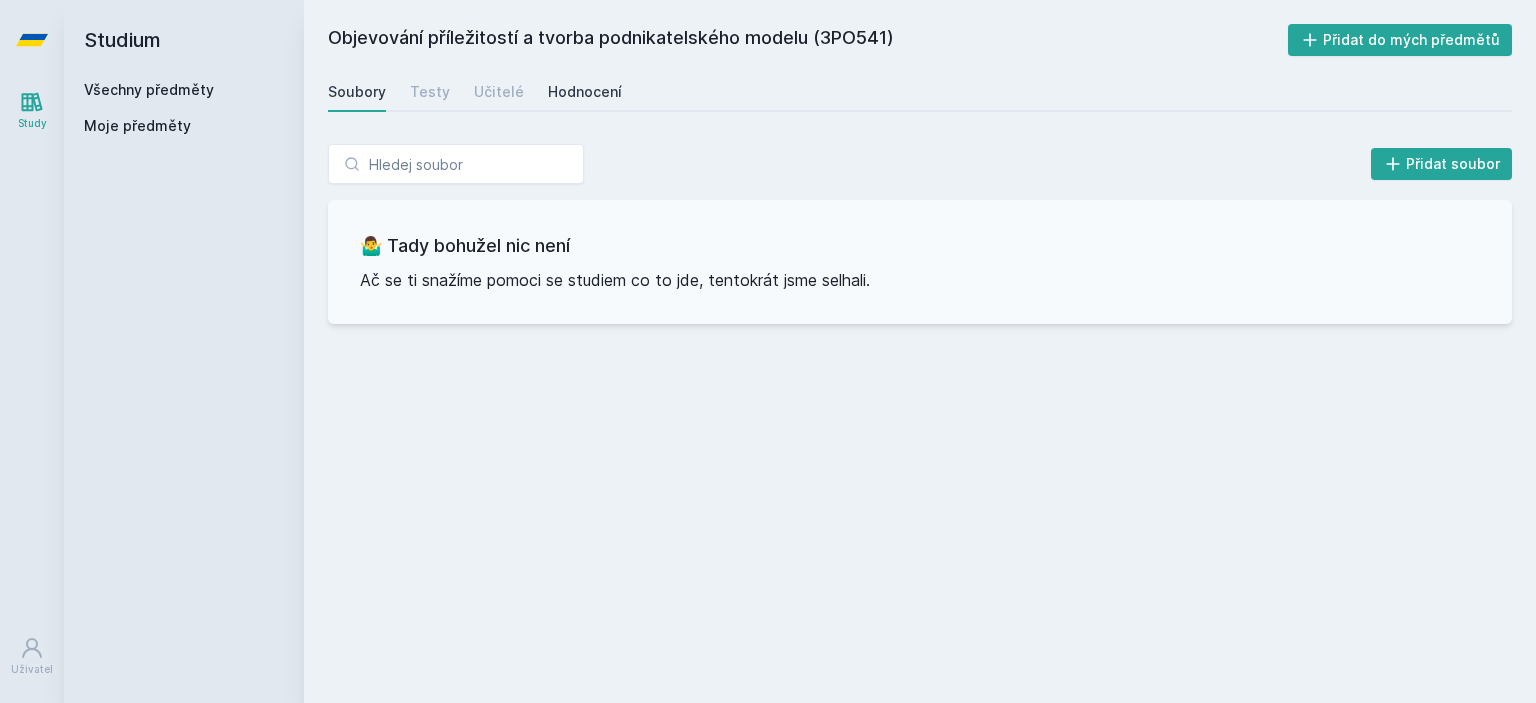 click on "Hodnocení" at bounding box center [585, 92] 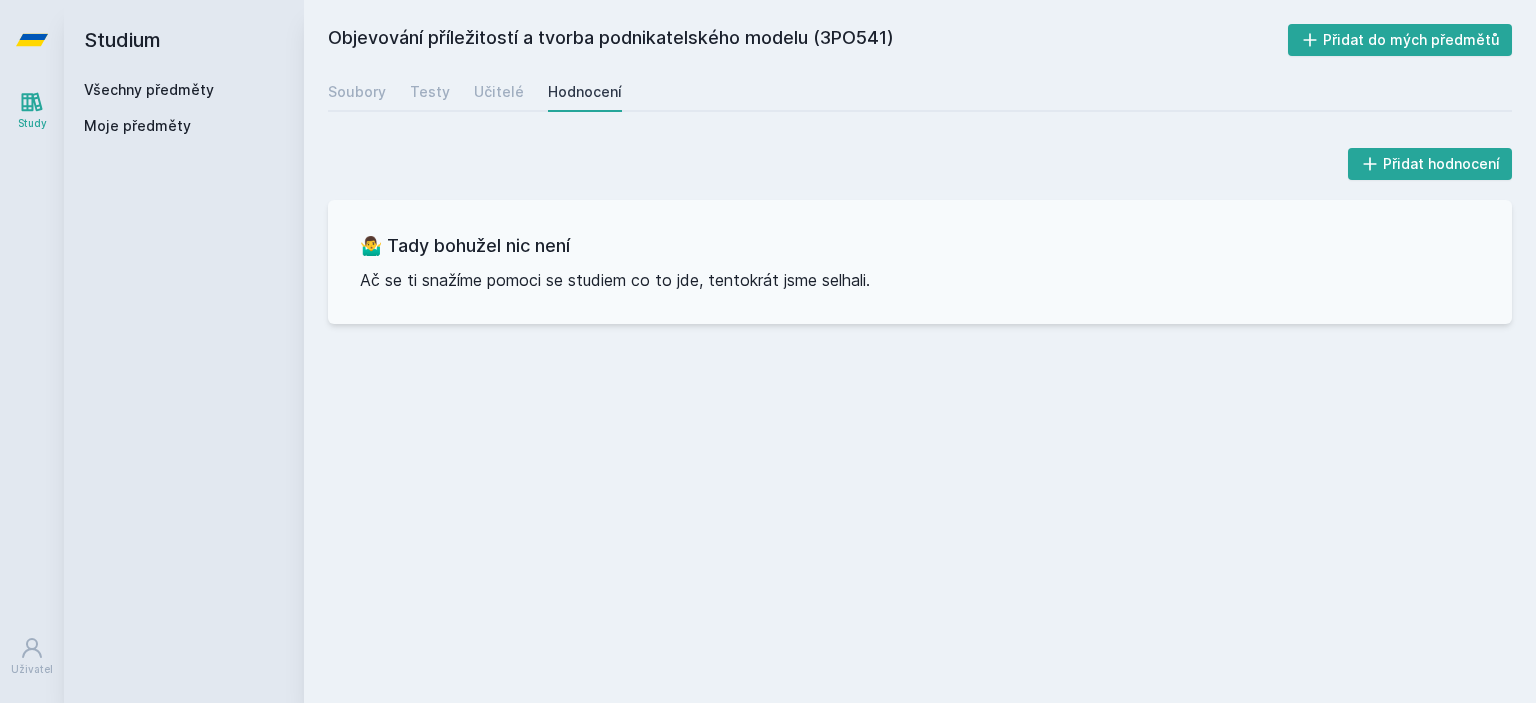 click on "Všechny předměty" at bounding box center [149, 89] 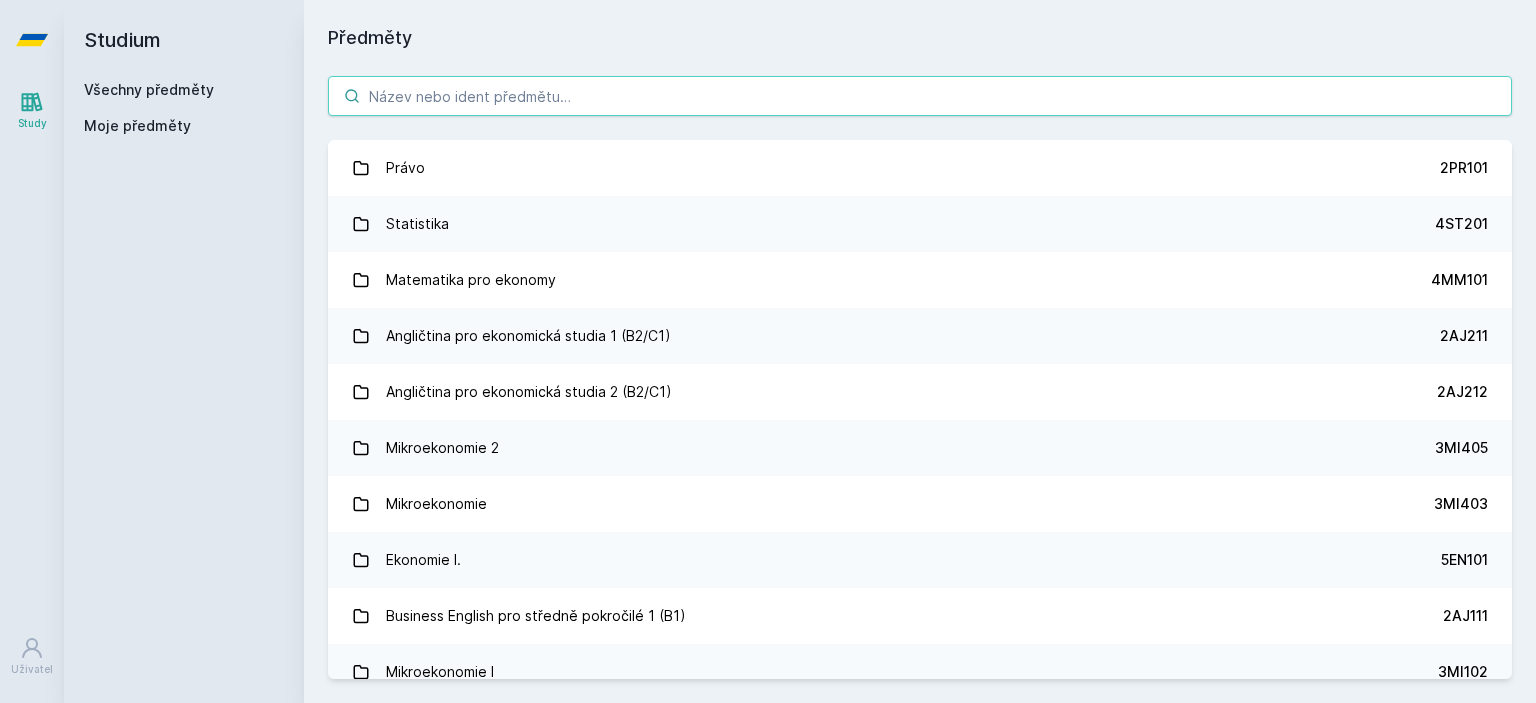 paste on "3PO545" 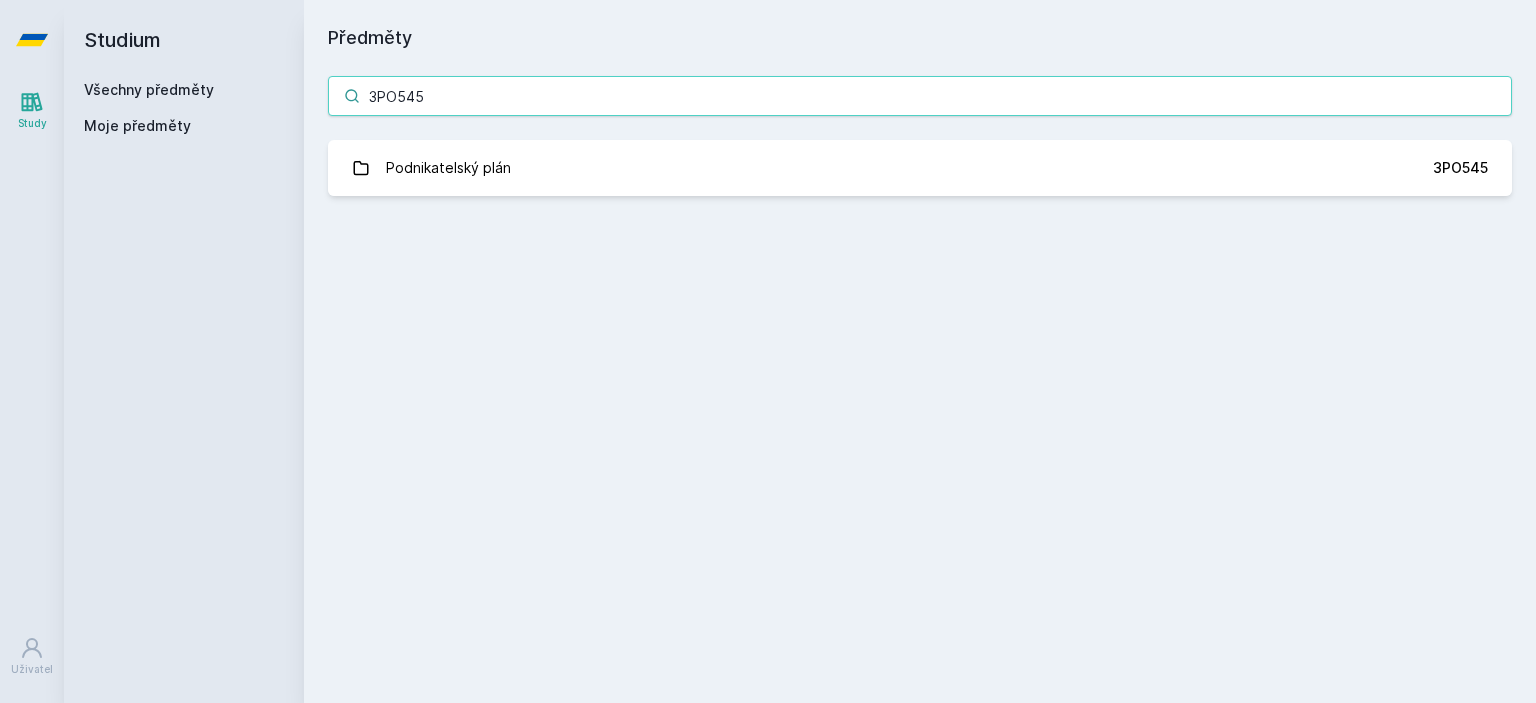 type on "3PO545" 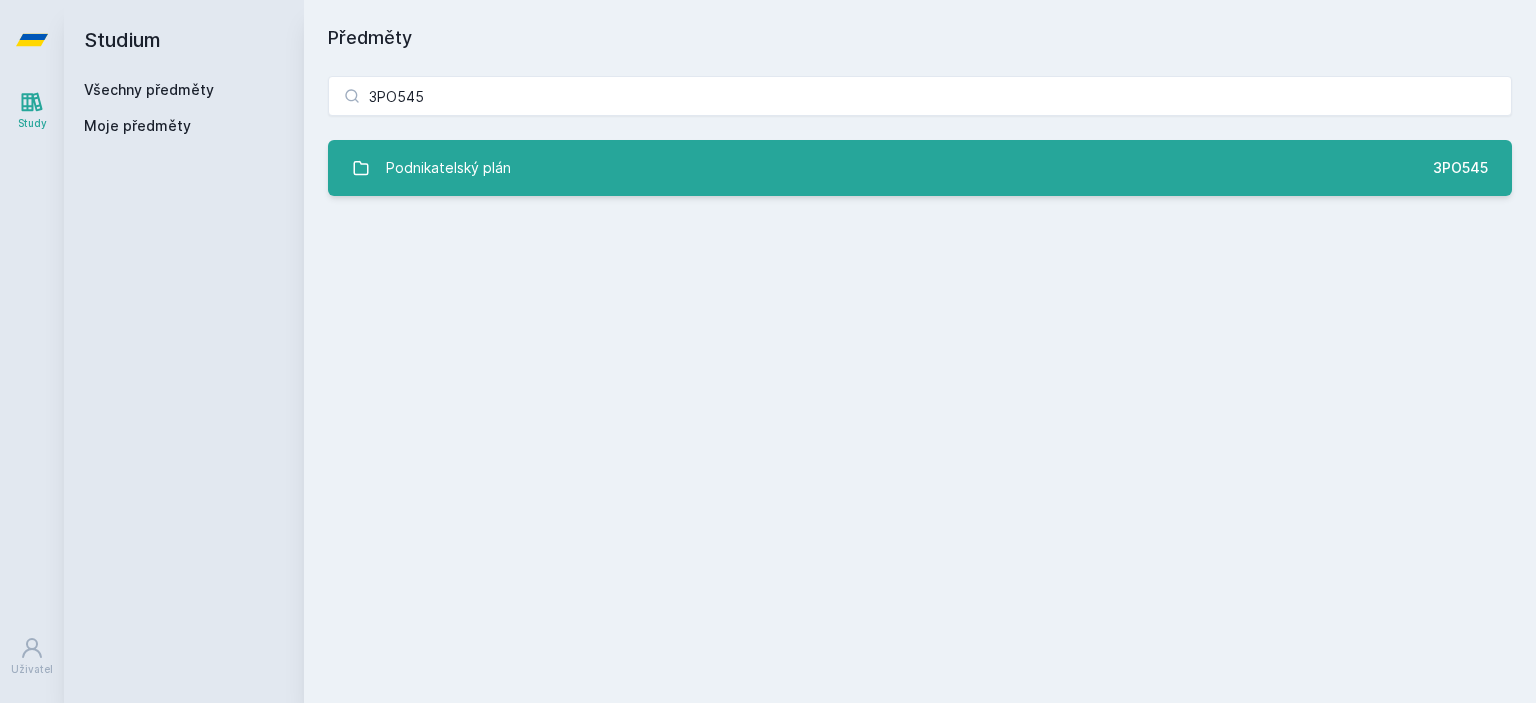 click on "Podnikatelský plán" at bounding box center (448, 168) 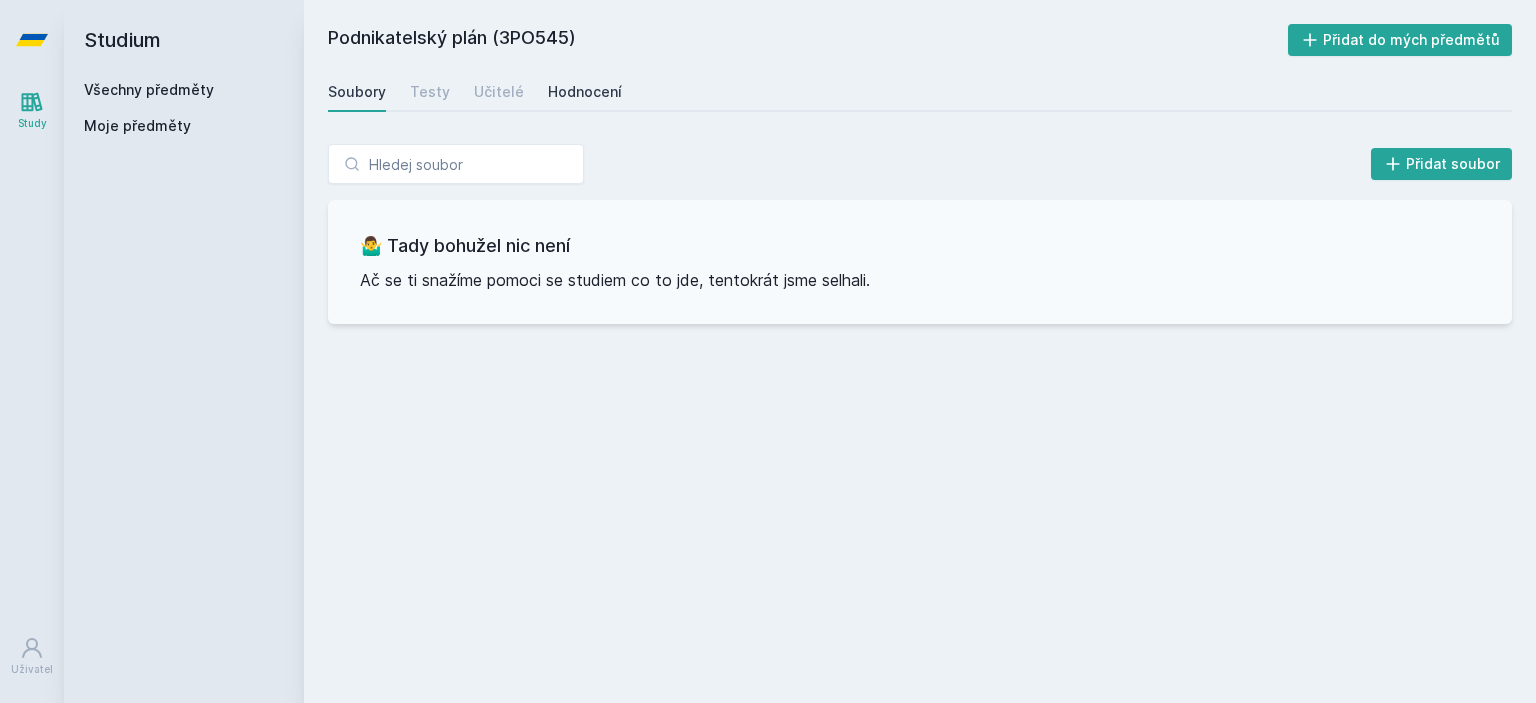 click on "Hodnocení" at bounding box center [585, 92] 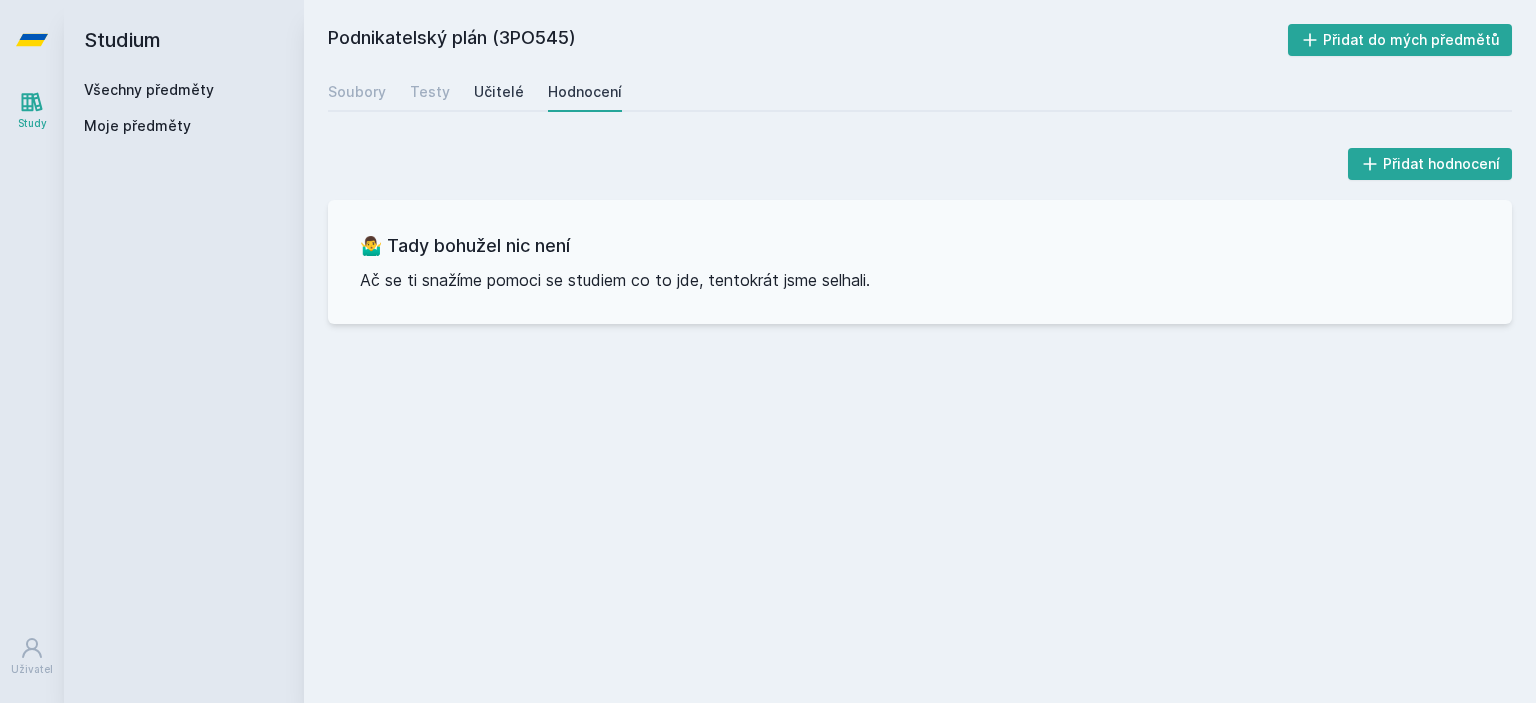 click on "Učitelé" at bounding box center (499, 92) 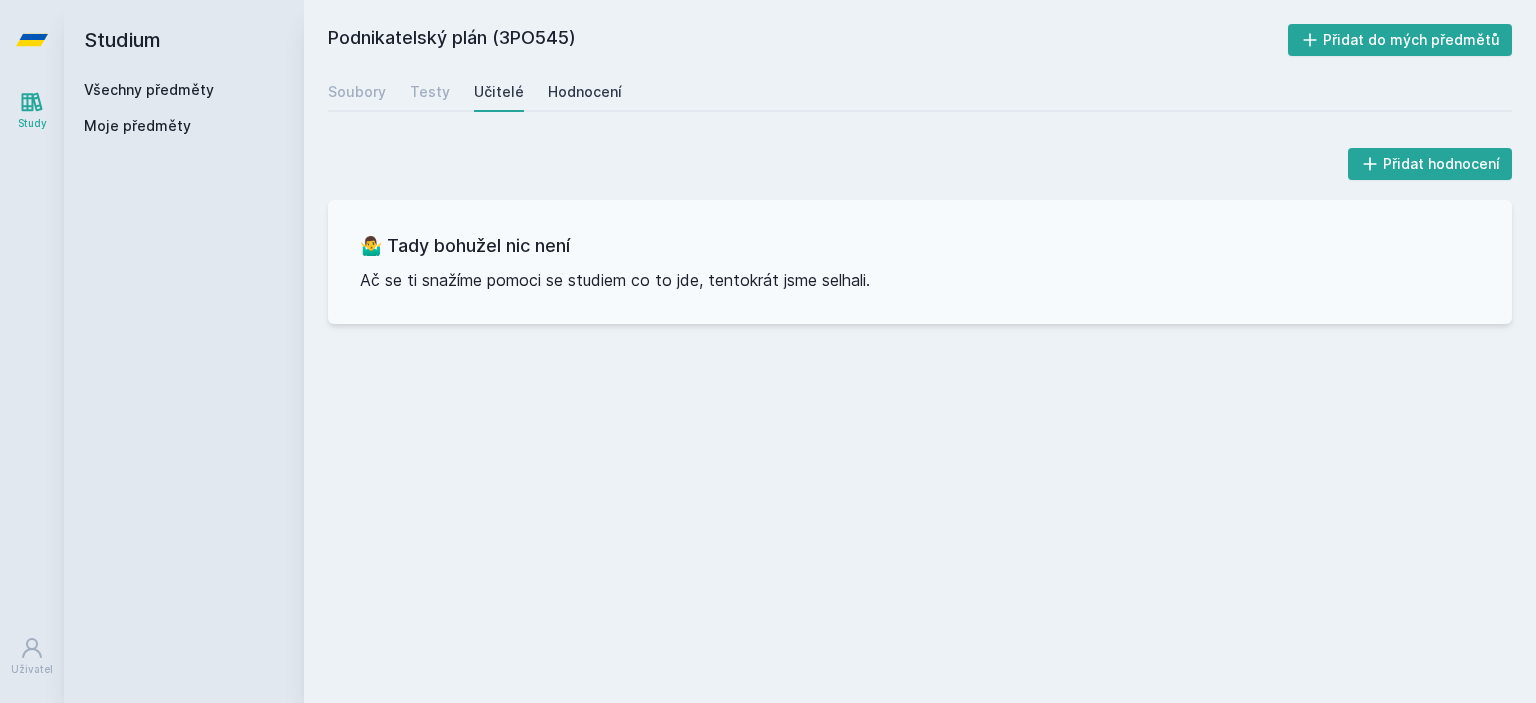 click on "Hodnocení" at bounding box center (585, 92) 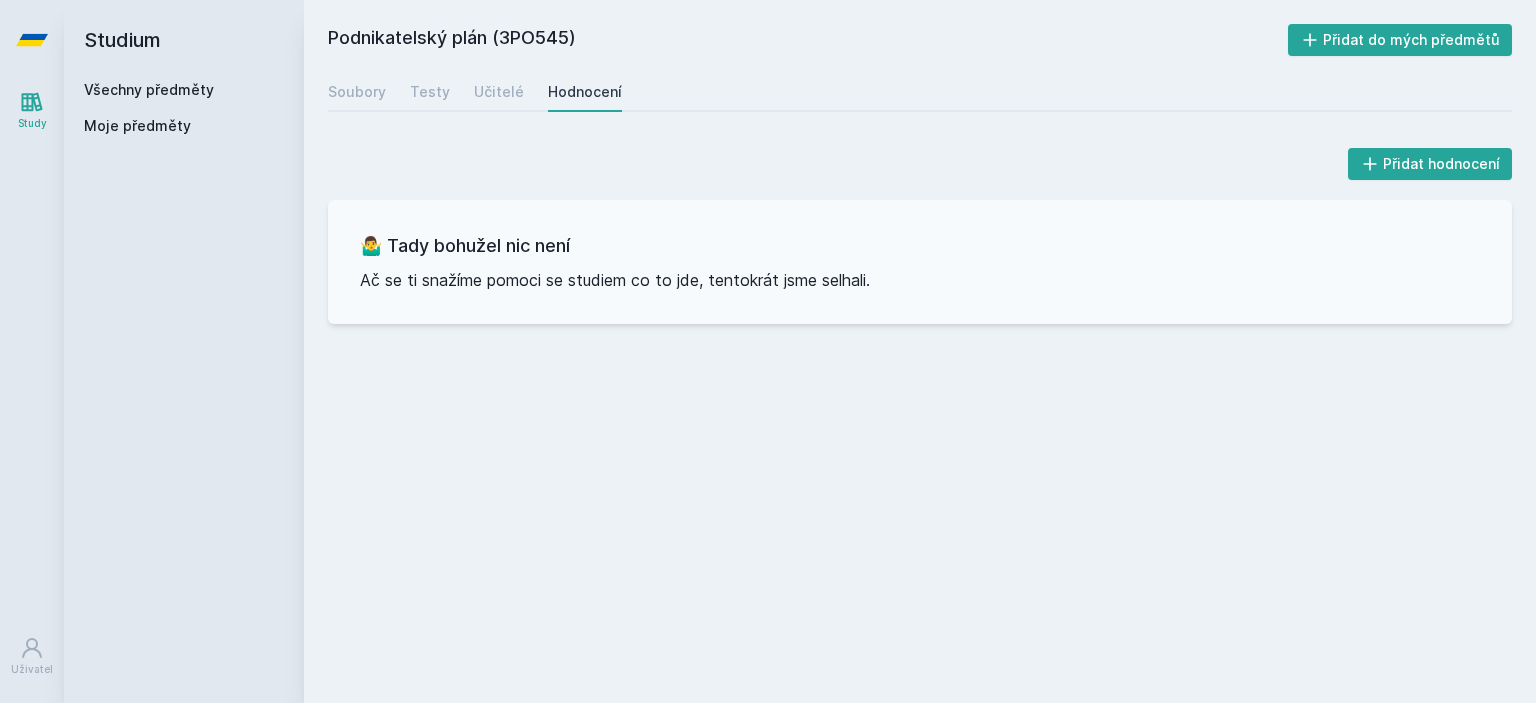click on "Všechny předměty" at bounding box center (149, 89) 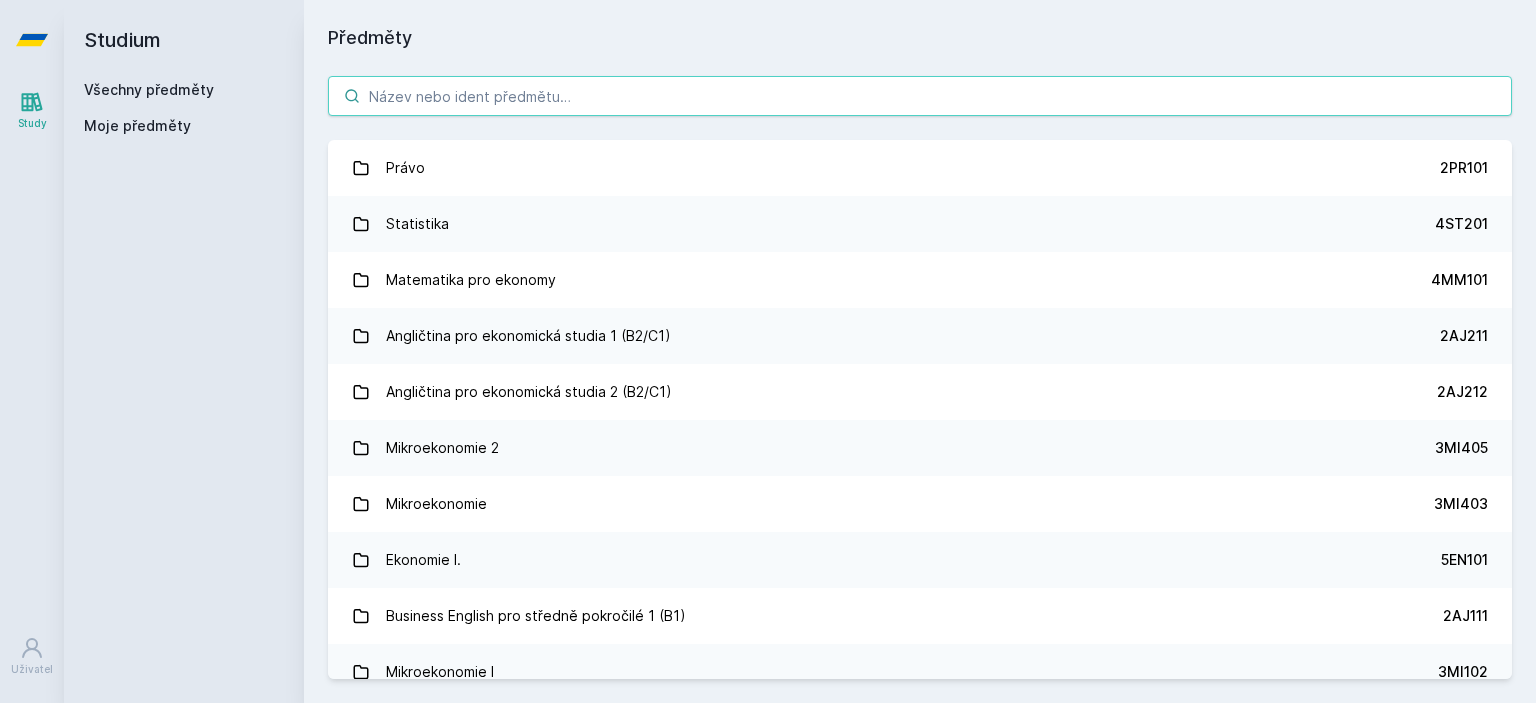 click at bounding box center (920, 96) 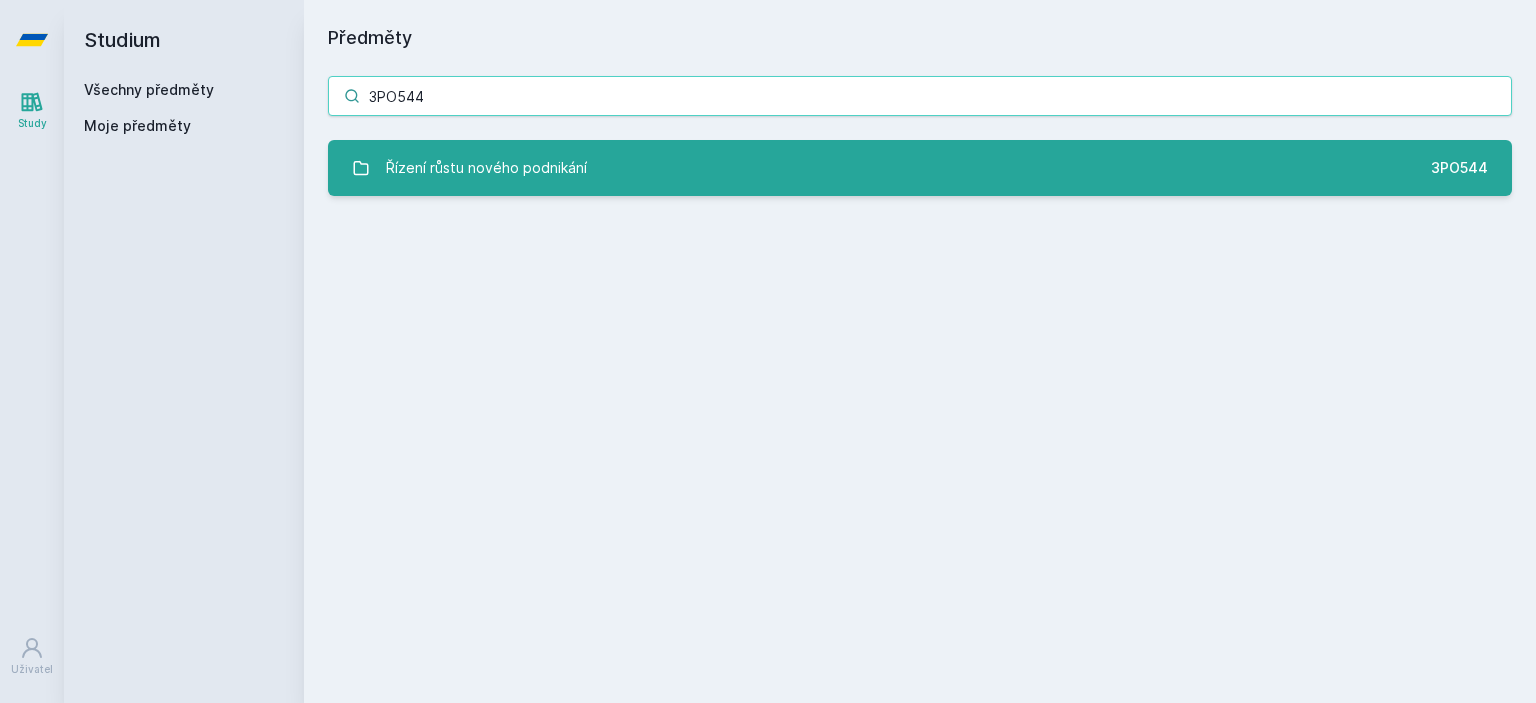 type on "3PO544" 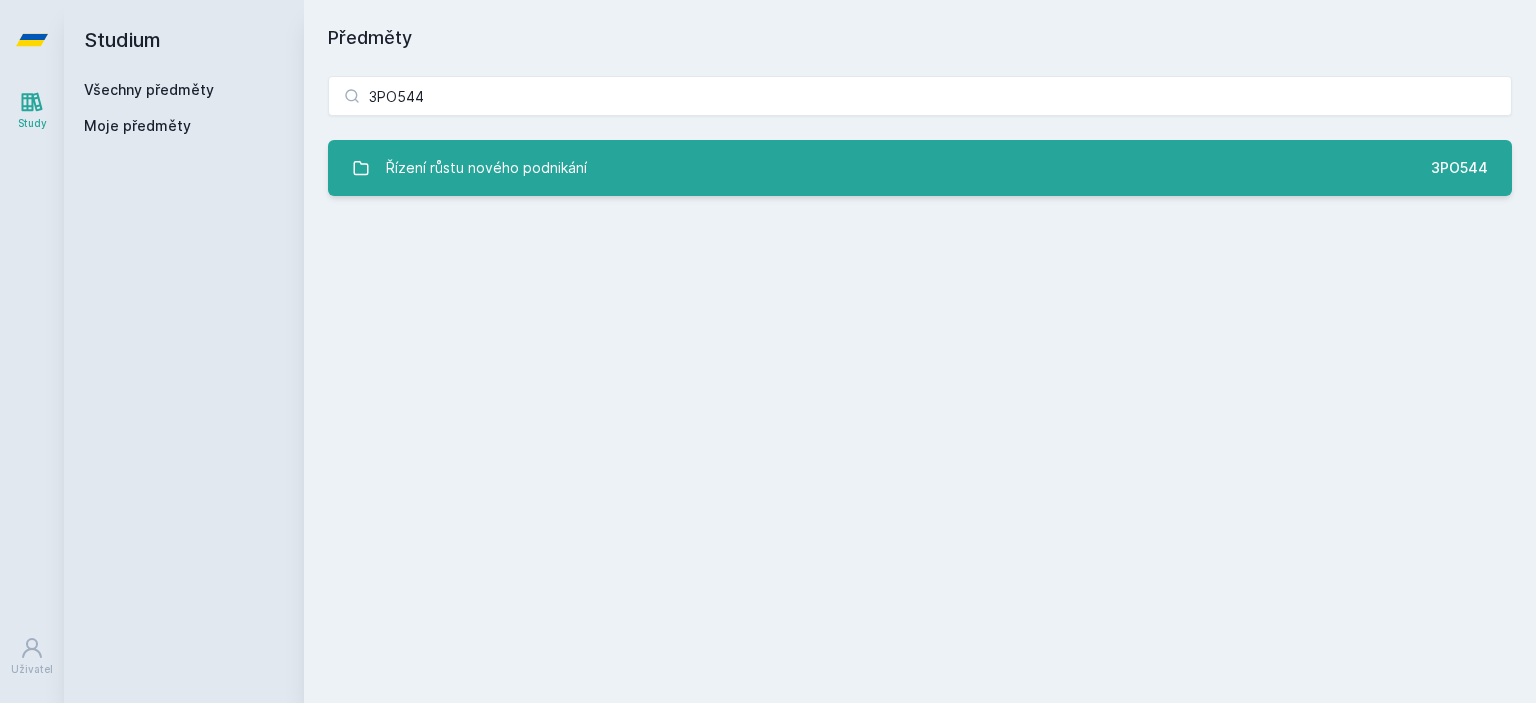 click on "Řízení růstu nového podnikání" at bounding box center (486, 168) 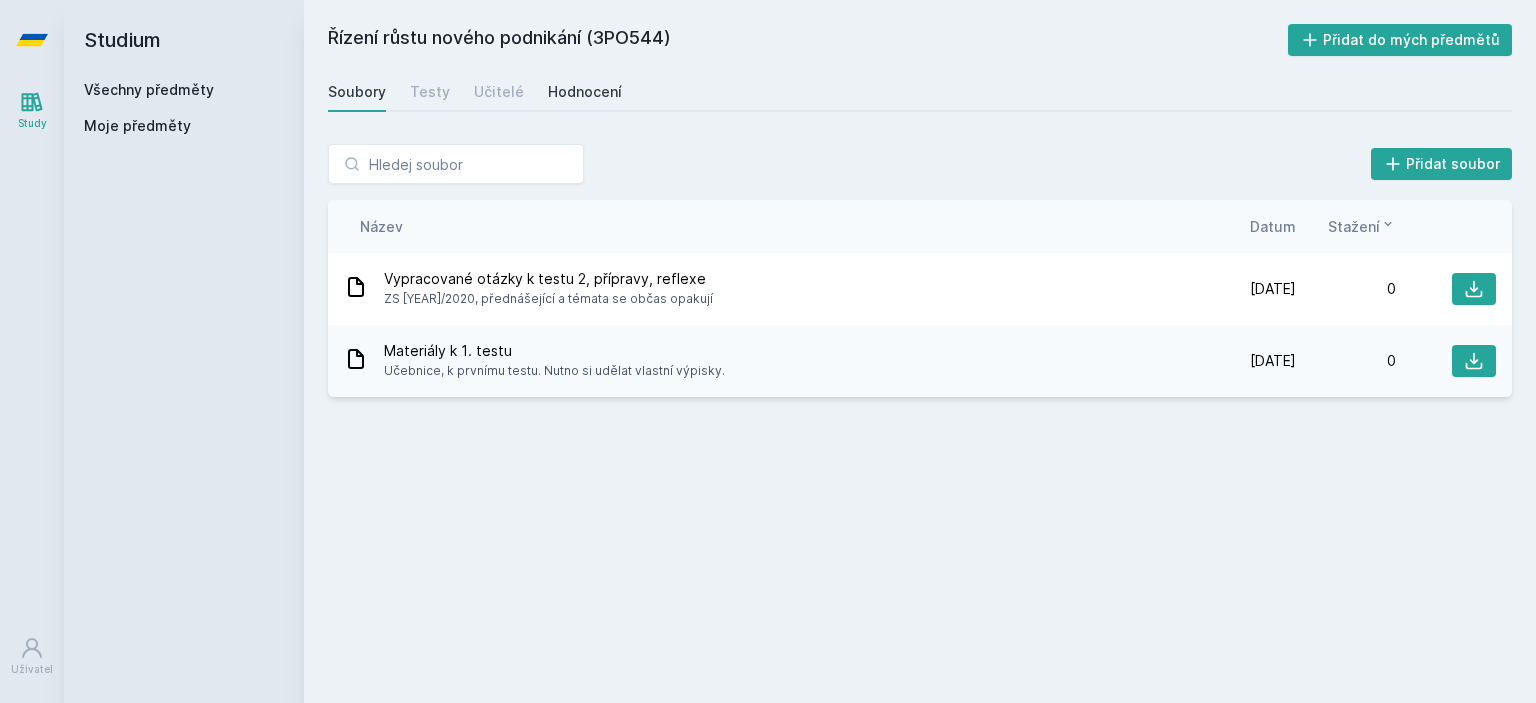 click on "Hodnocení" at bounding box center (585, 92) 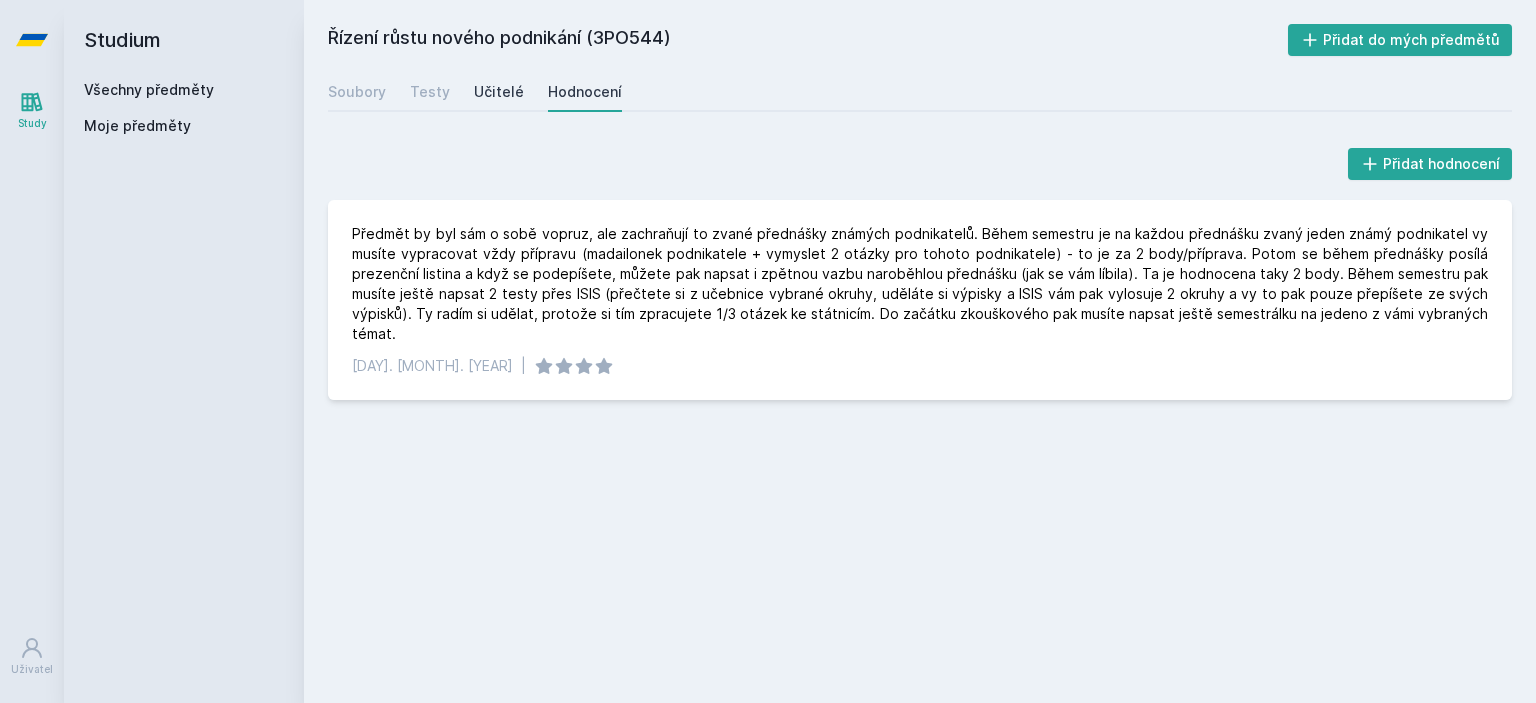 click on "Učitelé" at bounding box center (499, 92) 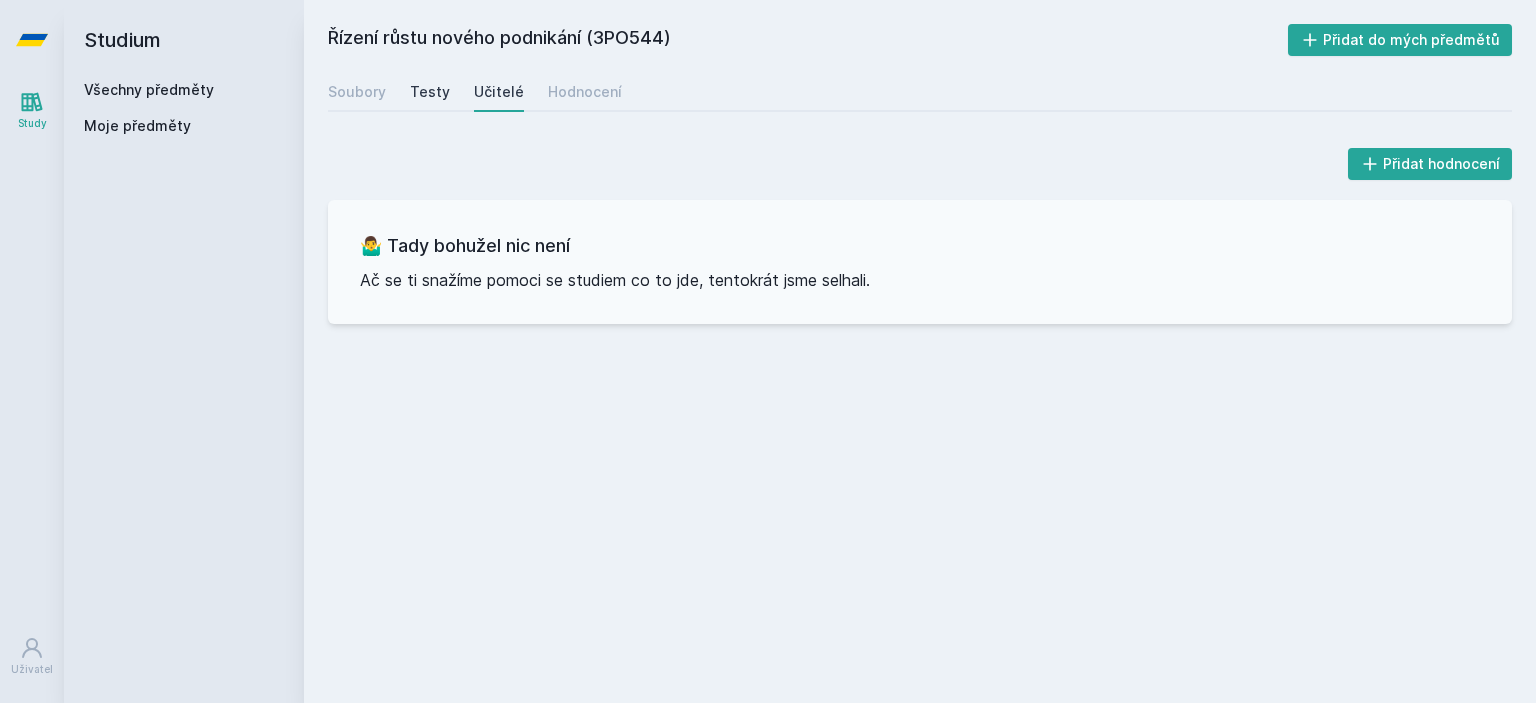 click on "Testy" at bounding box center (430, 92) 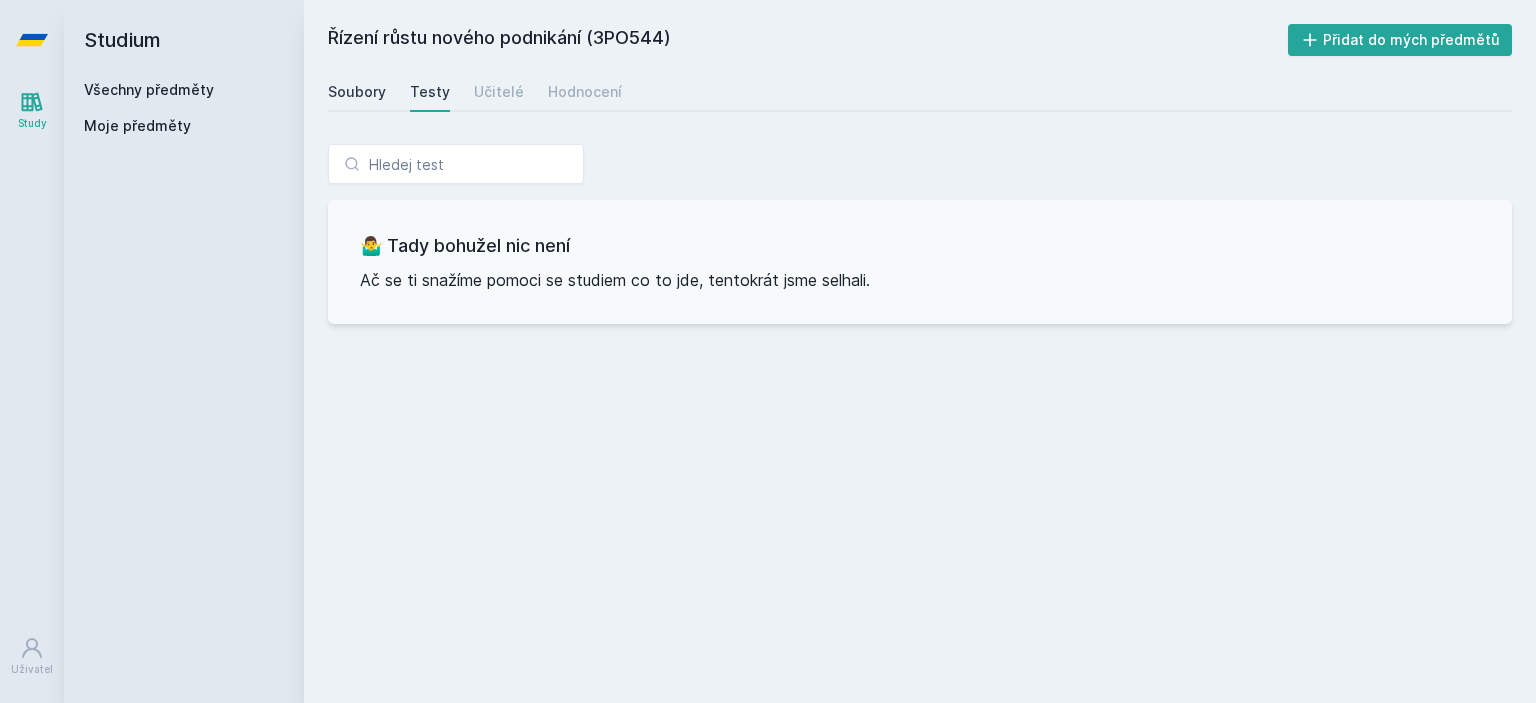 click on "Soubory" at bounding box center (357, 92) 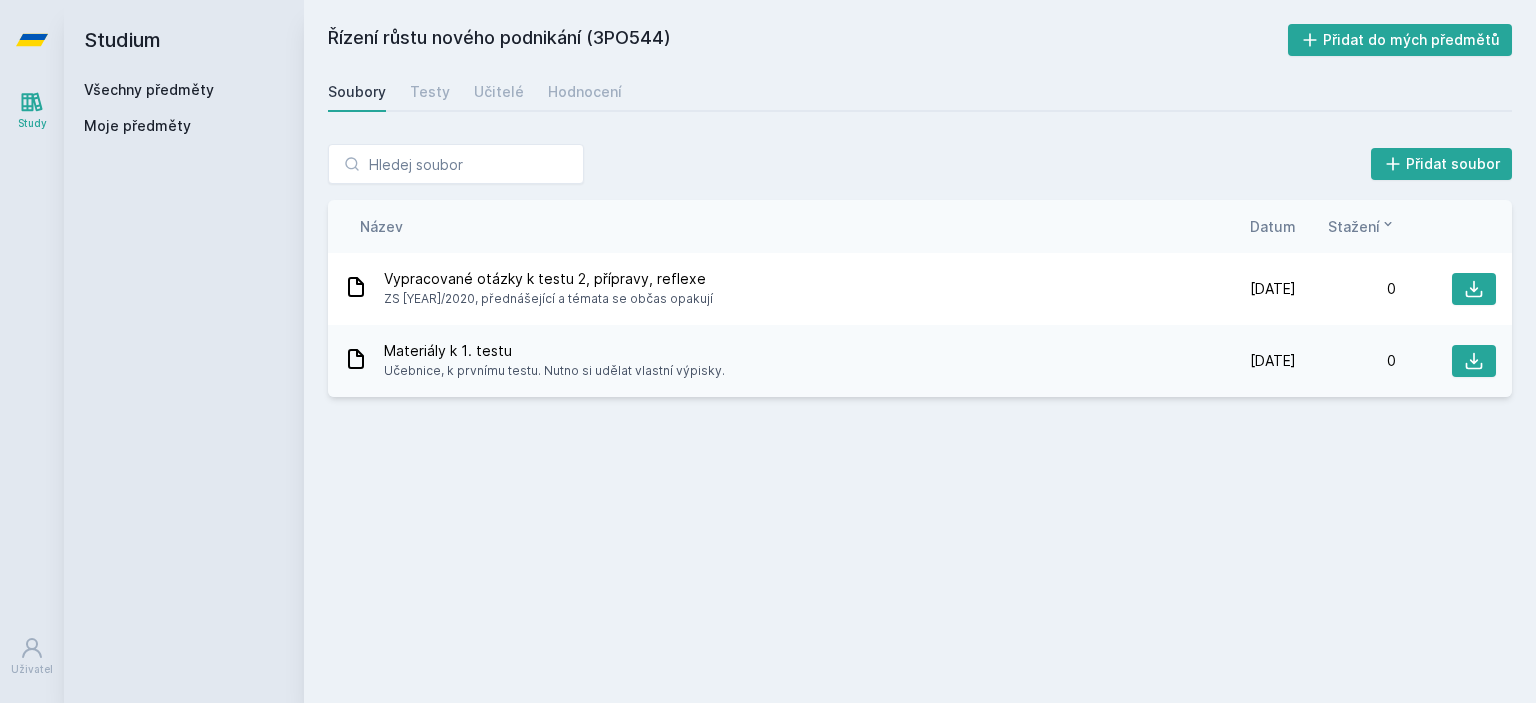 click on "Všechny předměty" at bounding box center [149, 89] 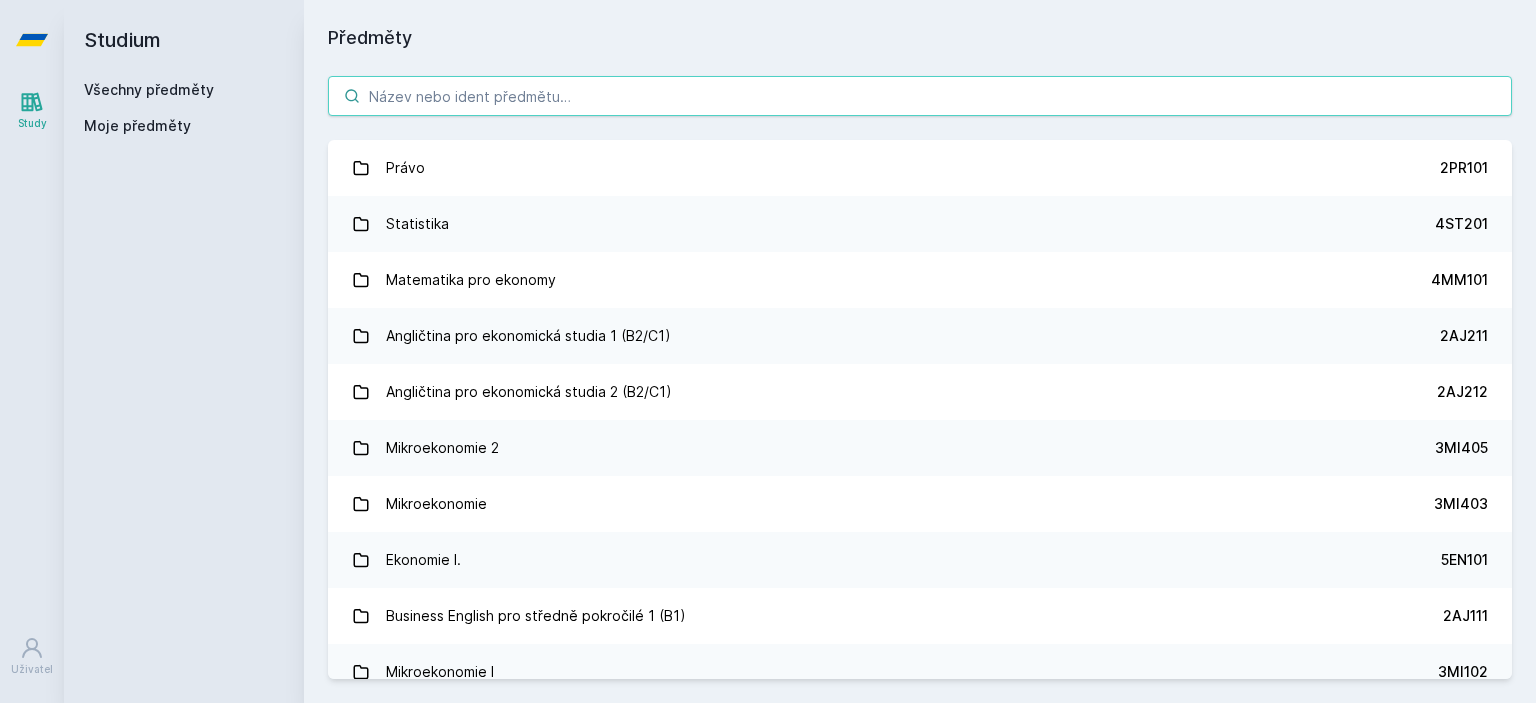 click at bounding box center [920, 96] 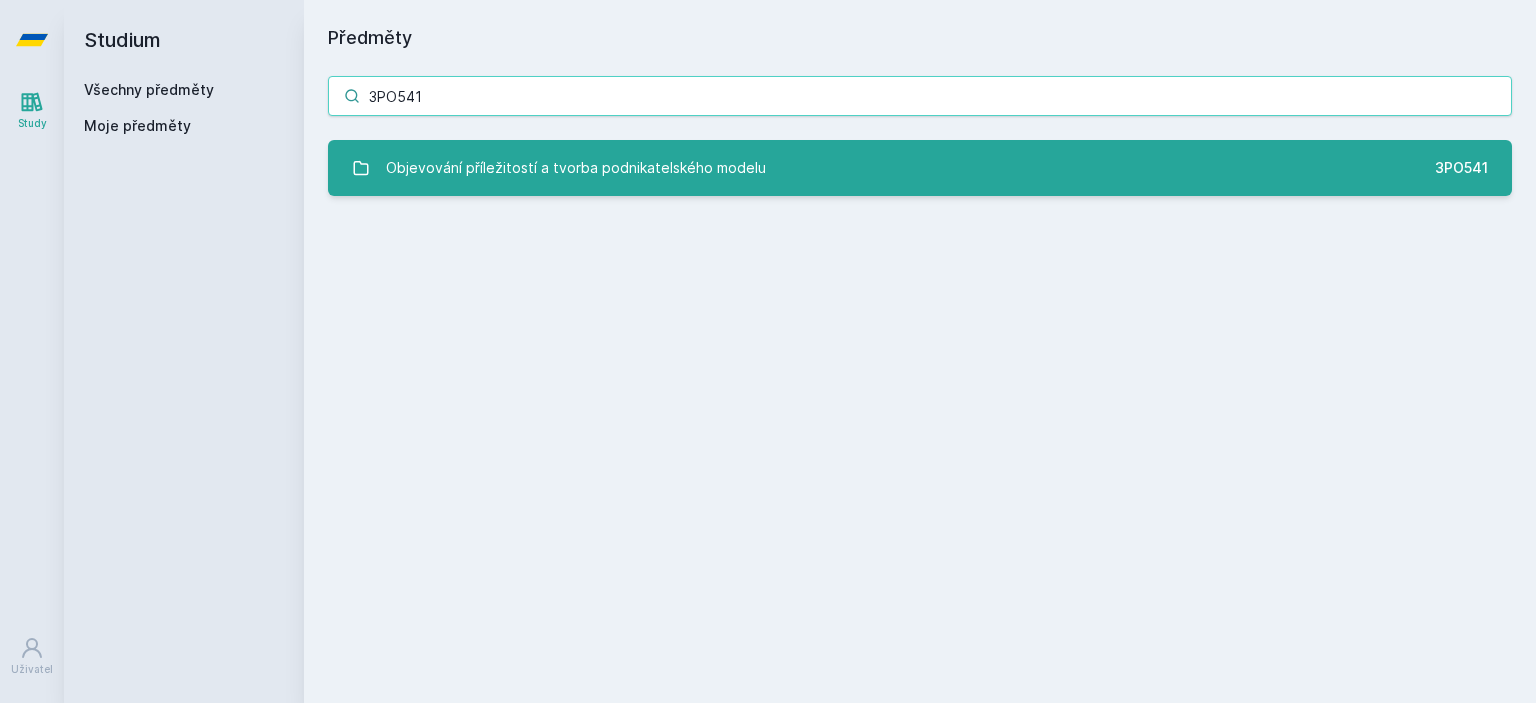 type on "3PO541" 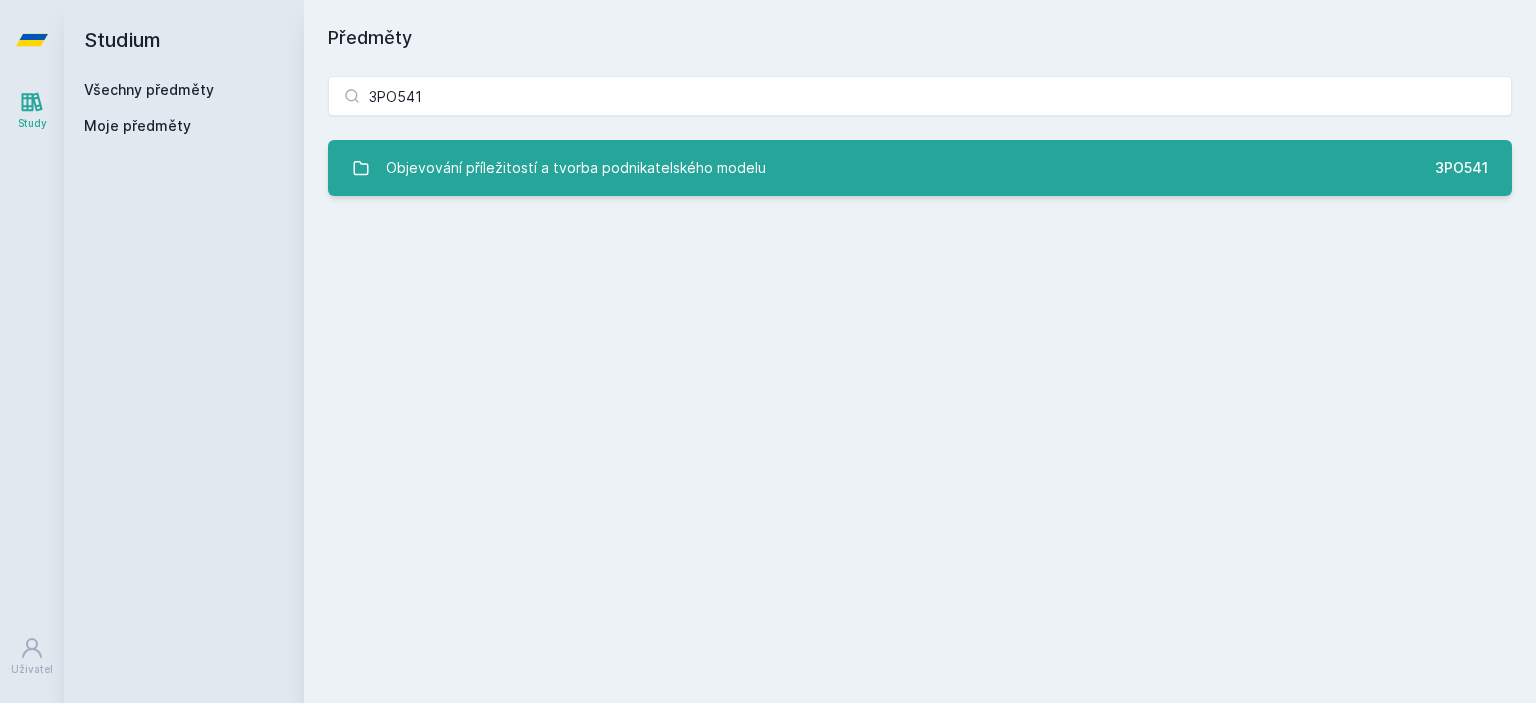 click on "Objevování příležitostí a tvorba podnikatelského modelu" at bounding box center (576, 168) 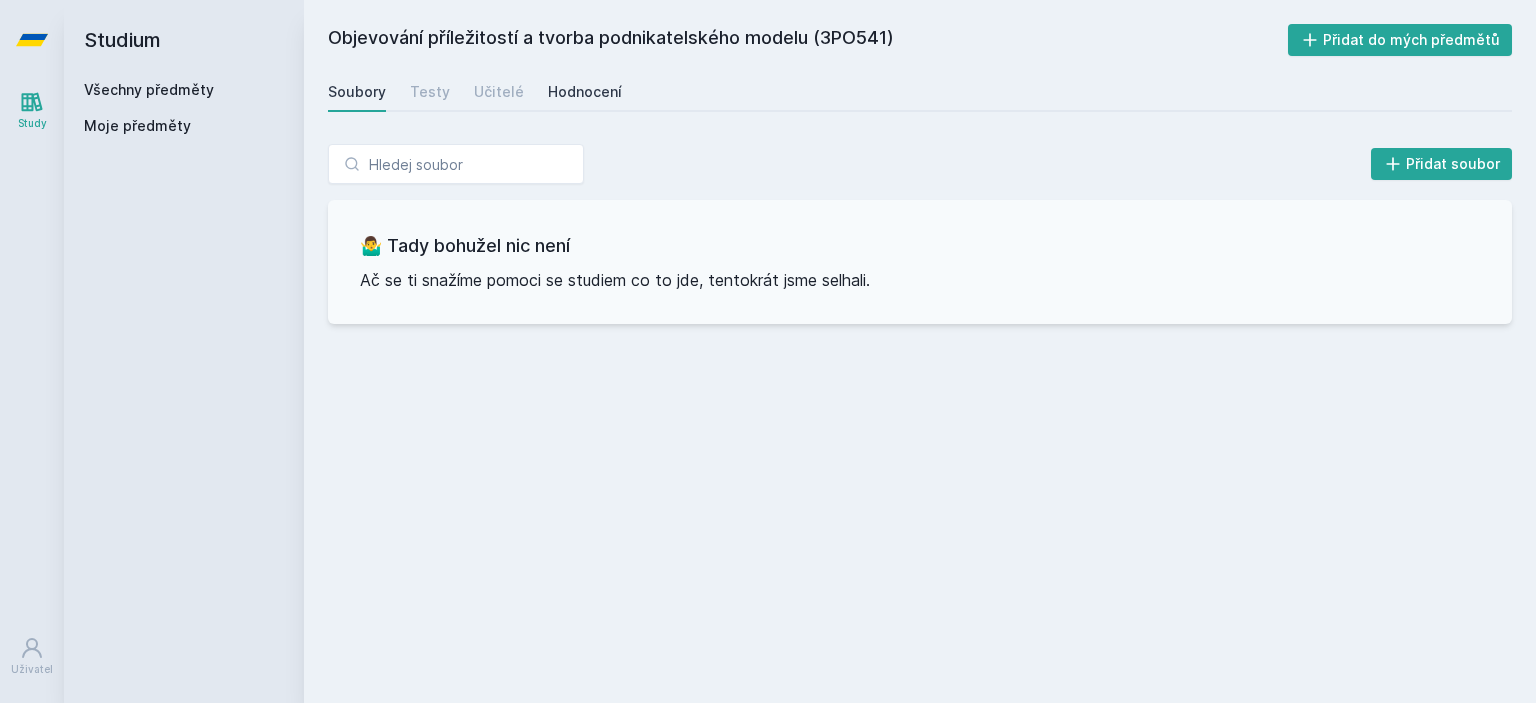 click on "Hodnocení" at bounding box center (585, 92) 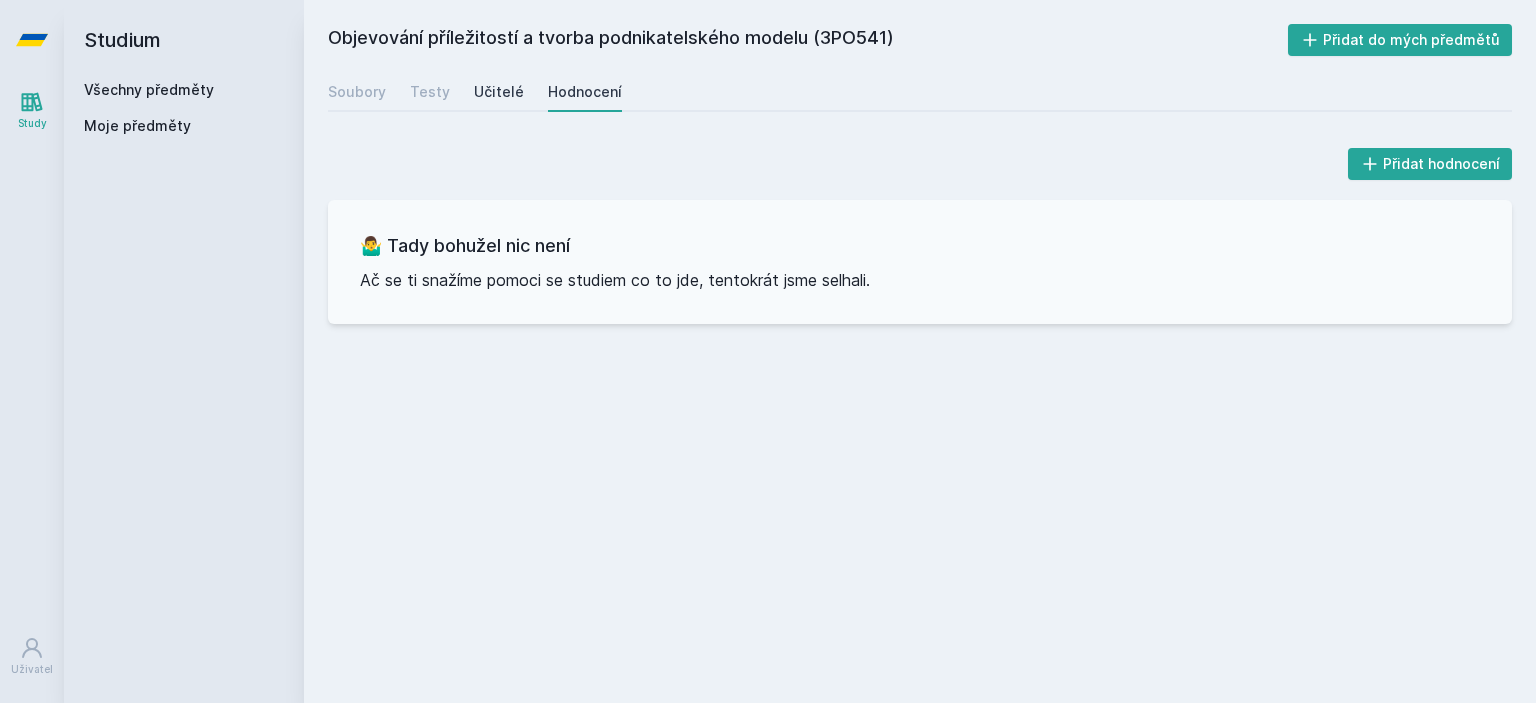 click on "Učitelé" at bounding box center [499, 92] 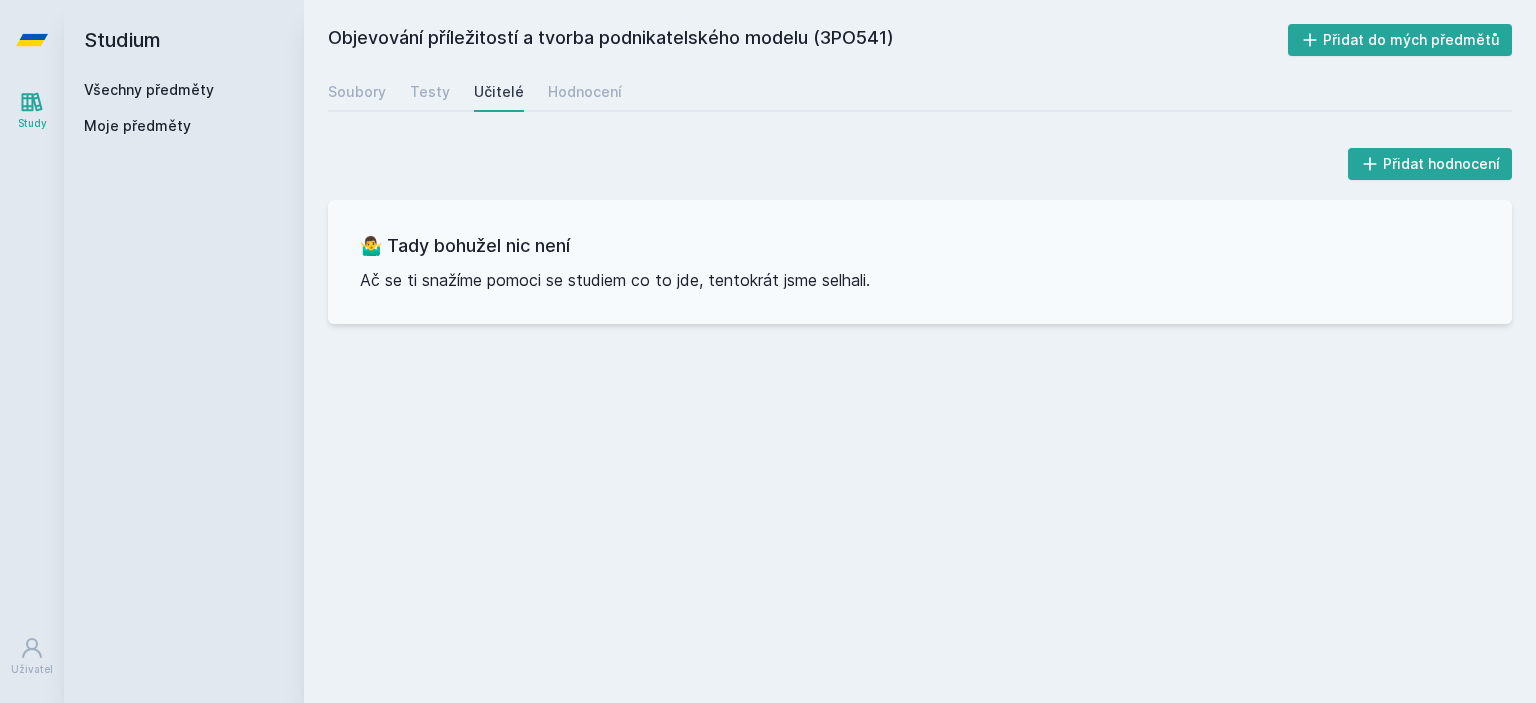 click on "Všechny předměty" at bounding box center [149, 89] 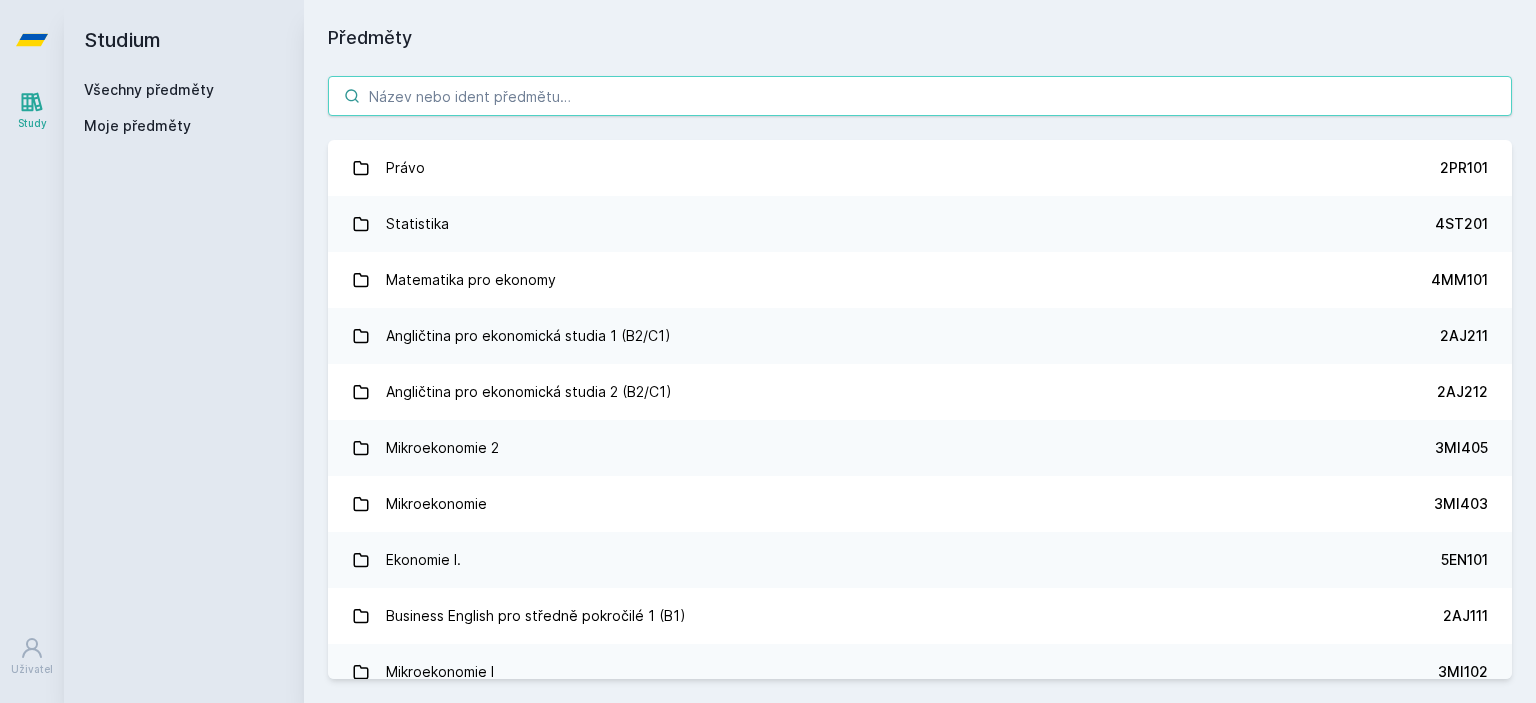 paste on "3PO542" 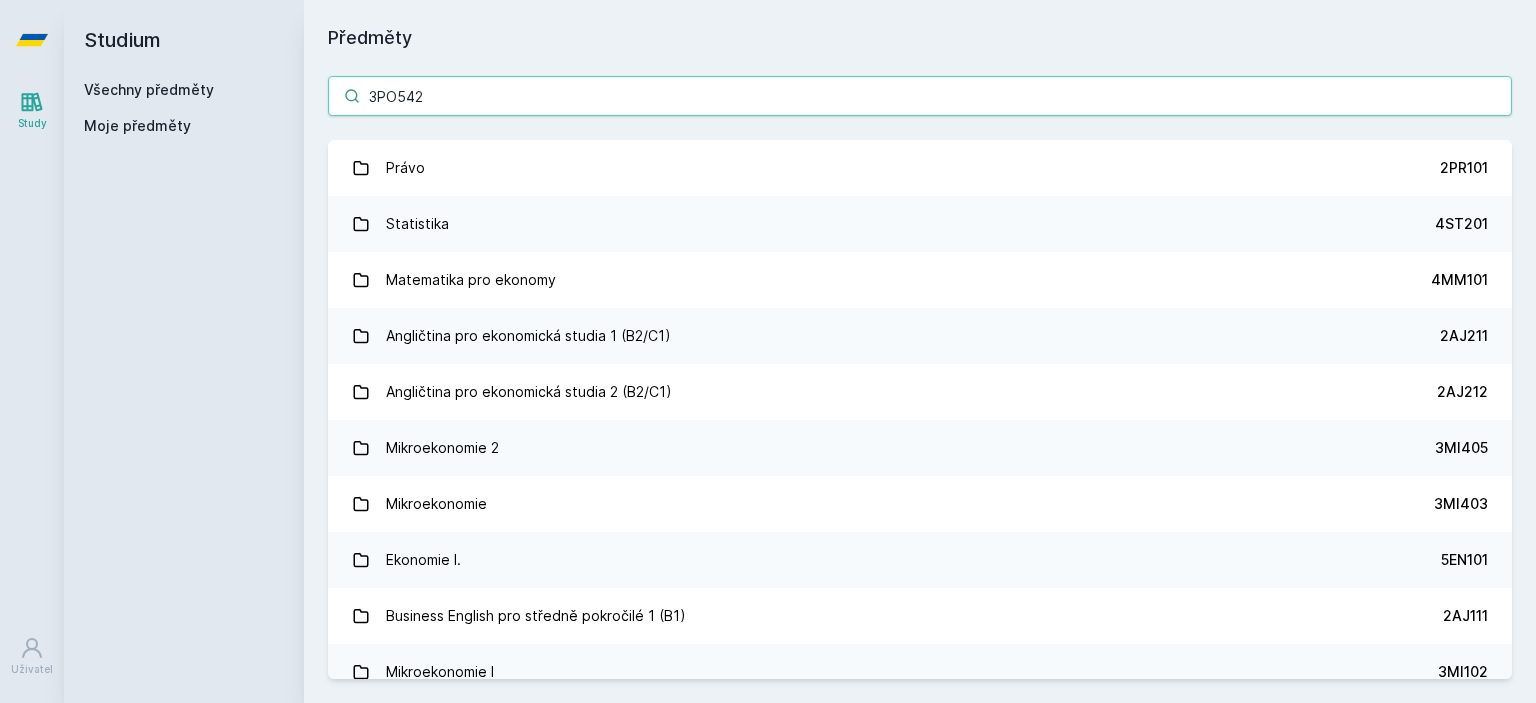 click on "3PO542" at bounding box center (920, 96) 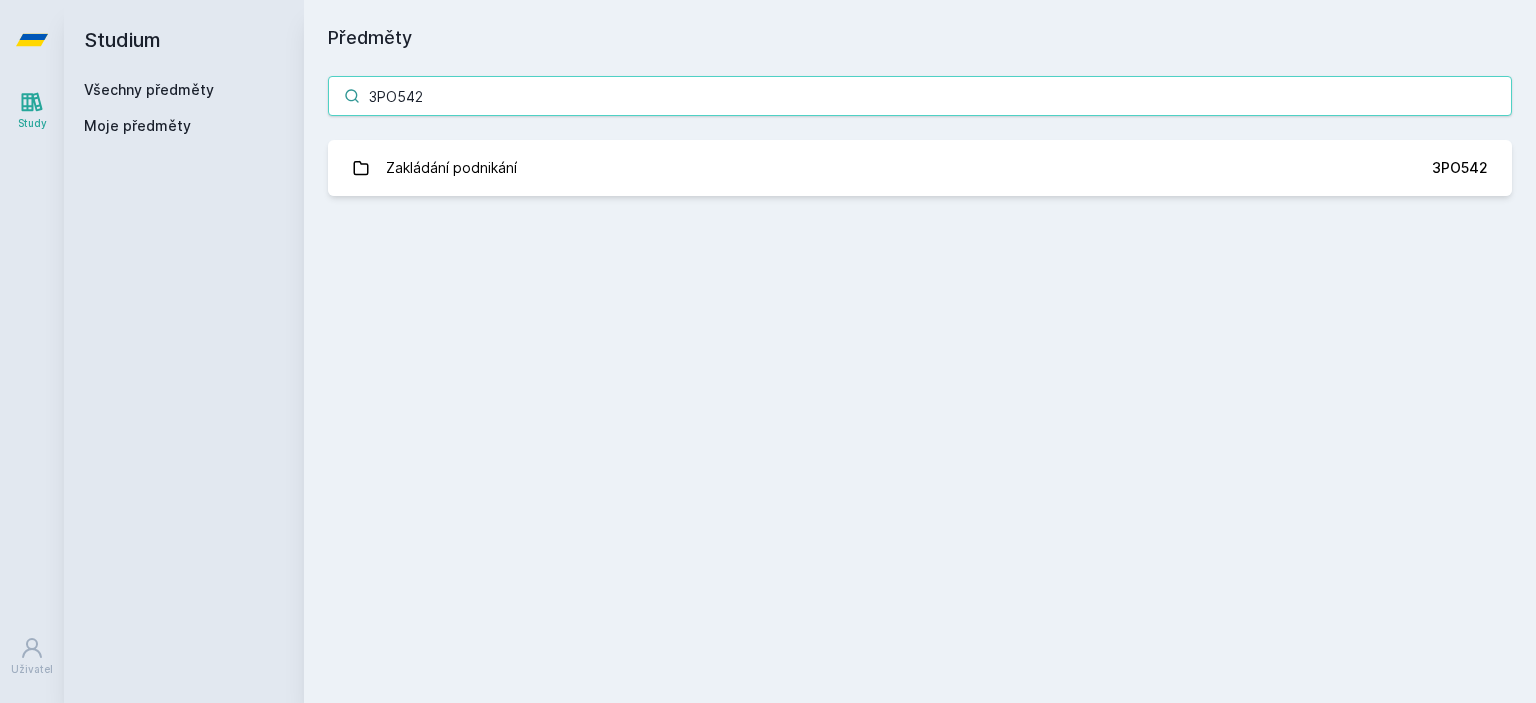 type on "3PO542" 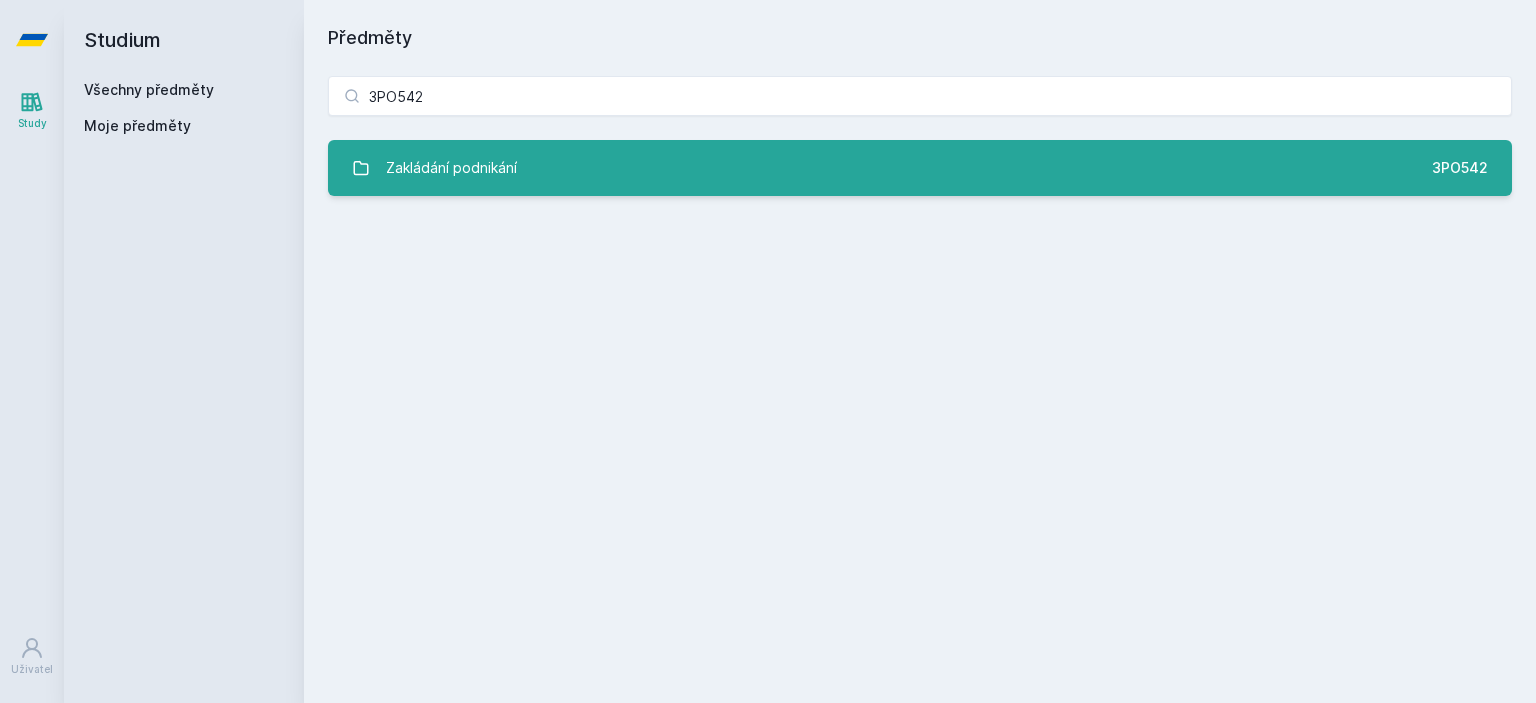 click on "Zakládání podnikání" at bounding box center [451, 168] 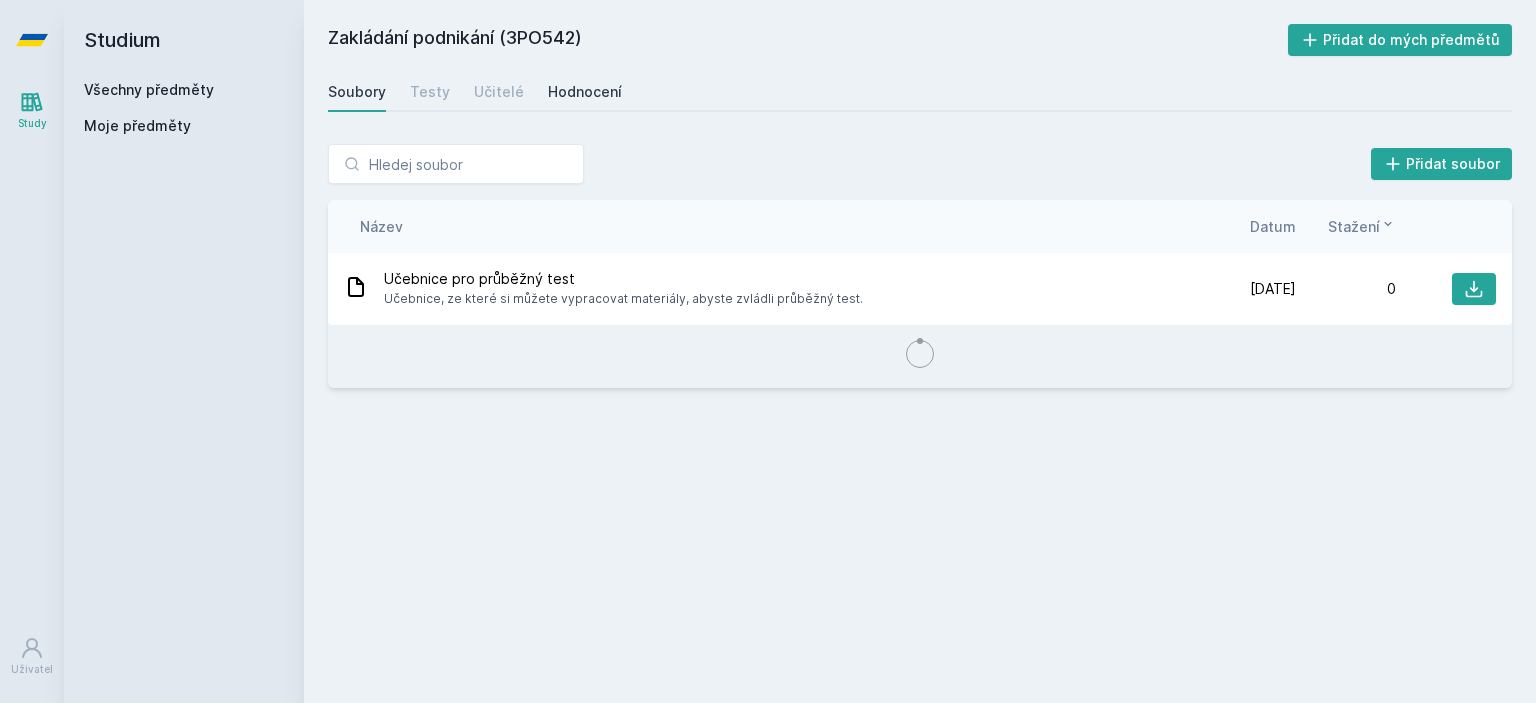 click on "Hodnocení" at bounding box center (585, 92) 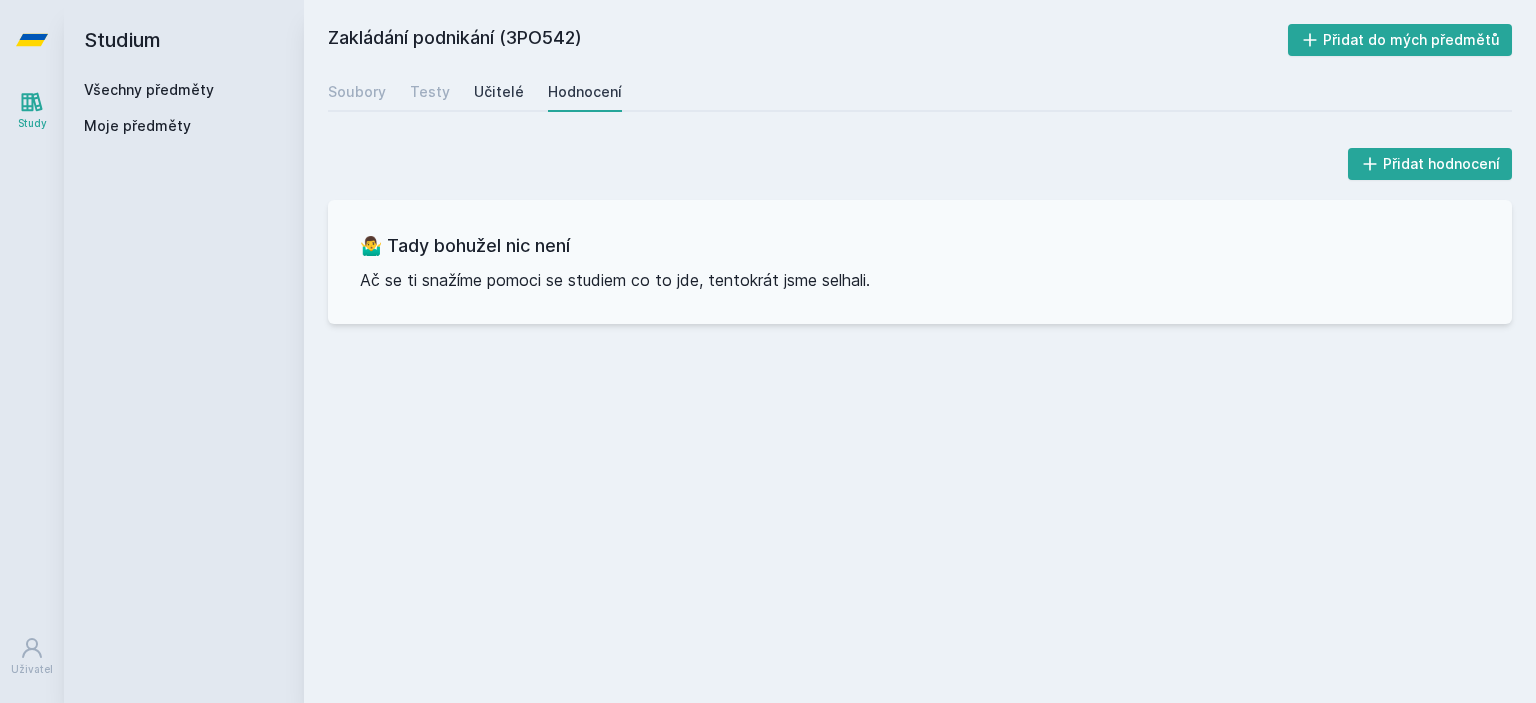 click on "Učitelé" at bounding box center [499, 92] 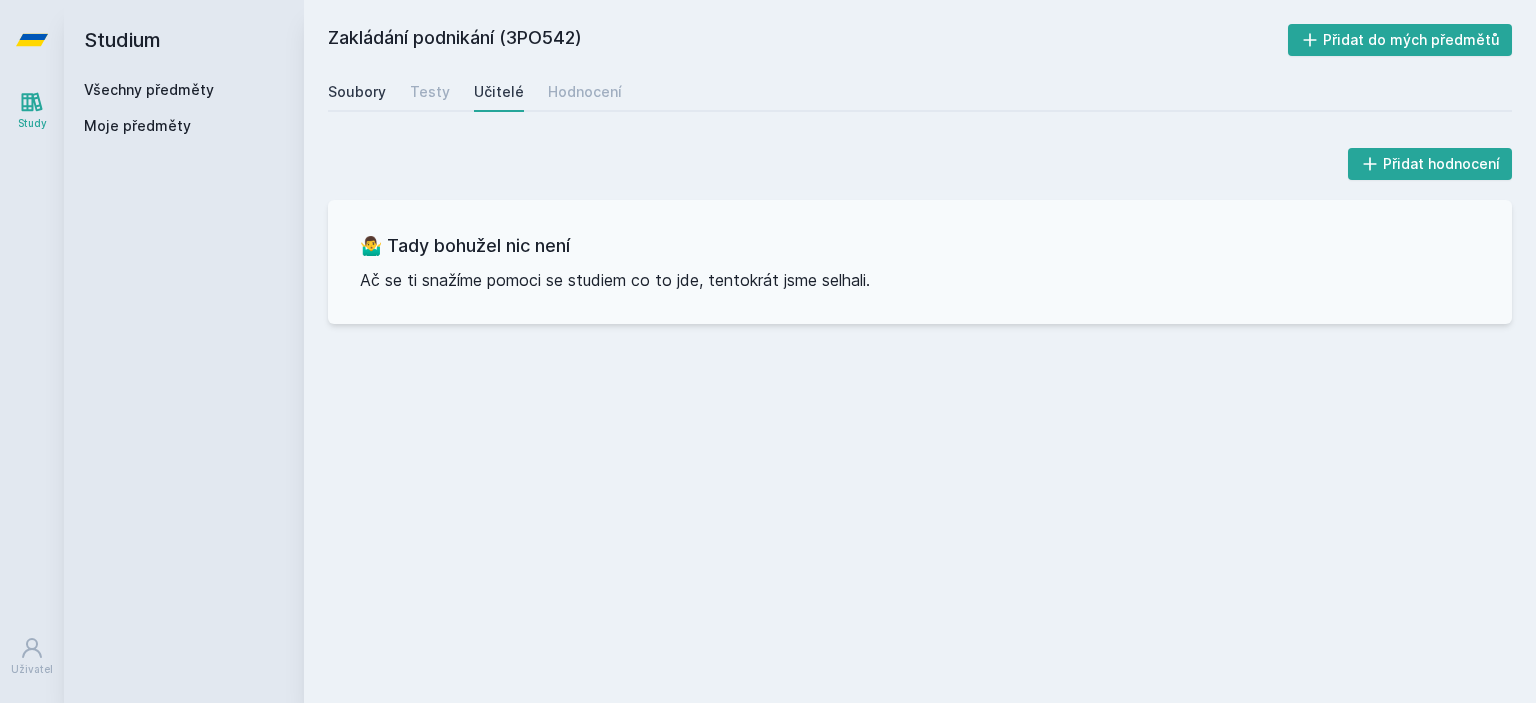 click on "Soubory" at bounding box center (357, 92) 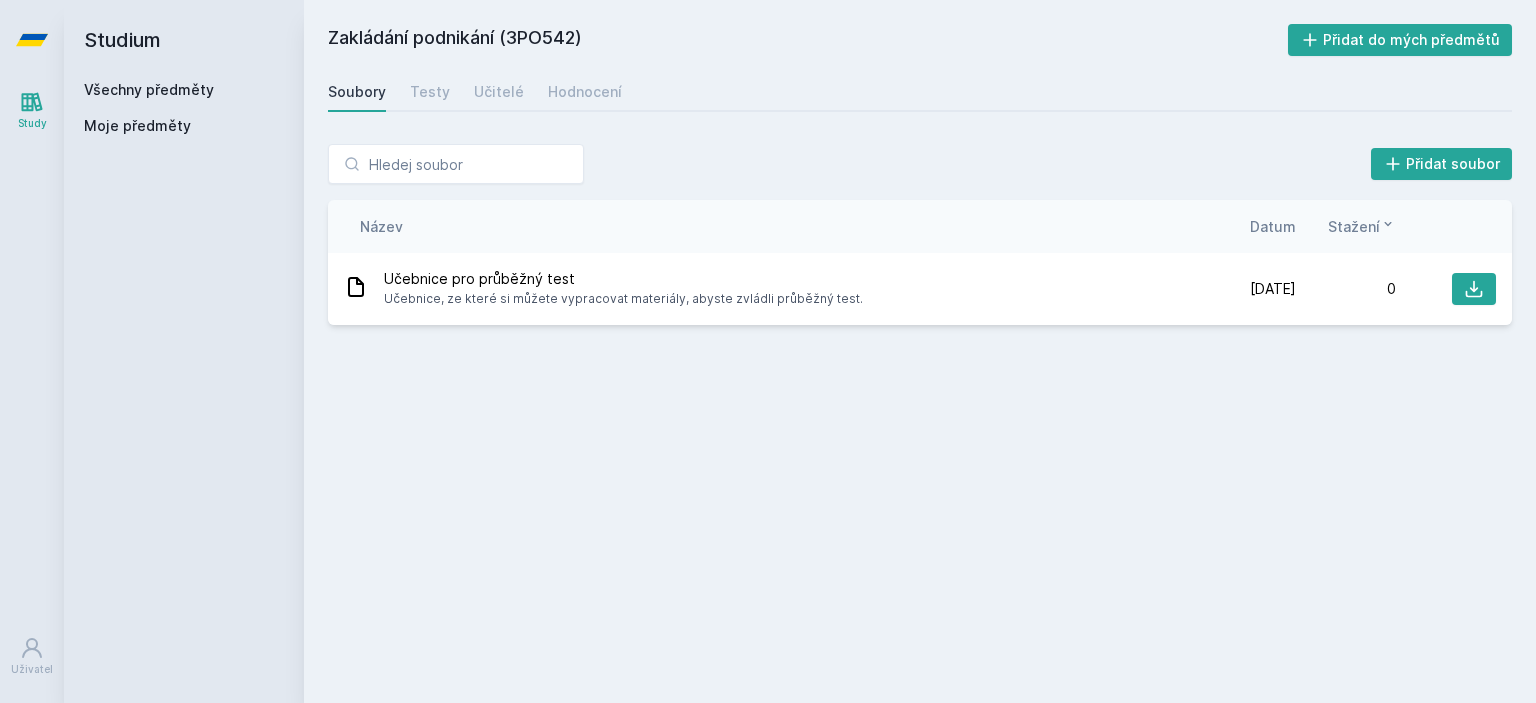 click on "Všechny předměty" at bounding box center [149, 89] 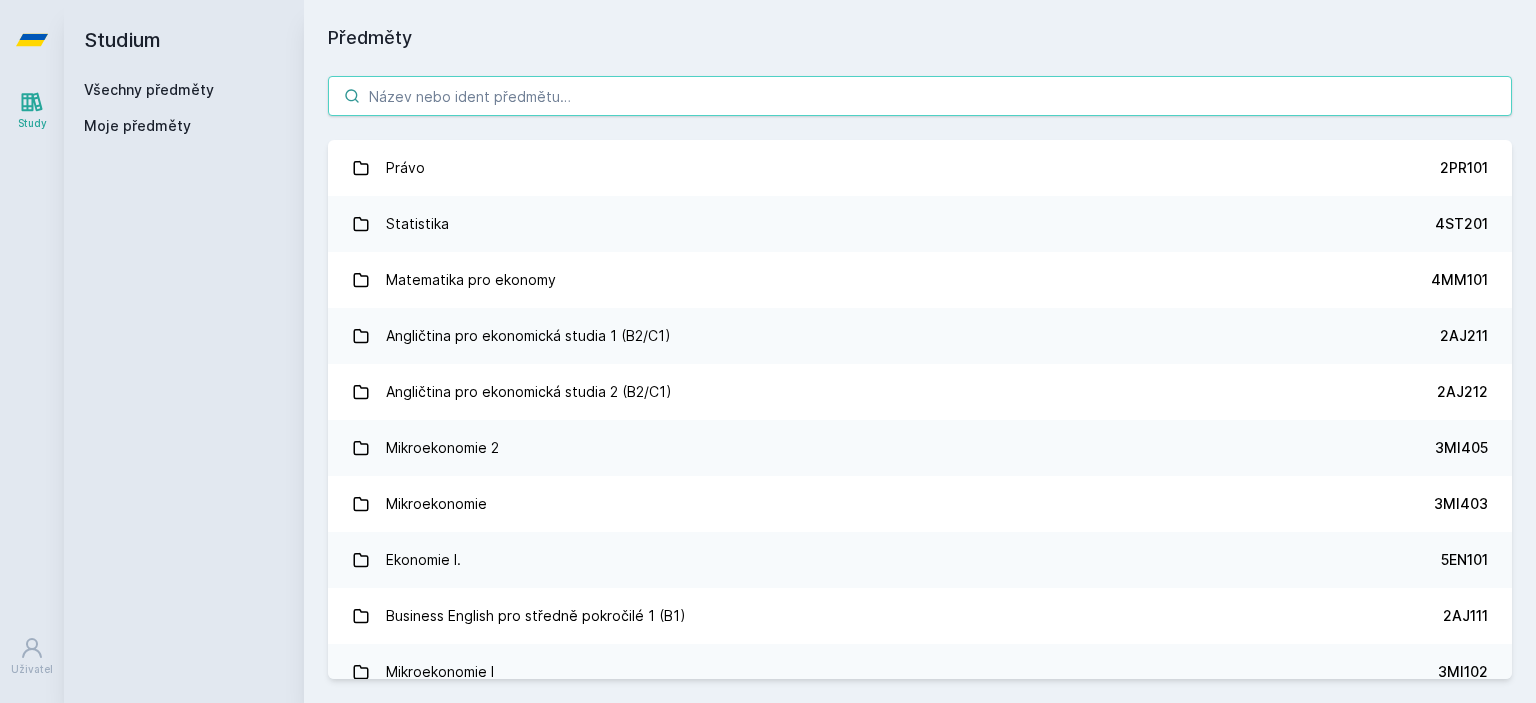 click at bounding box center [920, 96] 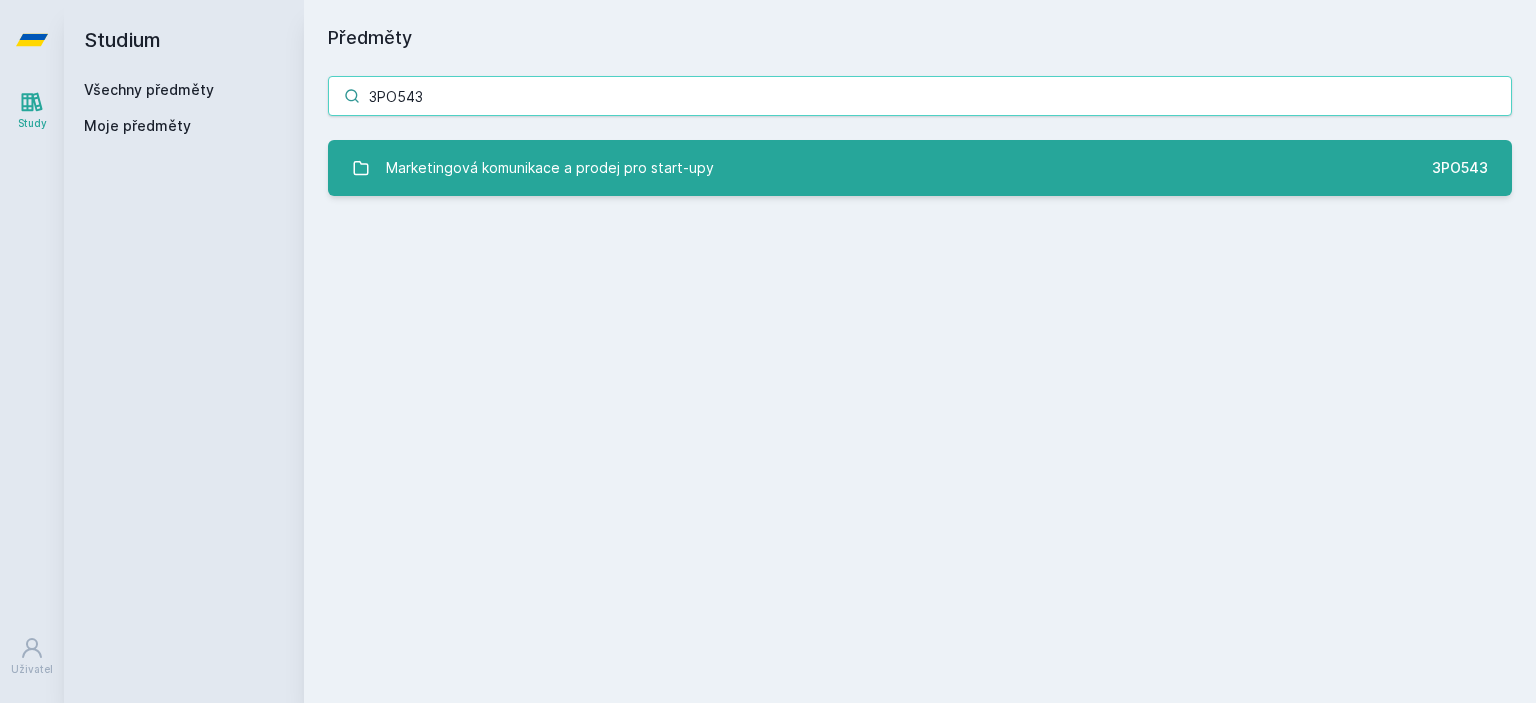 type on "3PO543" 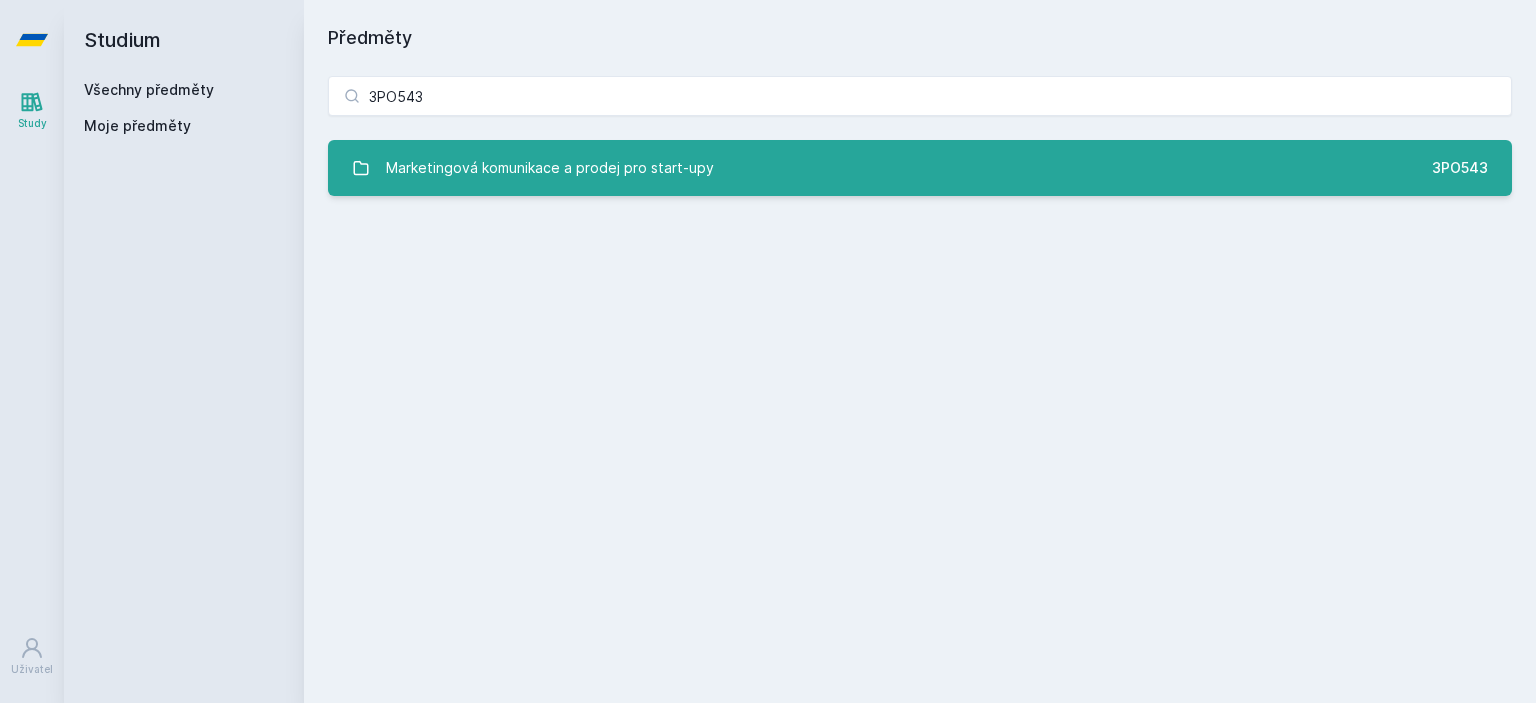 click on "Marketingová komunikace a prodej pro start-upy" at bounding box center [550, 168] 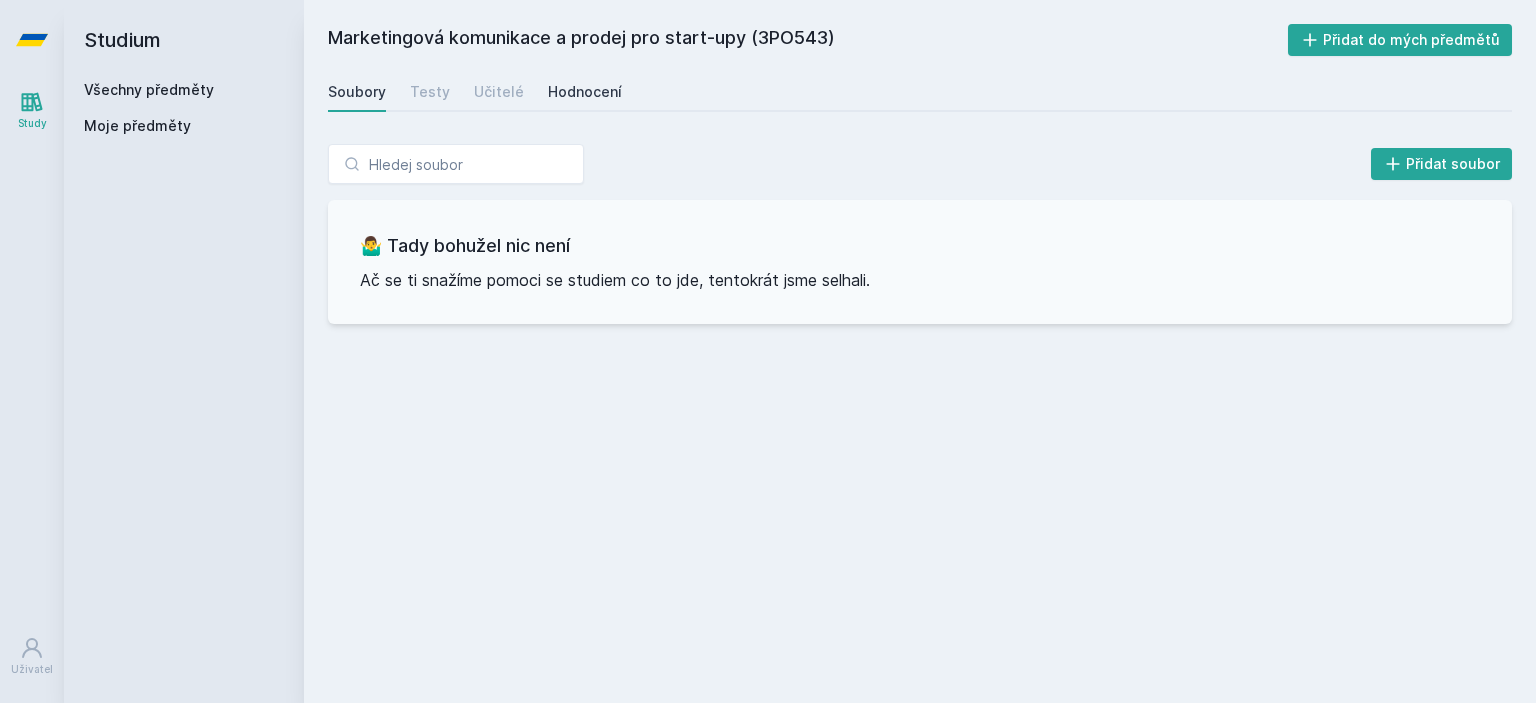 click on "Hodnocení" at bounding box center [585, 92] 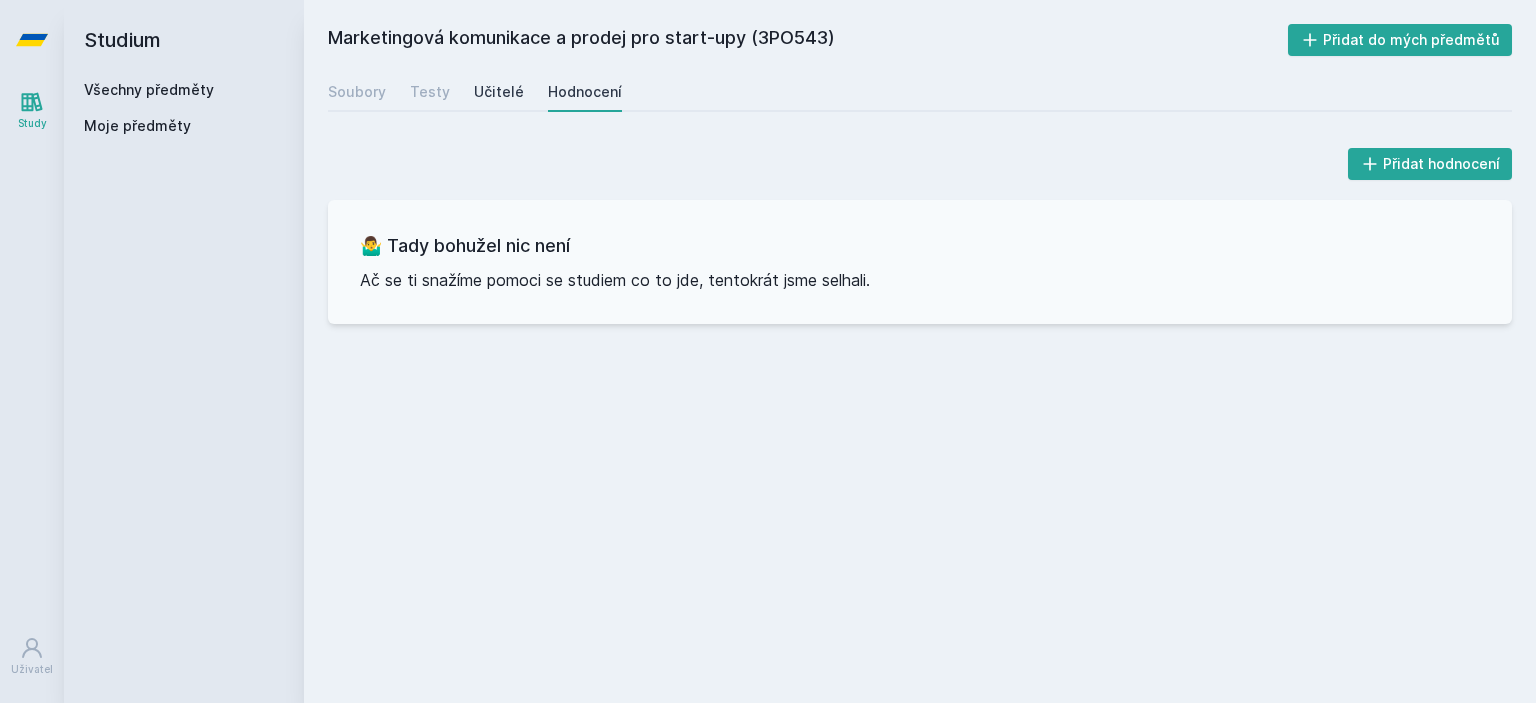 click on "Učitelé" at bounding box center (499, 92) 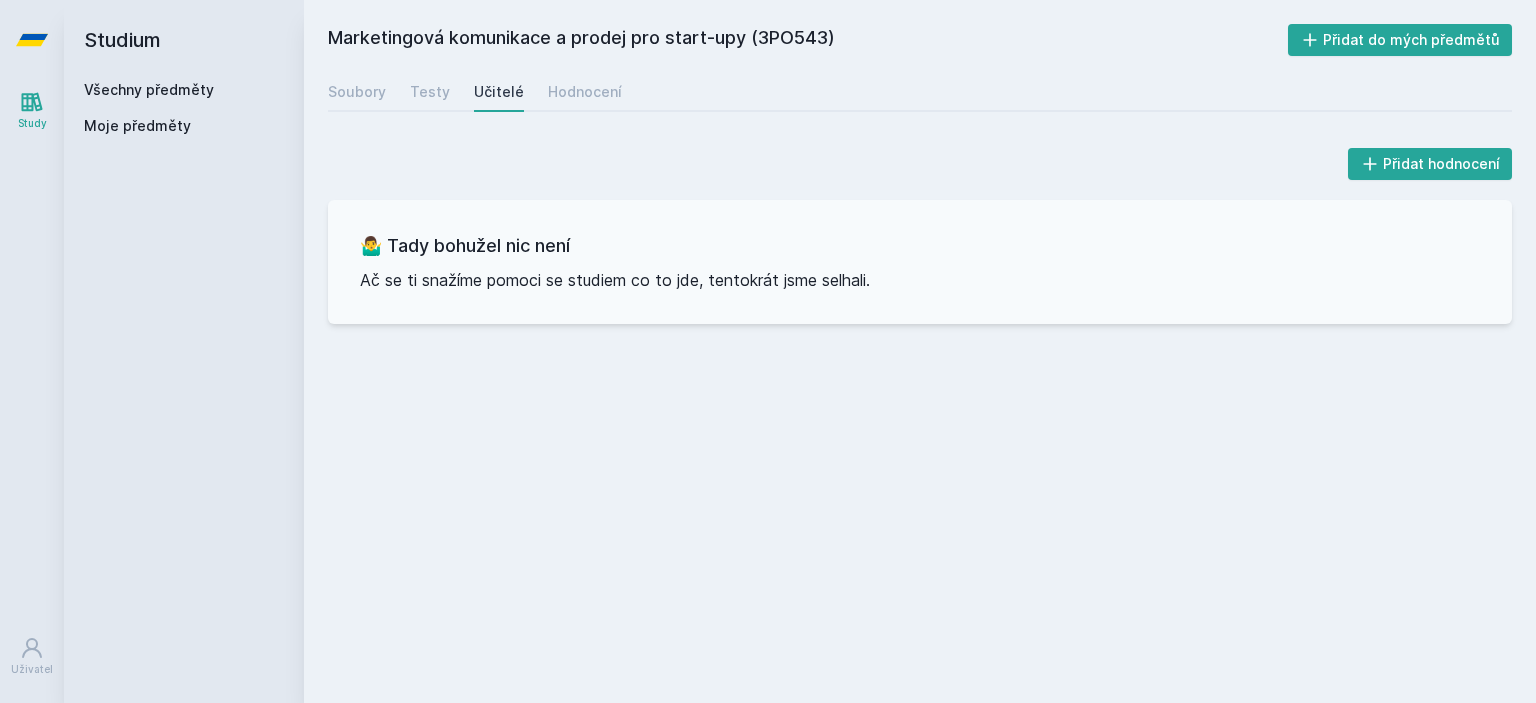 click on "Všechny předměty" at bounding box center [149, 89] 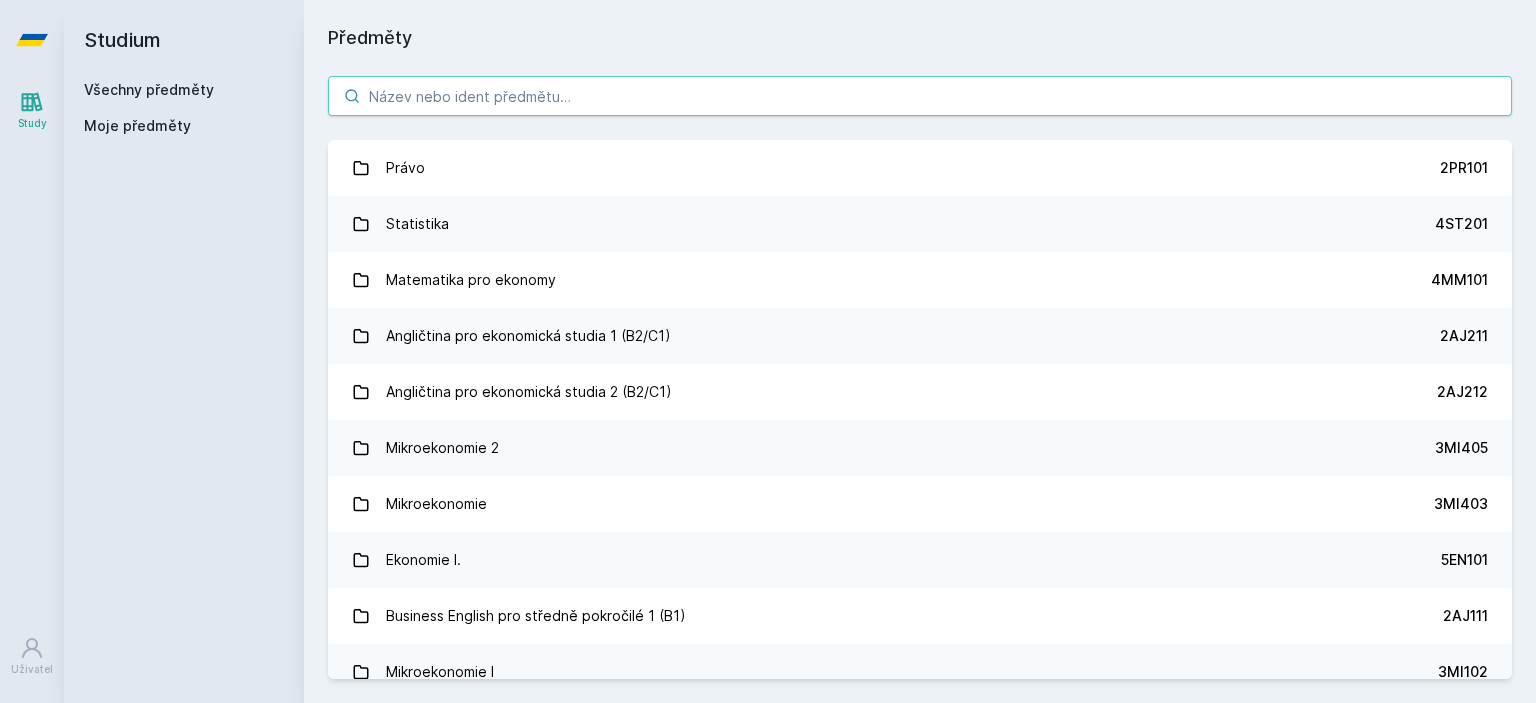 click at bounding box center (920, 96) 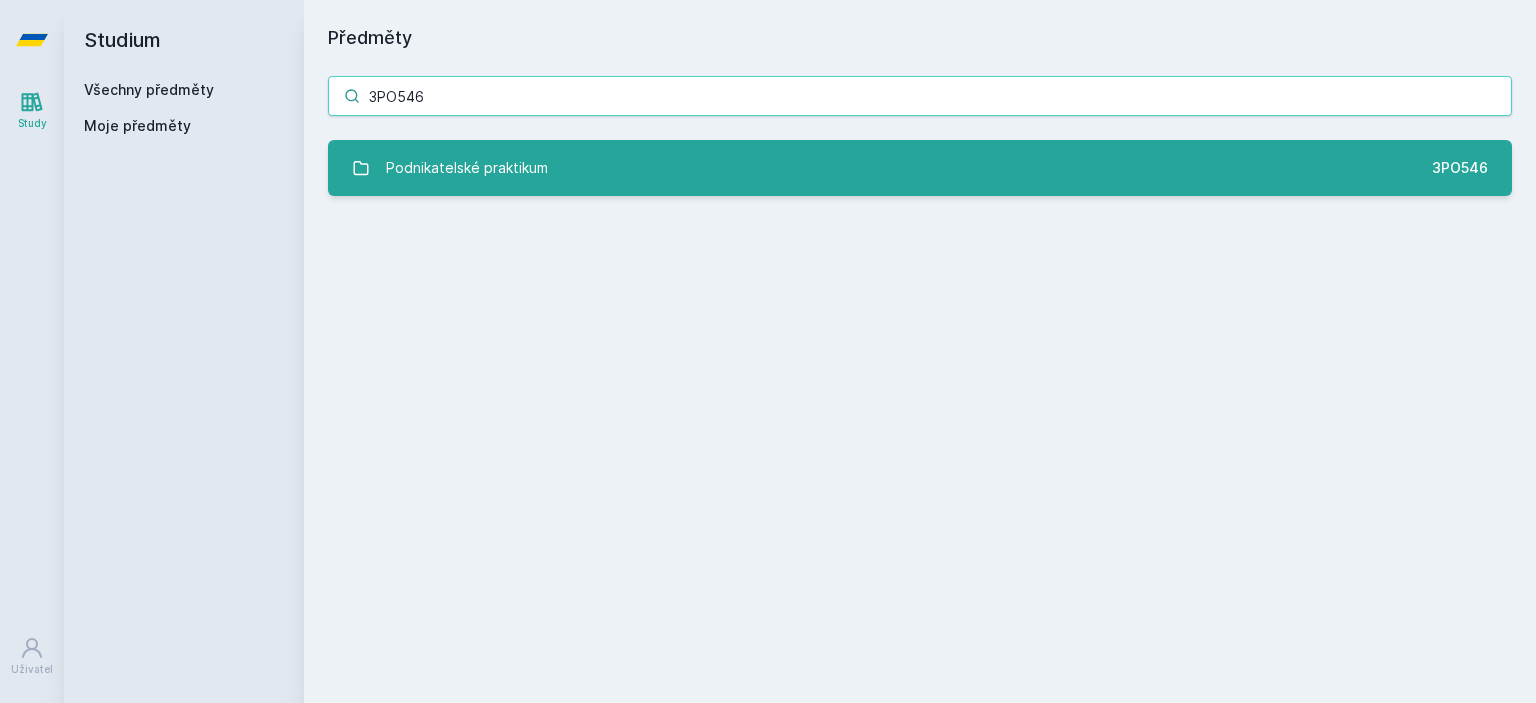 type on "3PO546" 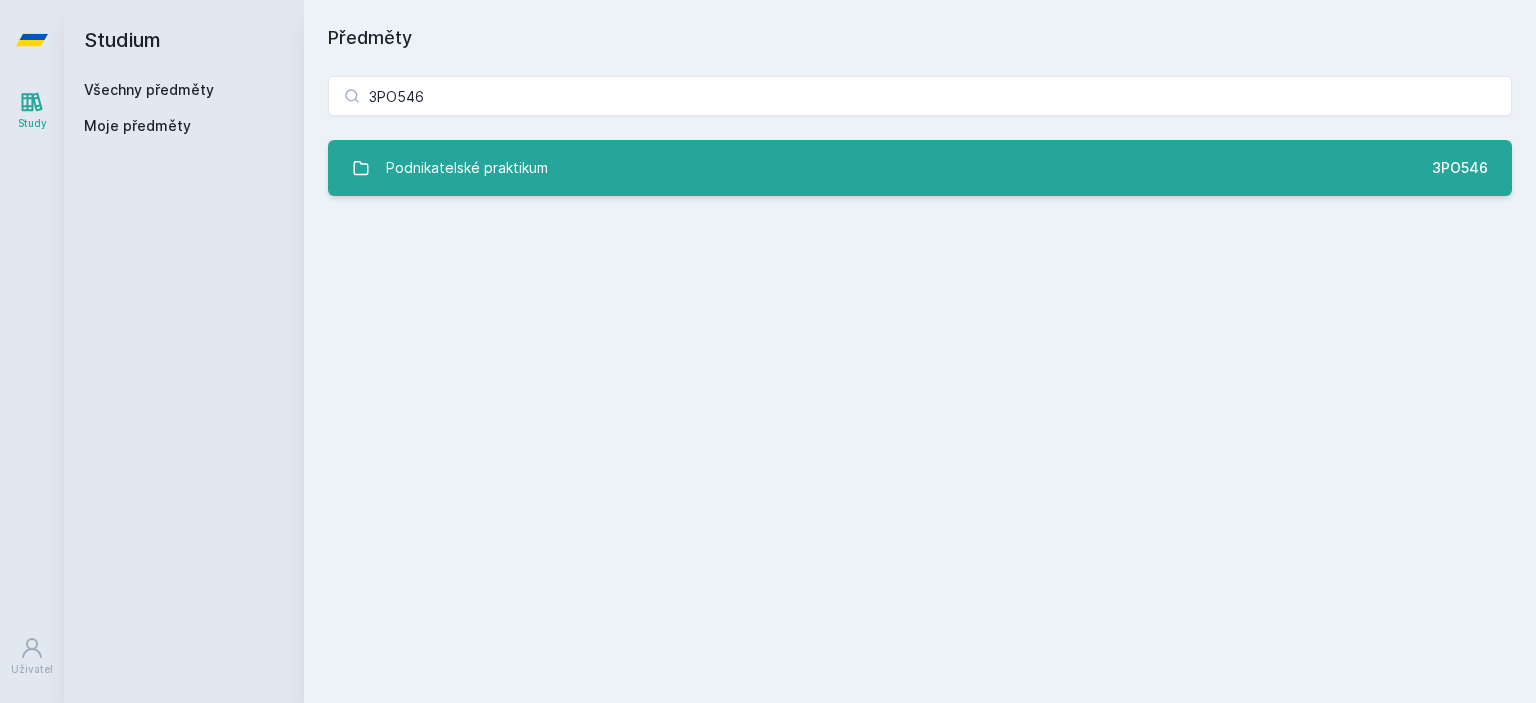 click on "Podnikatelské praktikum" at bounding box center (467, 168) 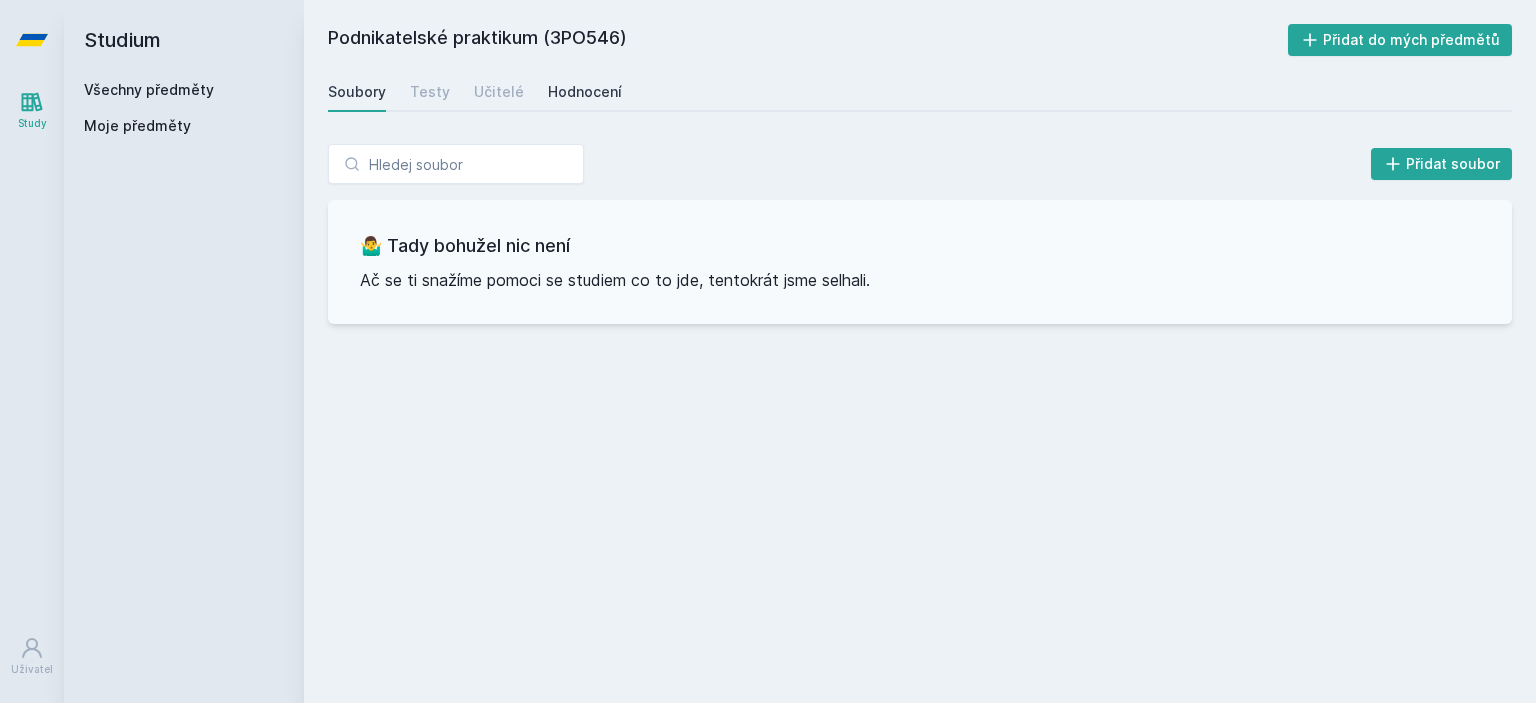 click on "Hodnocení" at bounding box center [585, 92] 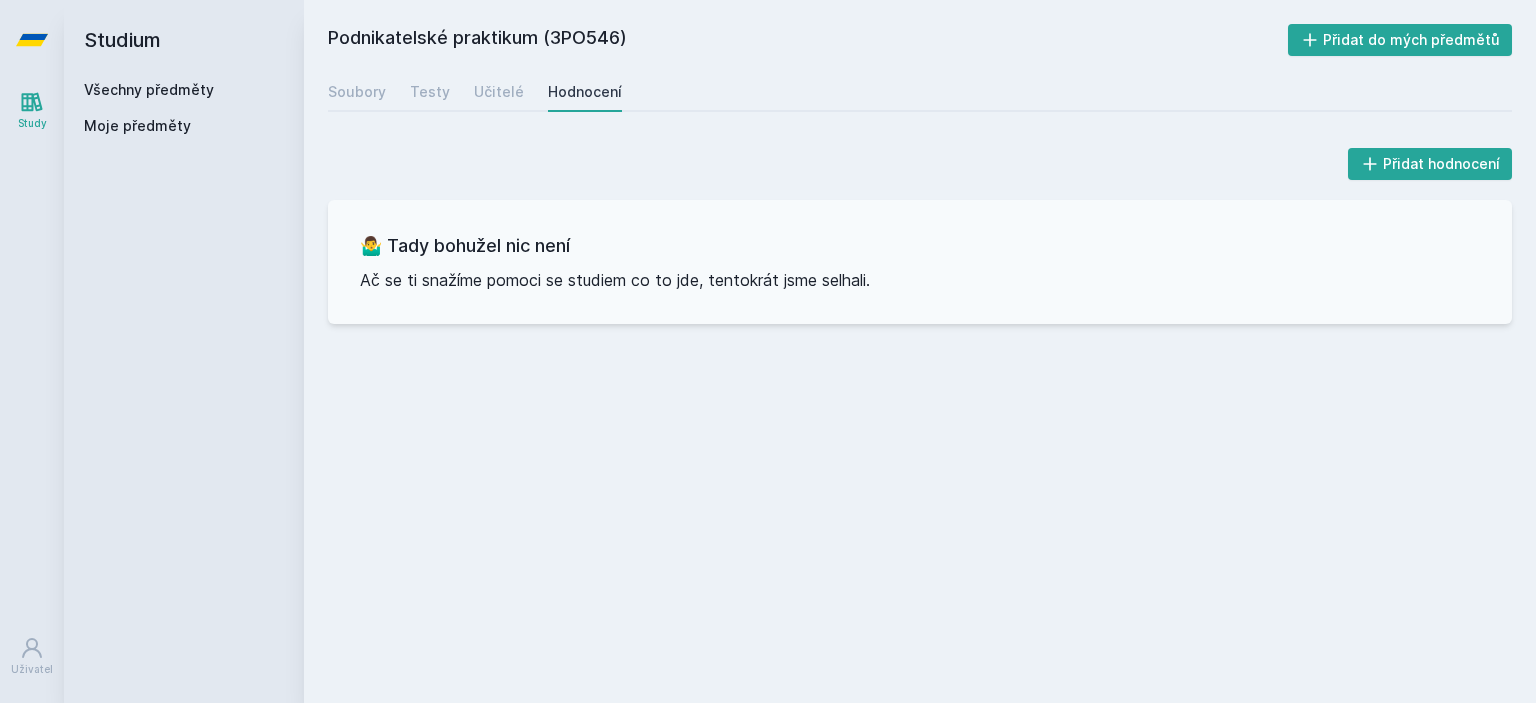 click on "Všechny předměty" at bounding box center [149, 89] 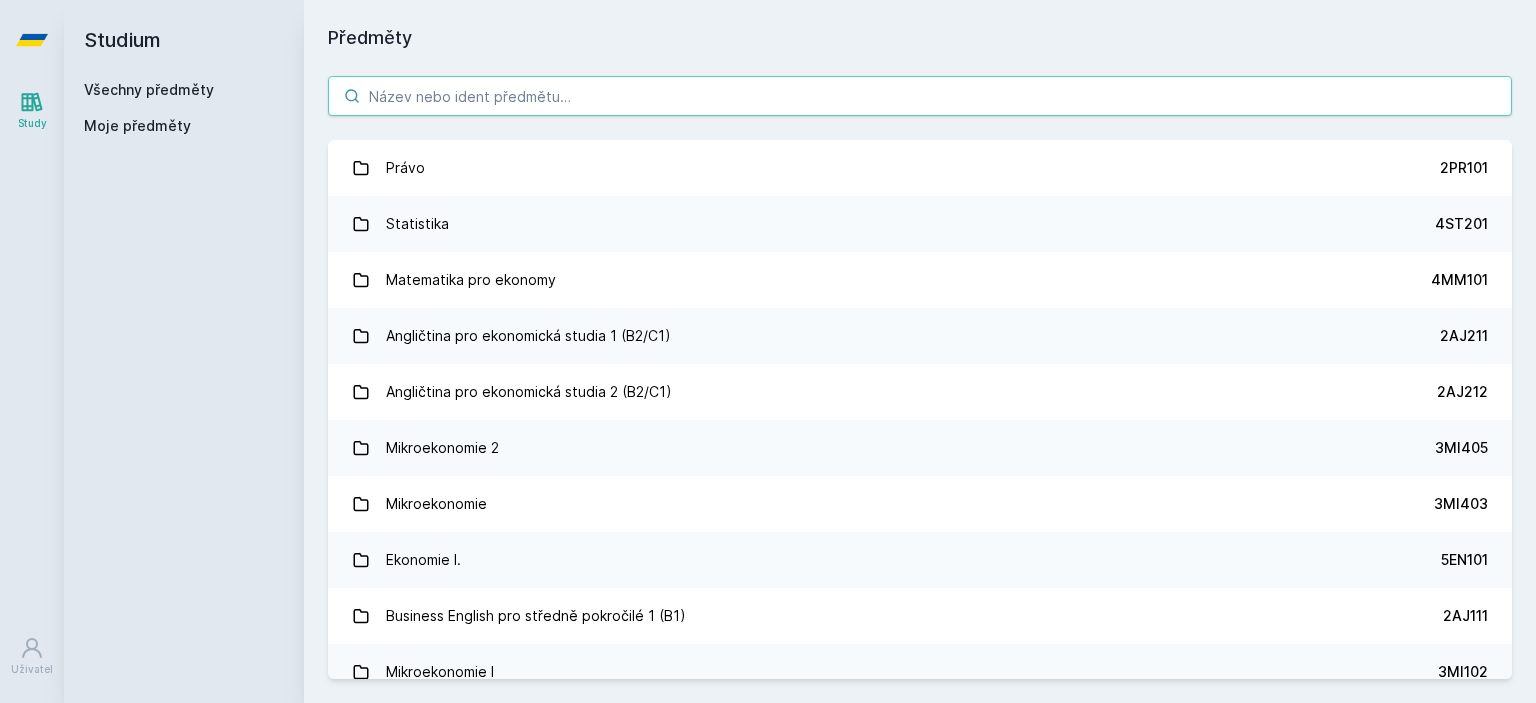 click at bounding box center (920, 96) 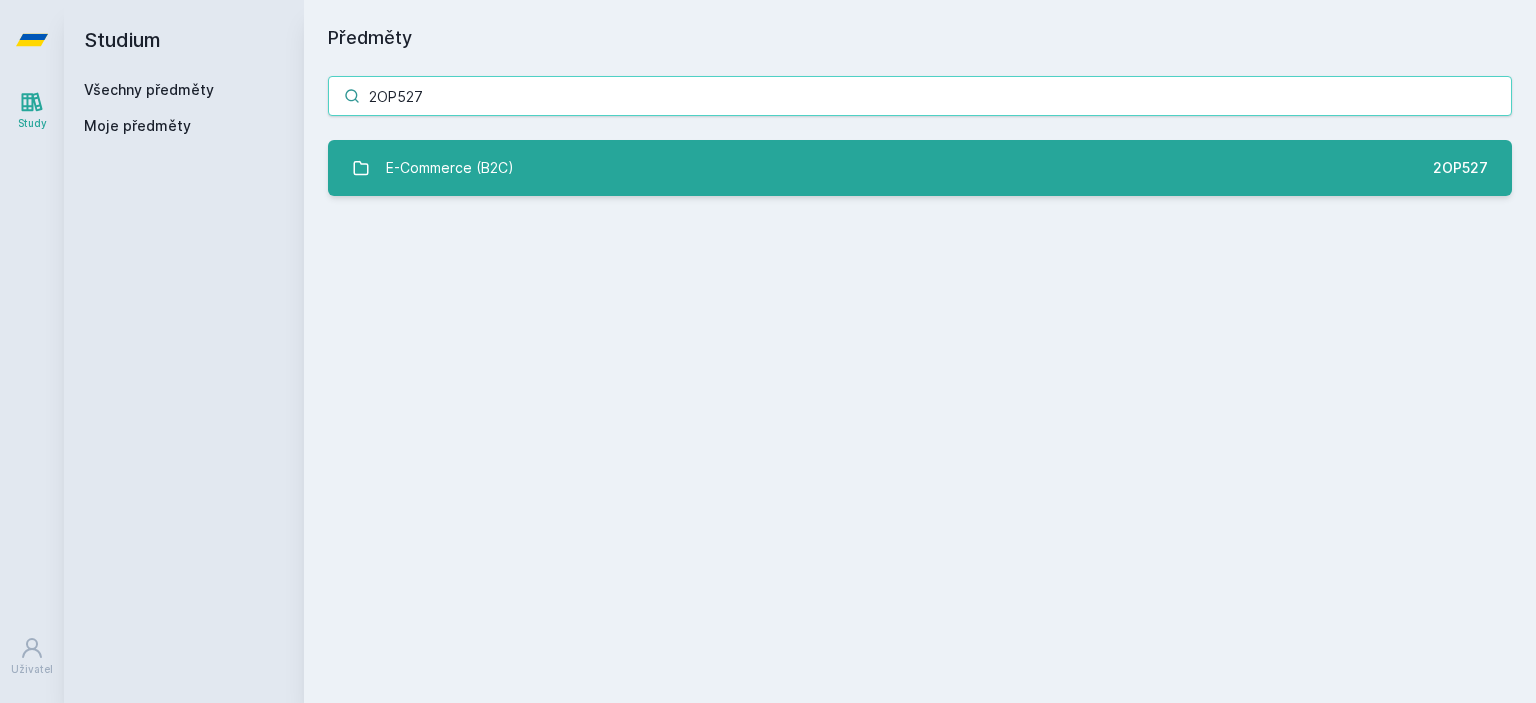 type on "2OP527" 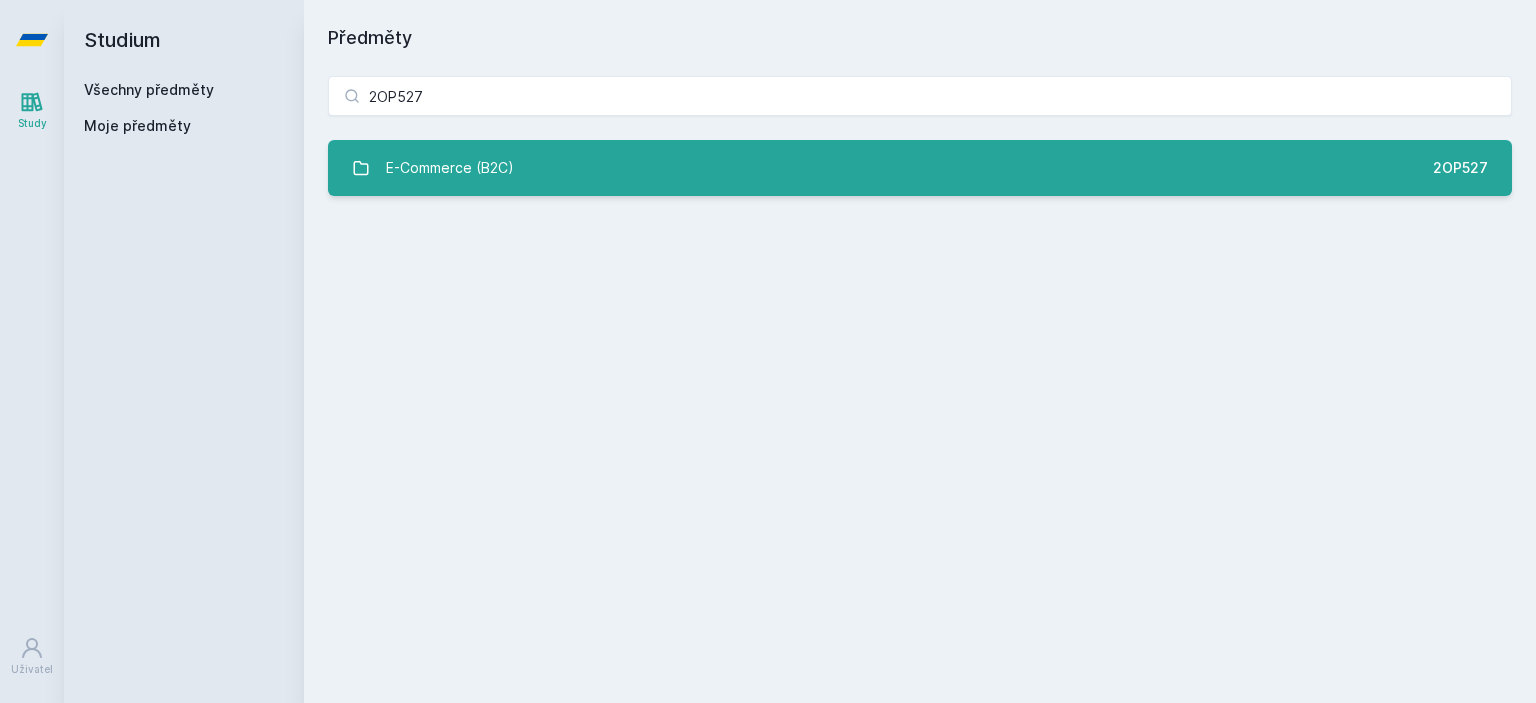 click on "E-Commerce (B2C)" at bounding box center [450, 168] 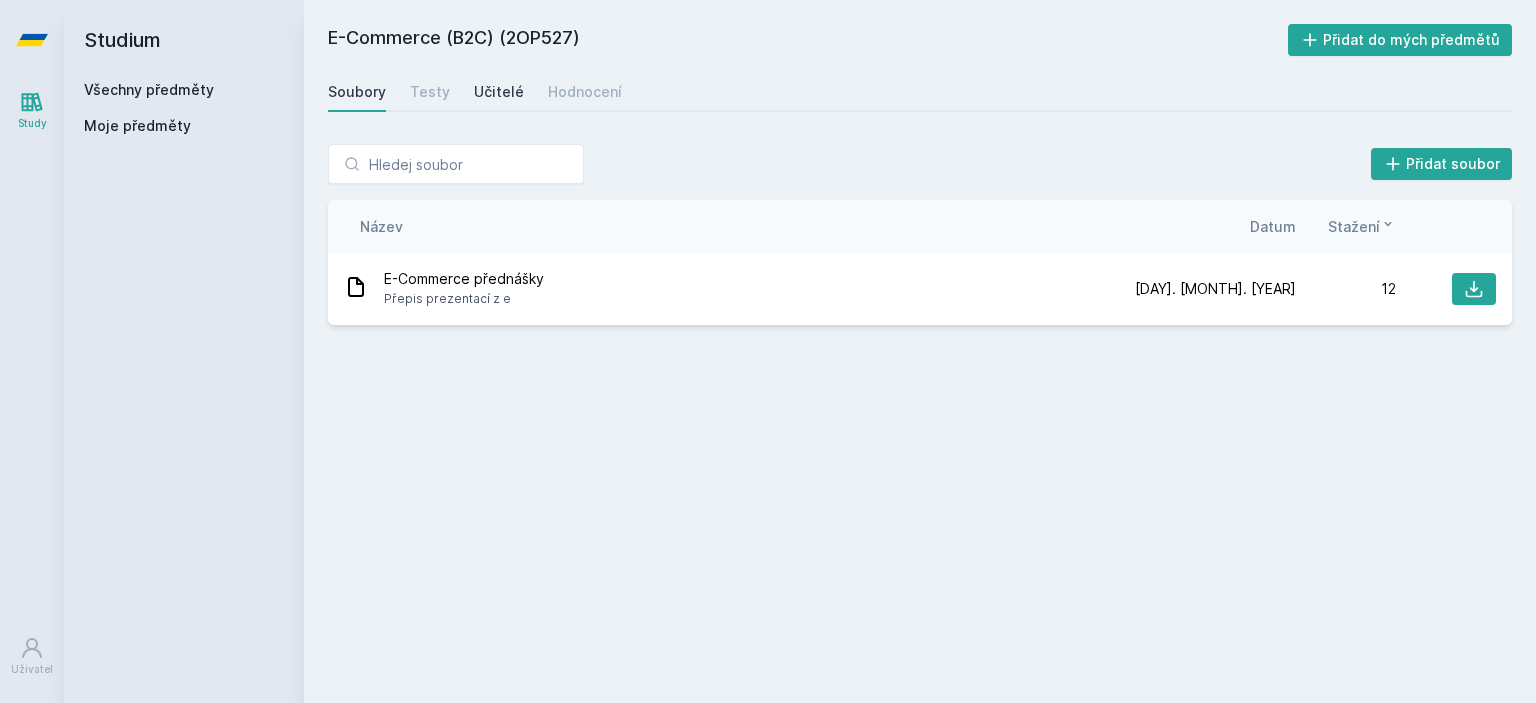 click on "Učitelé" at bounding box center (499, 92) 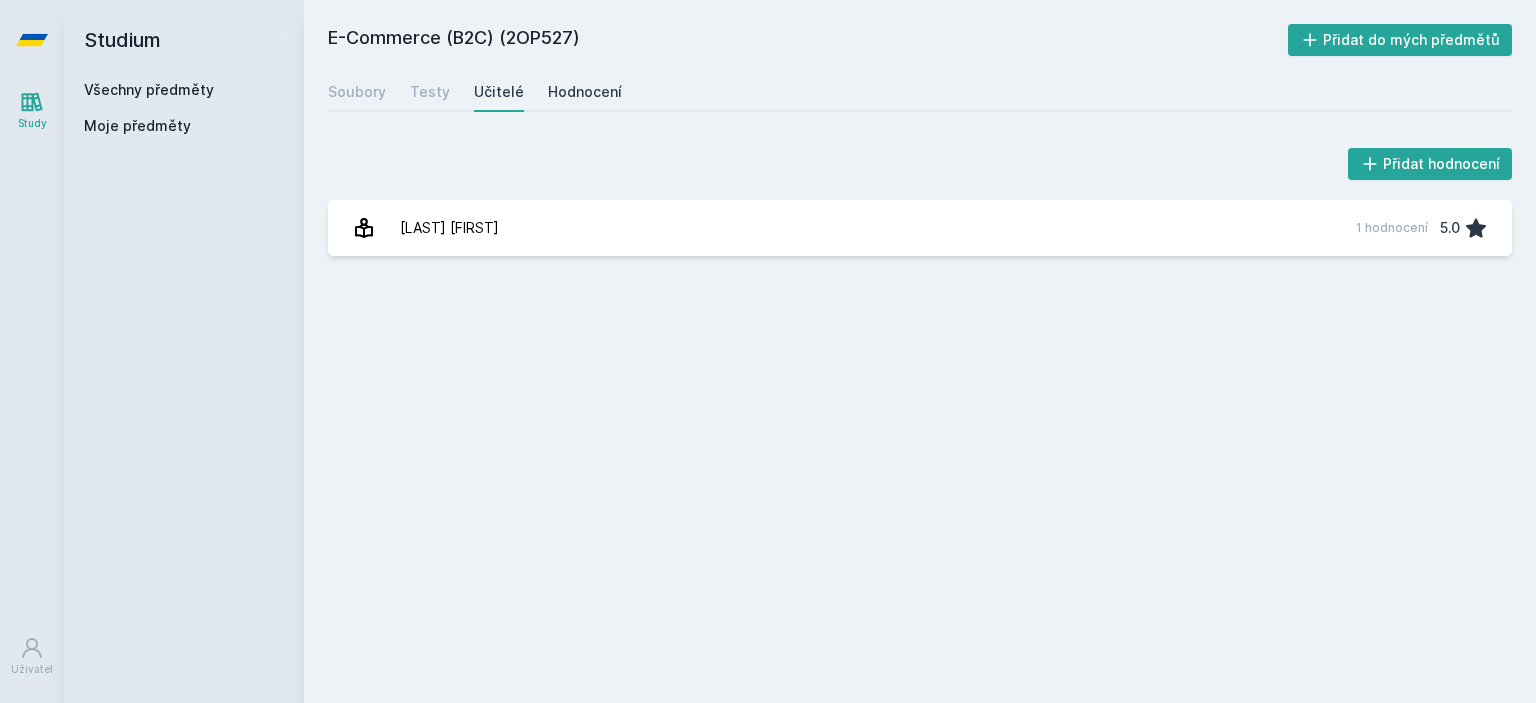 click on "Hodnocení" at bounding box center (585, 92) 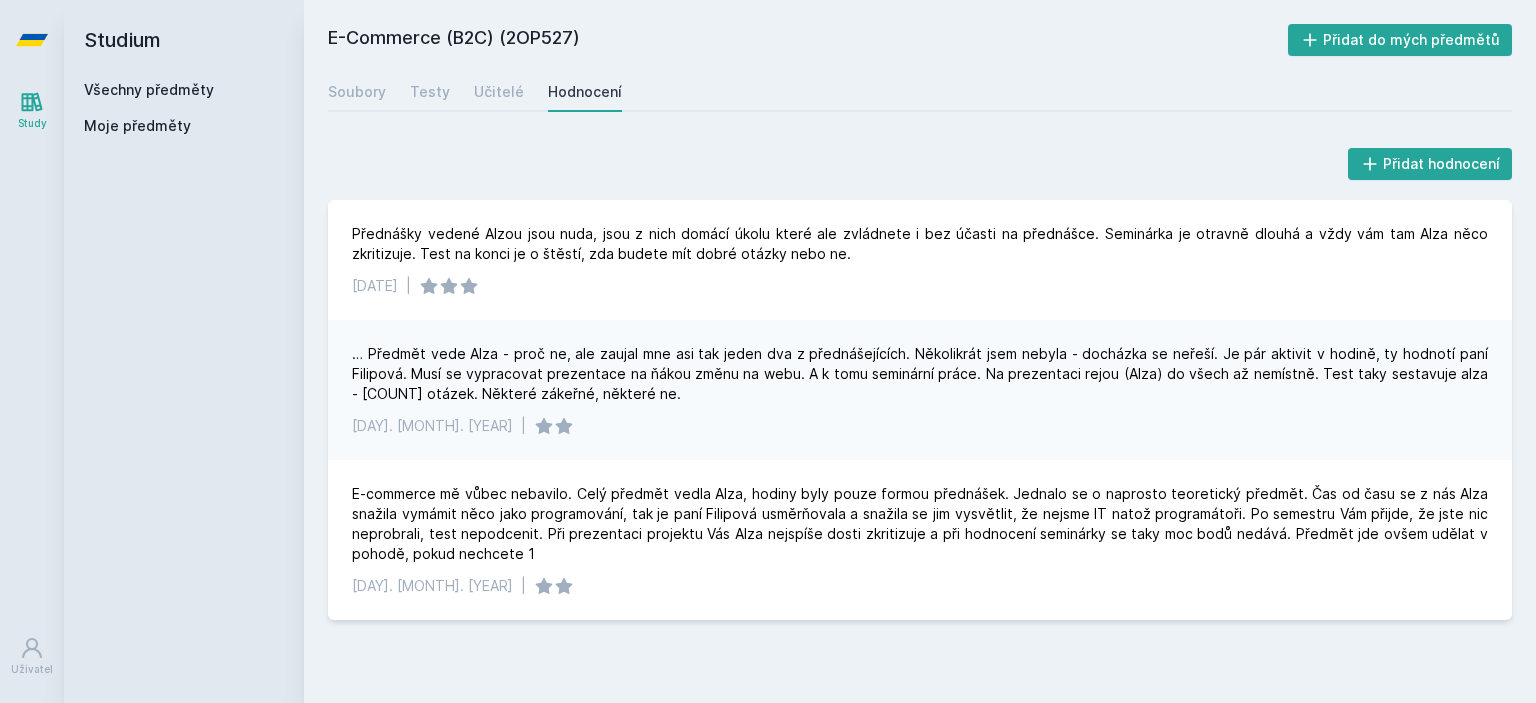 click on "Všechny předměty" at bounding box center [149, 89] 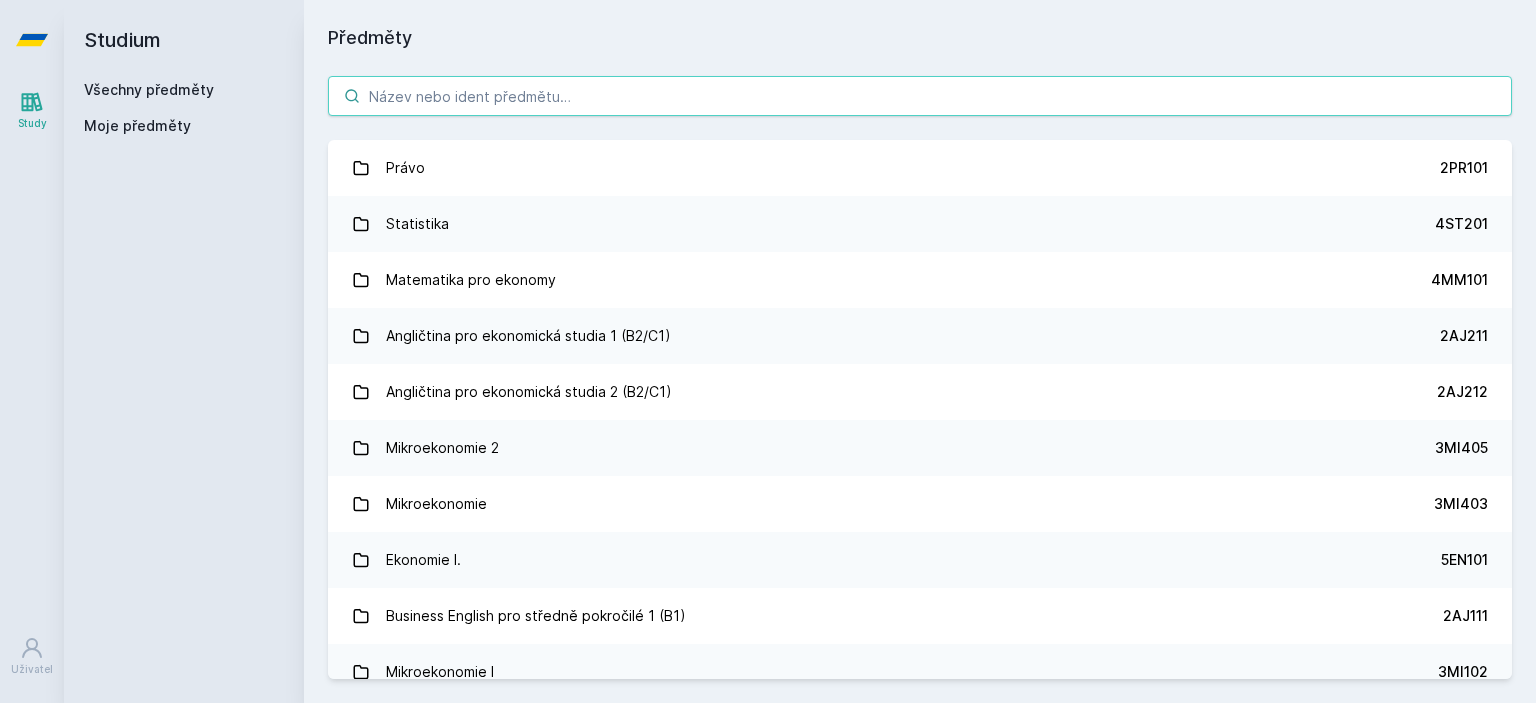 paste on "2IB521" 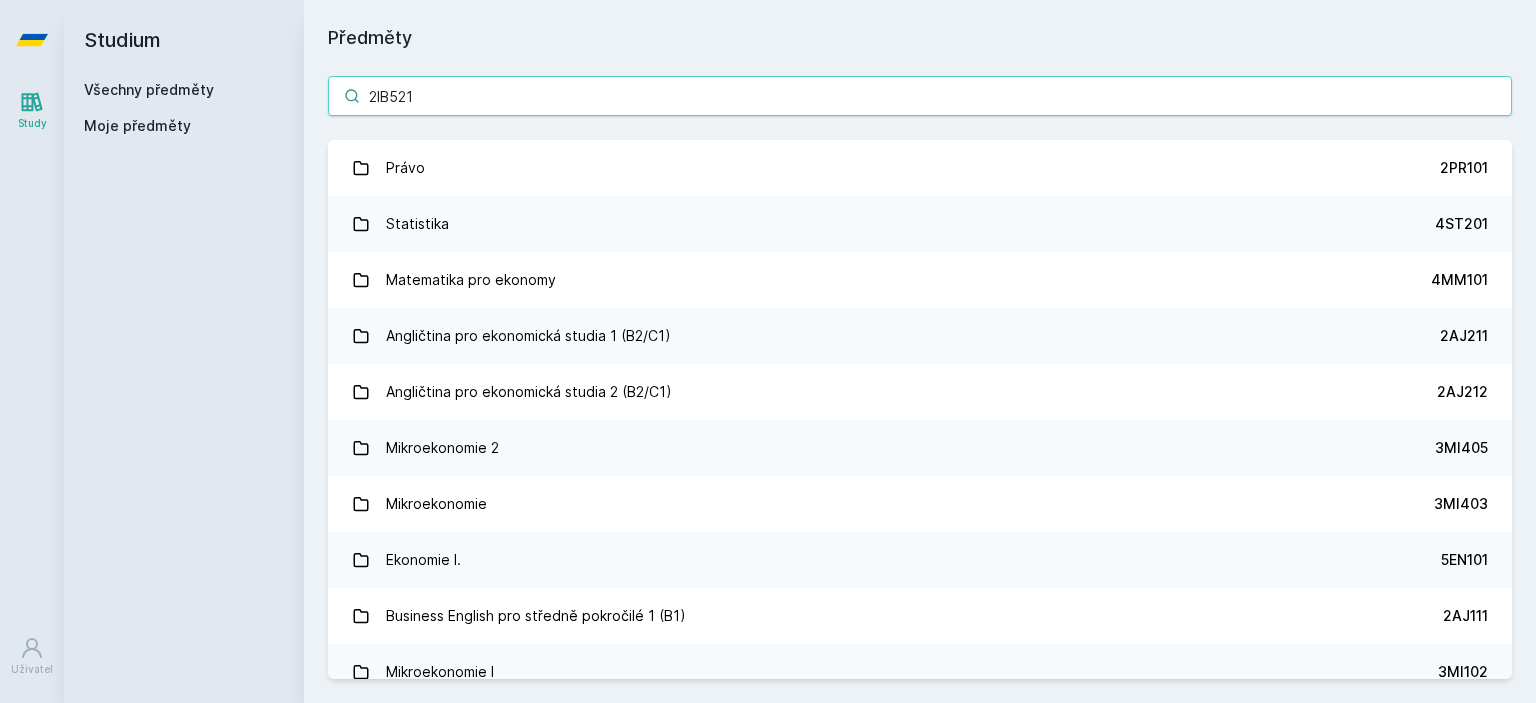 click on "2IB521" at bounding box center [920, 96] 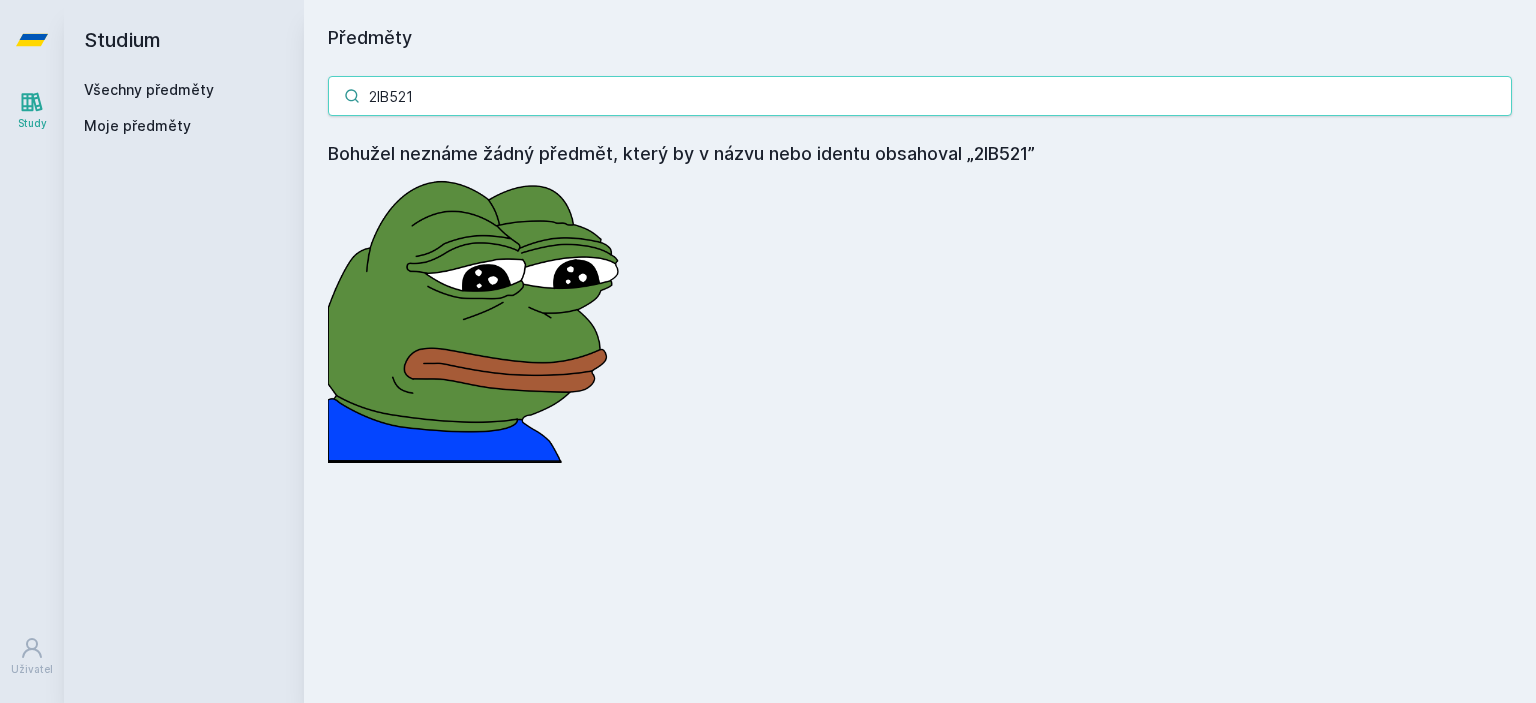 click on "2IB521" at bounding box center [920, 96] 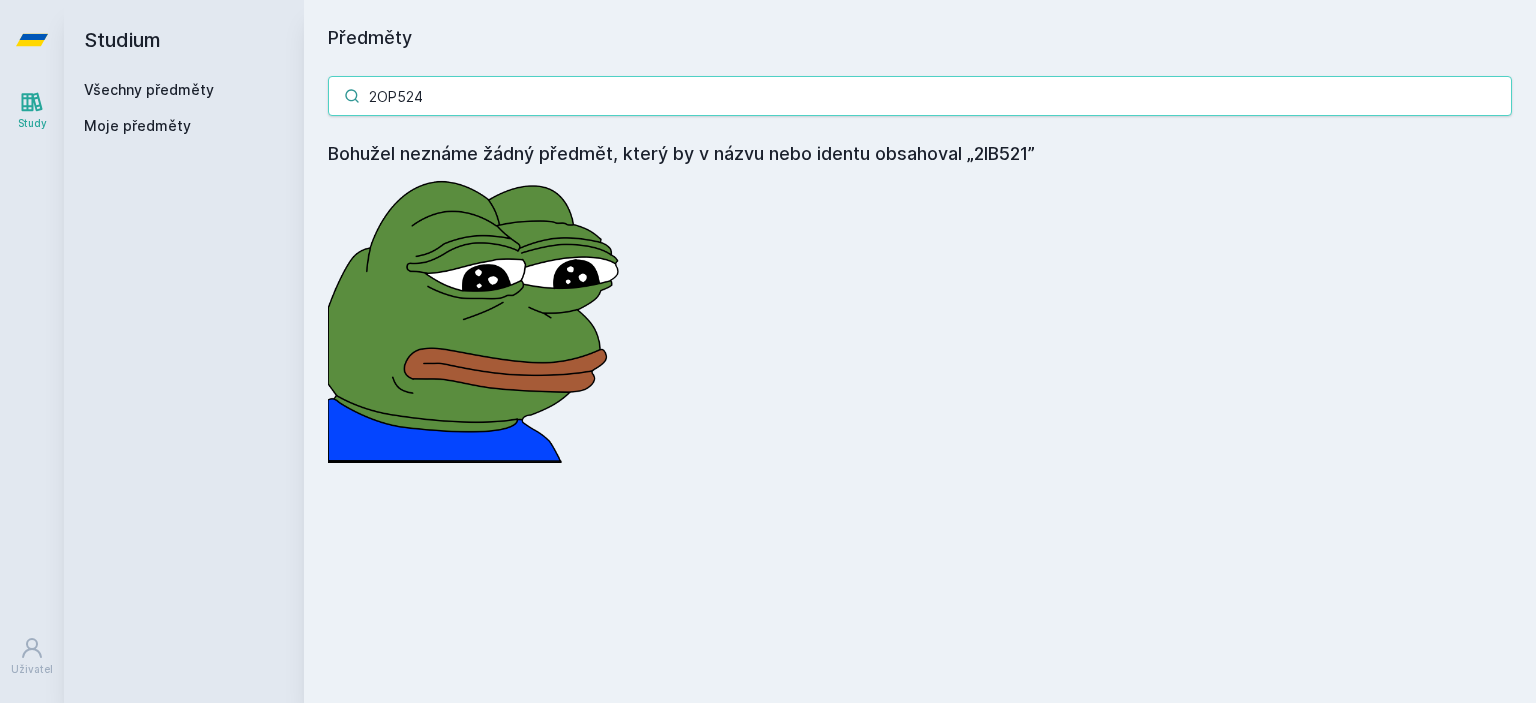 click on "2OP524" at bounding box center [920, 96] 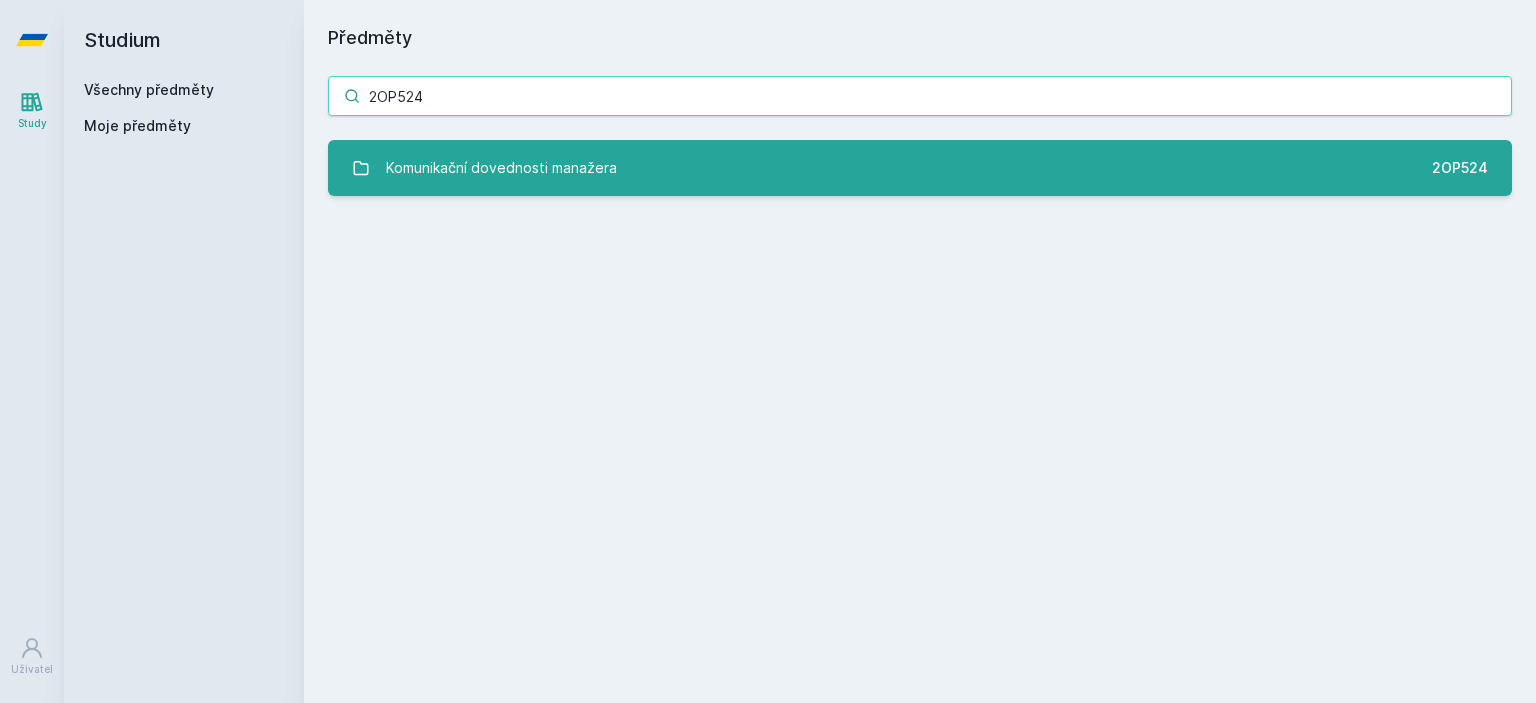 type on "2OP524" 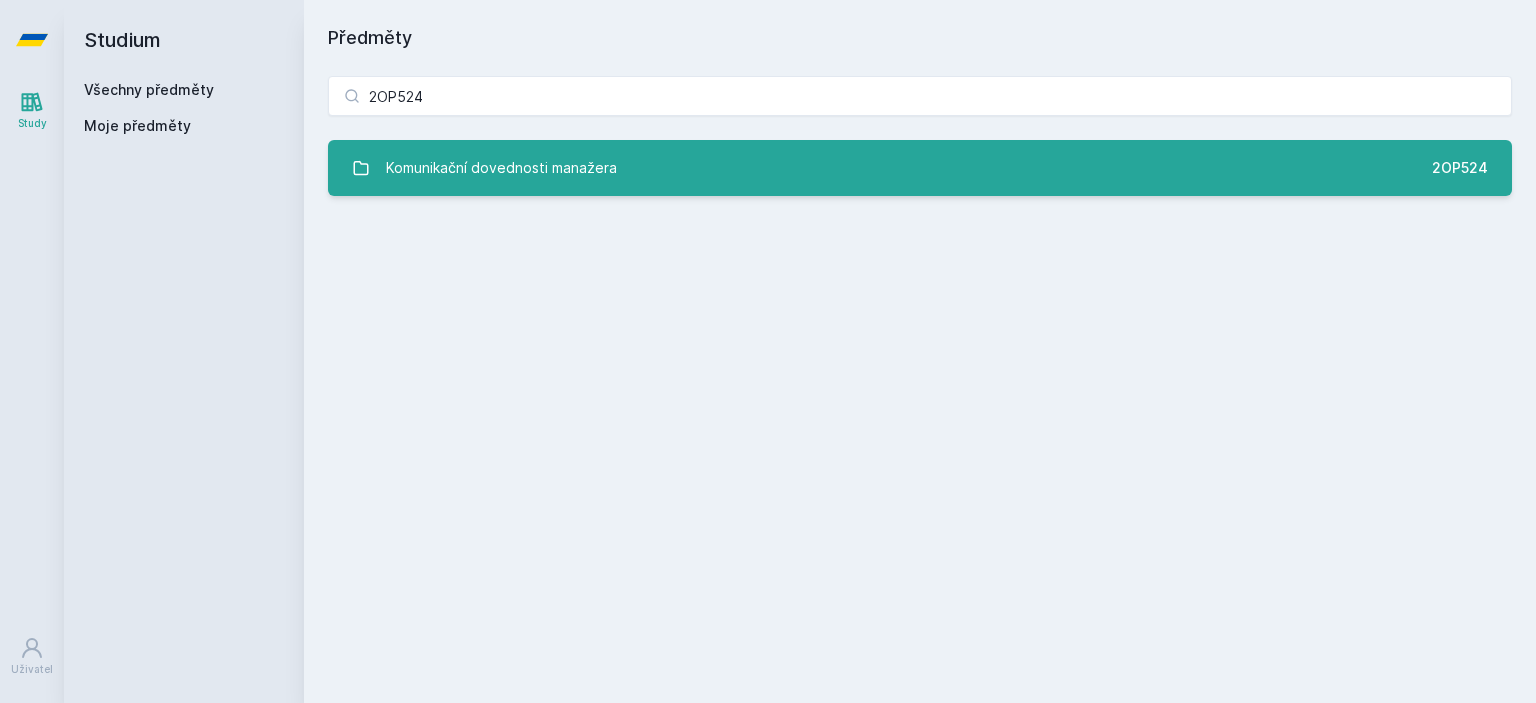 click on "Komunikační dovednosti manažera" at bounding box center (501, 168) 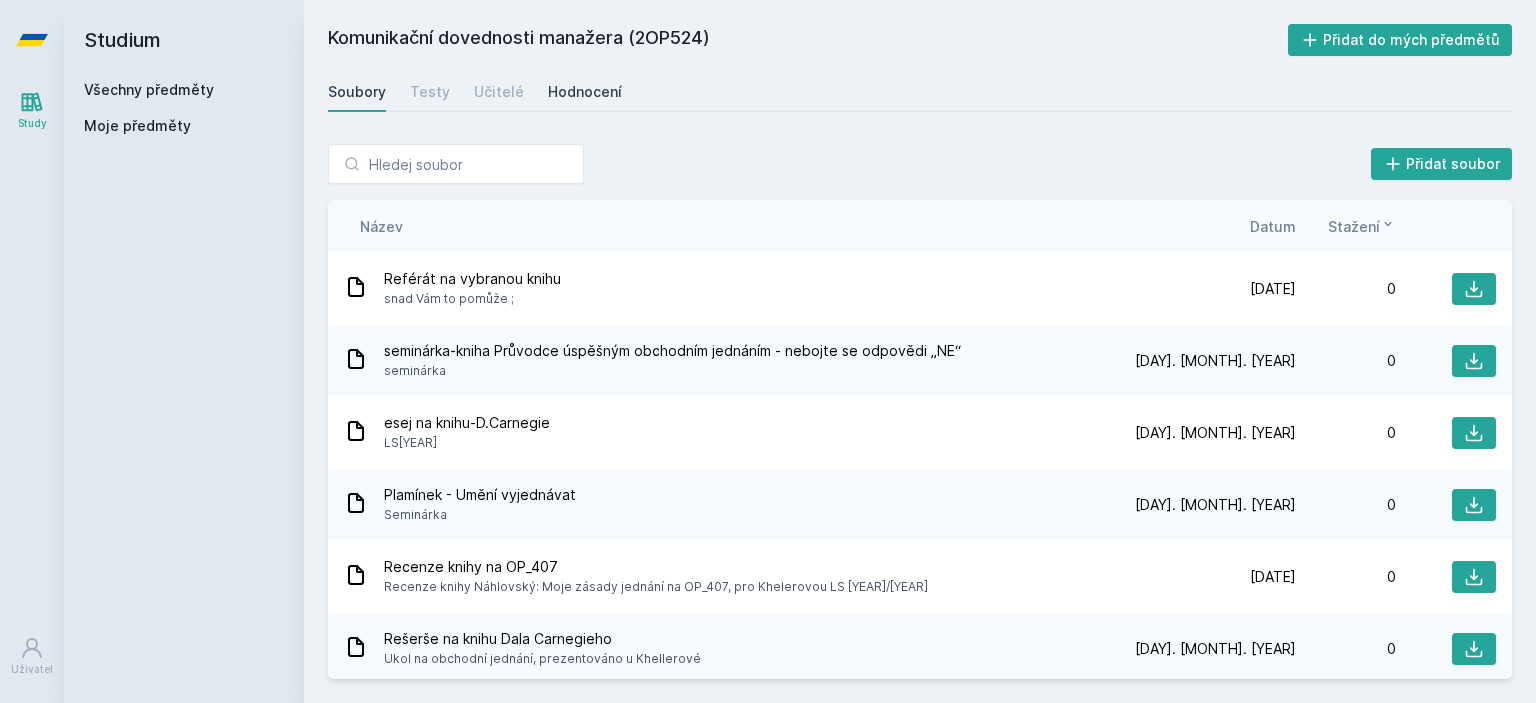 click on "Hodnocení" at bounding box center (585, 92) 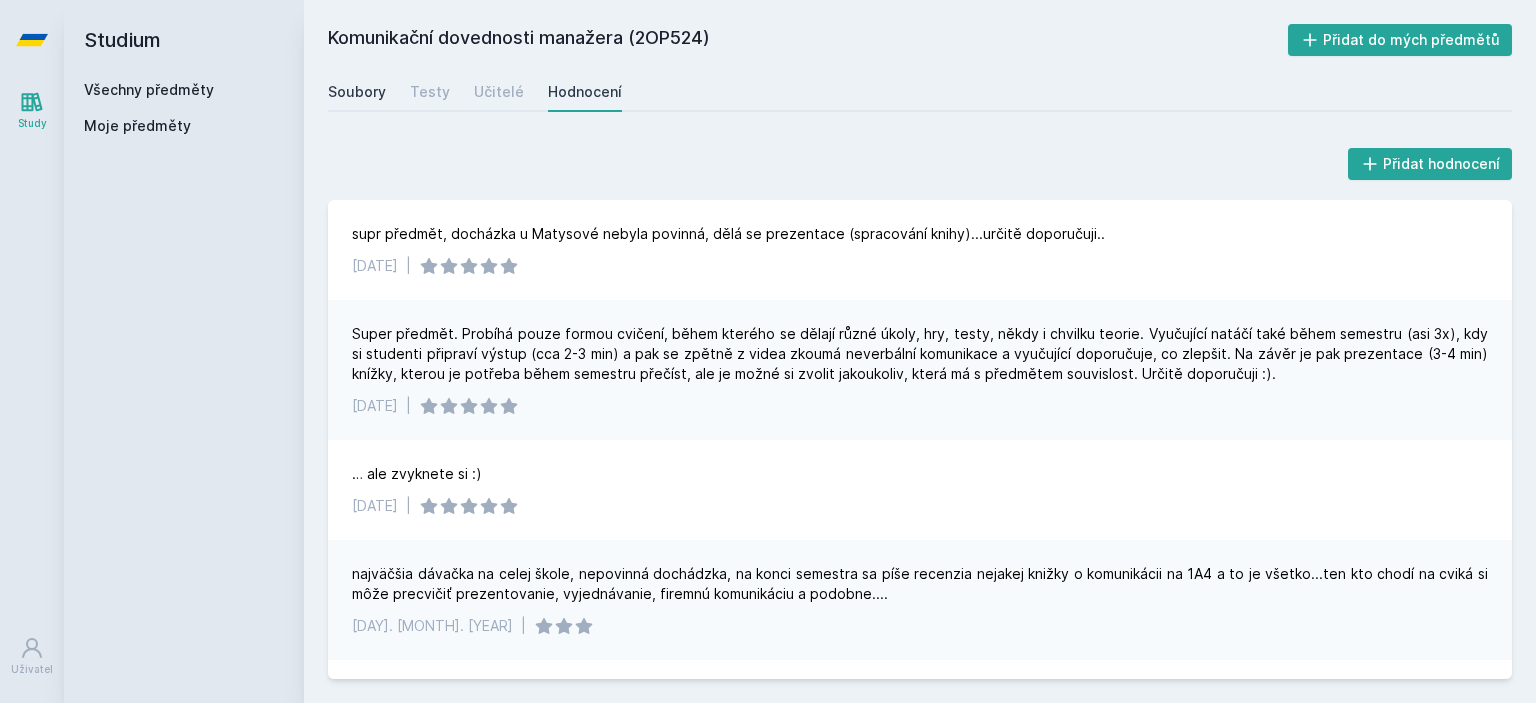click on "Soubory" at bounding box center (357, 92) 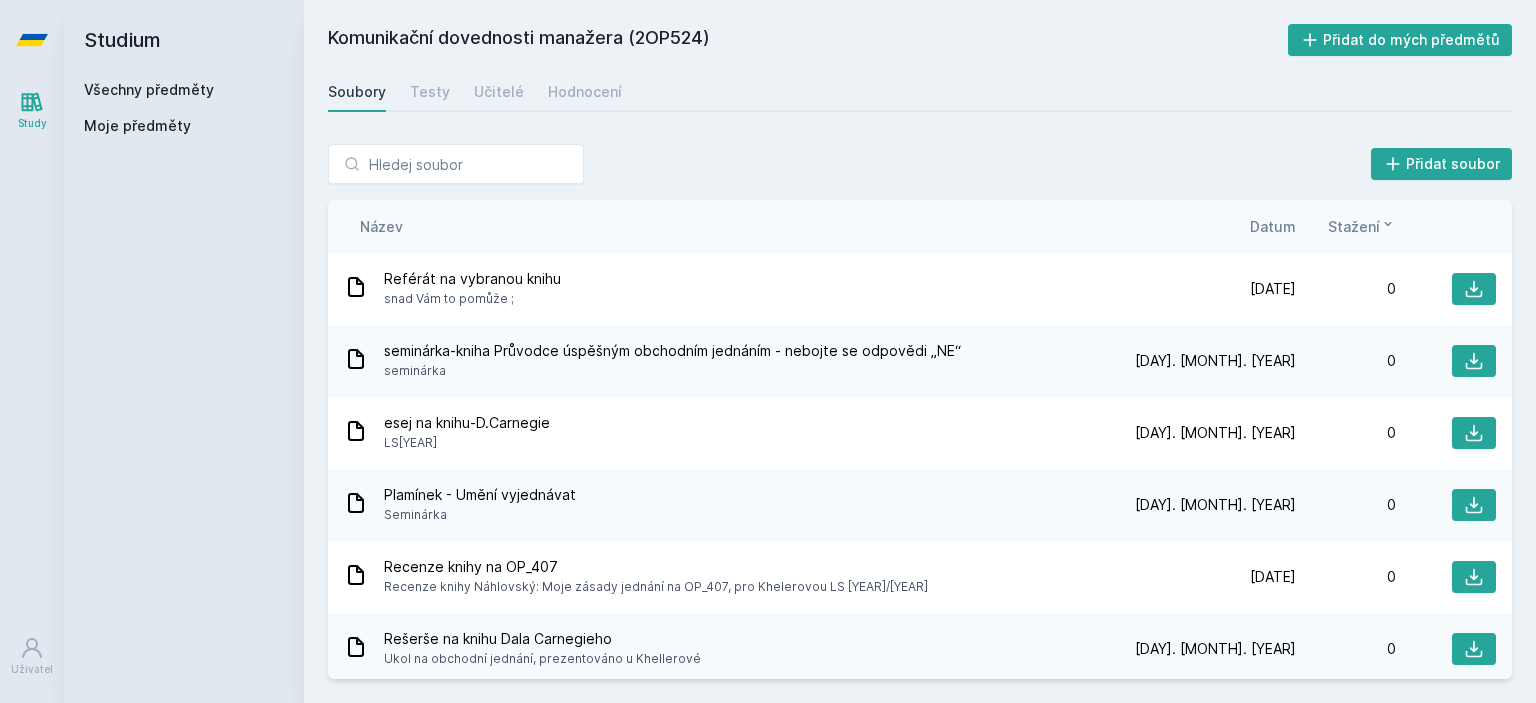 click on "Datum" at bounding box center (1273, 226) 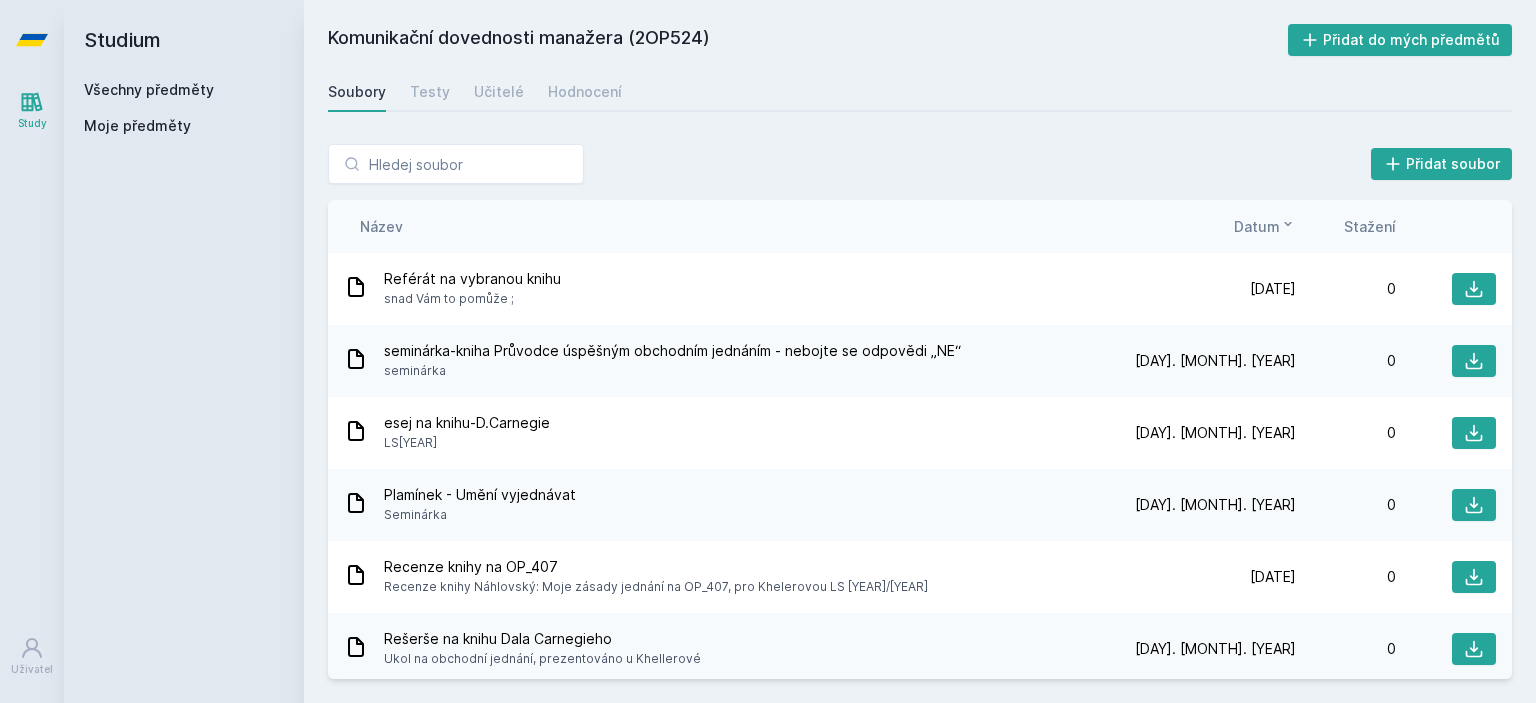 click 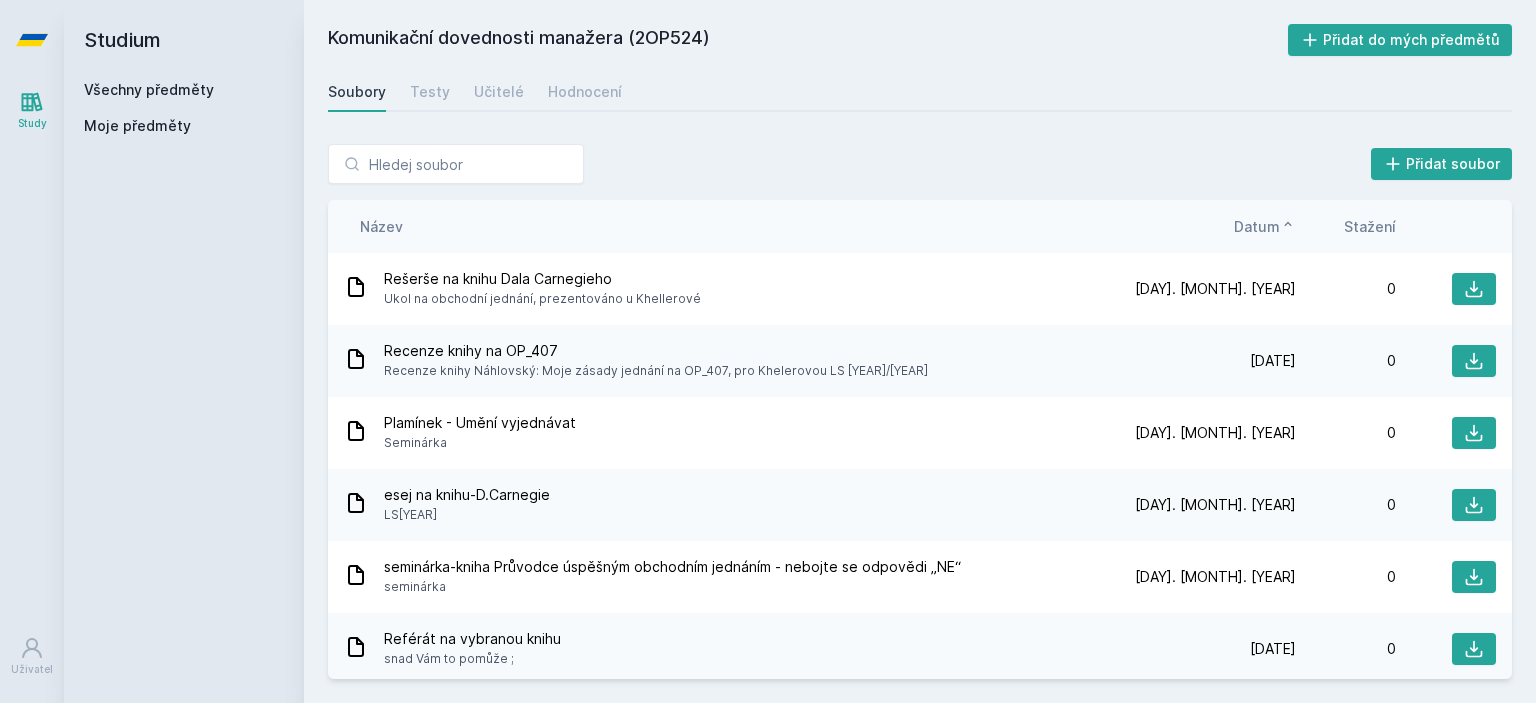 click 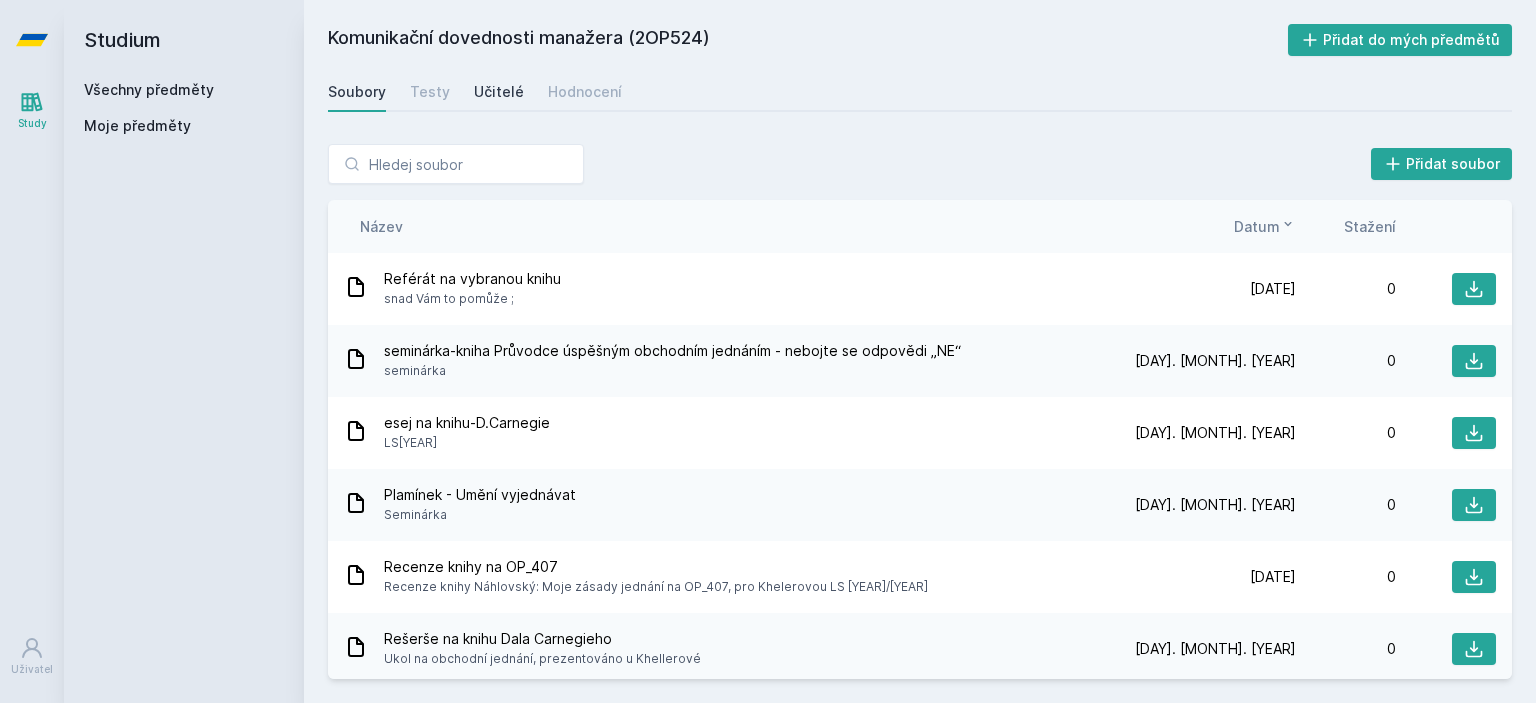 click on "Učitelé" at bounding box center (499, 92) 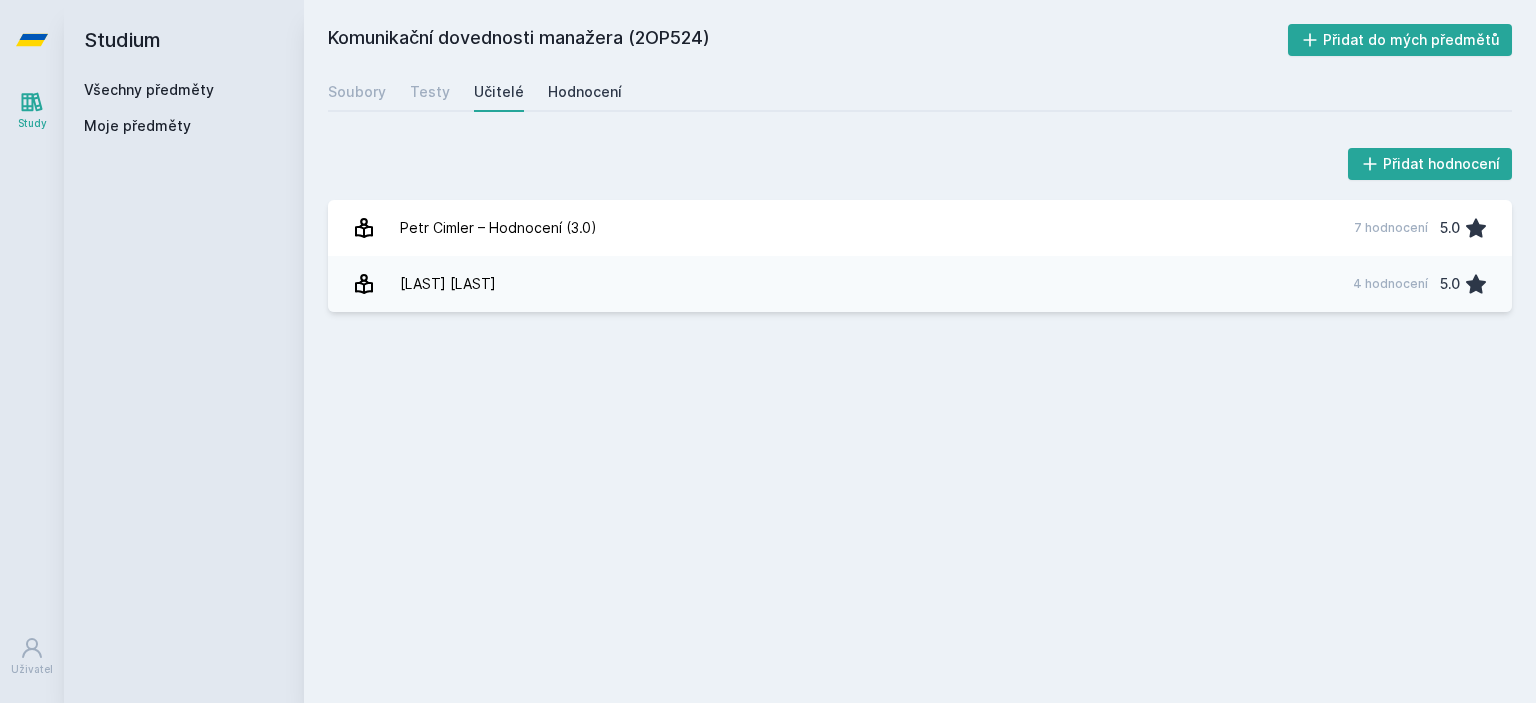 click on "Hodnocení" at bounding box center [585, 92] 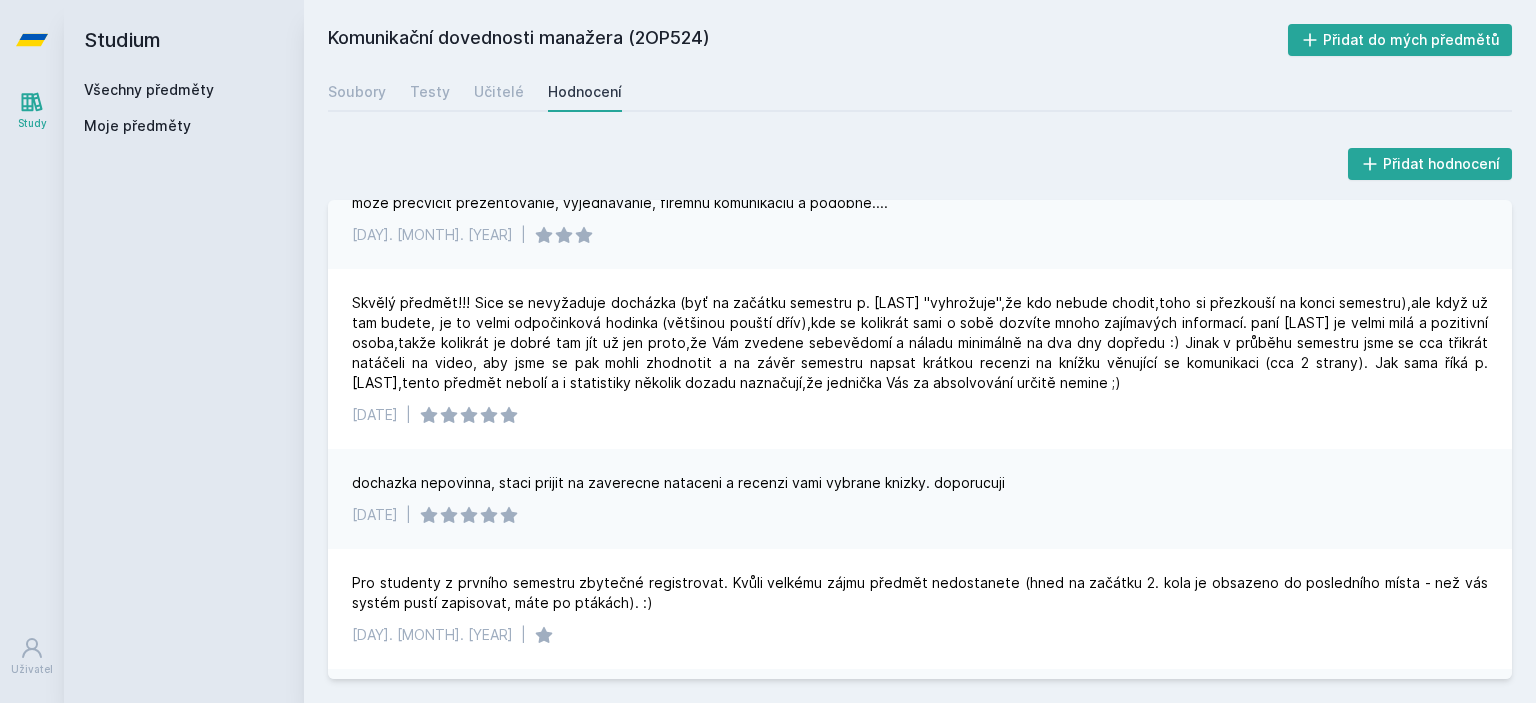 scroll, scrollTop: 395, scrollLeft: 0, axis: vertical 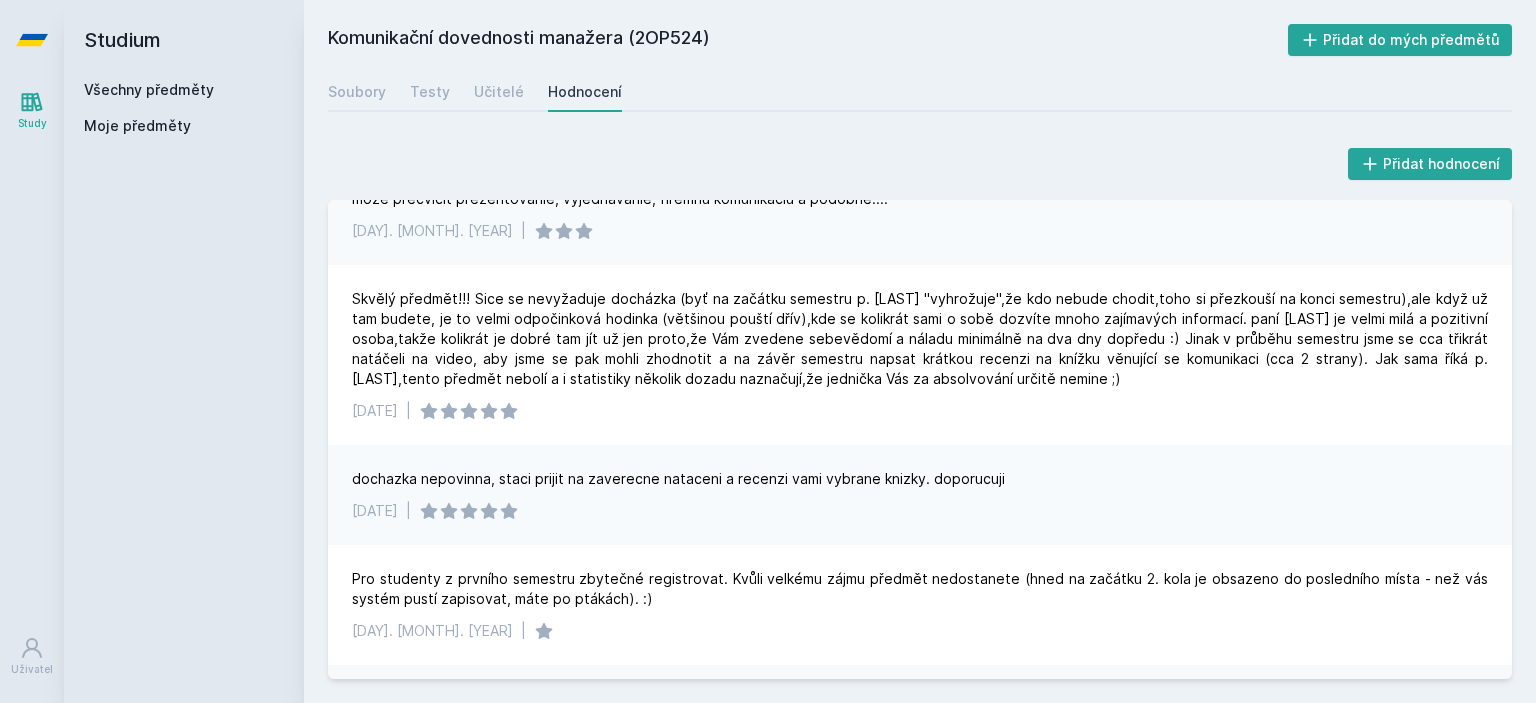 click on "Všechny předměty" at bounding box center [149, 89] 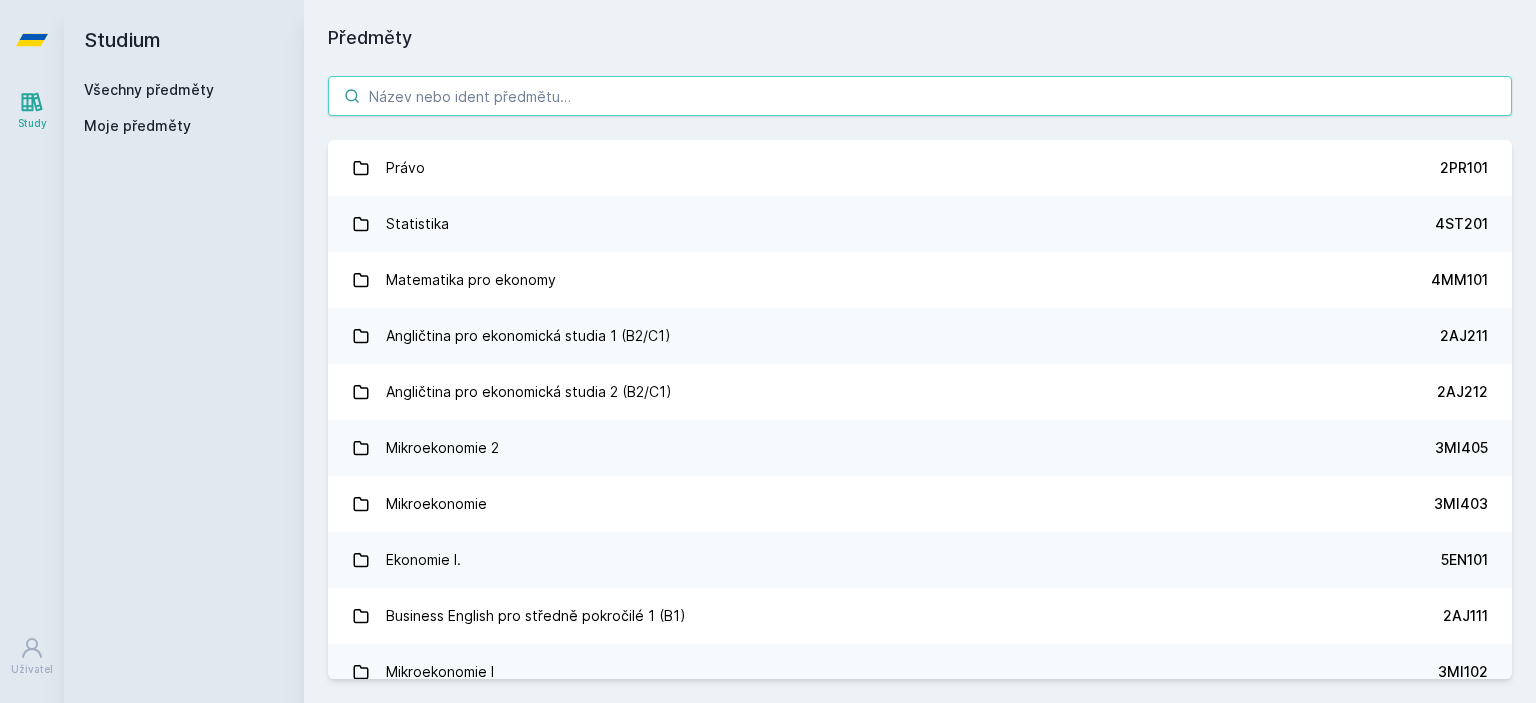click at bounding box center [920, 96] 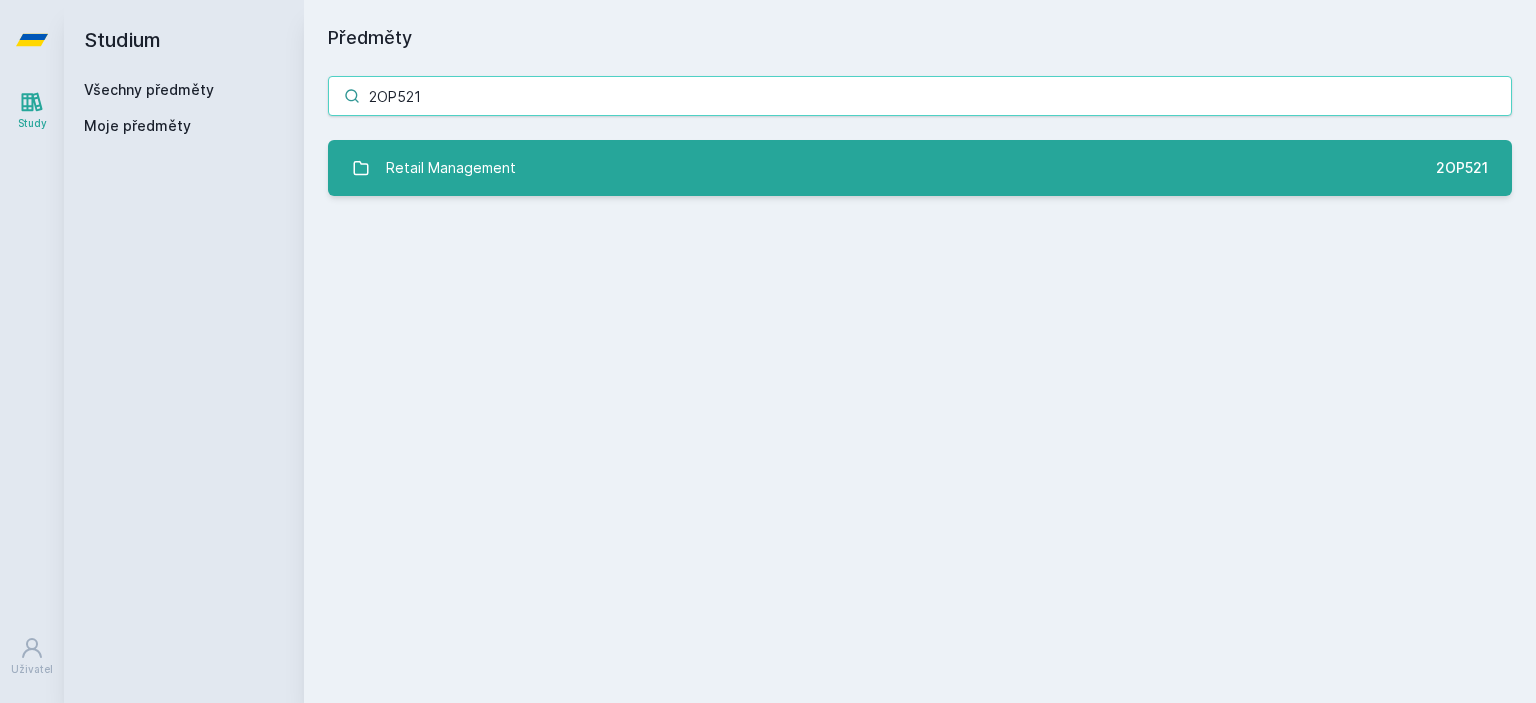 type on "2OP521" 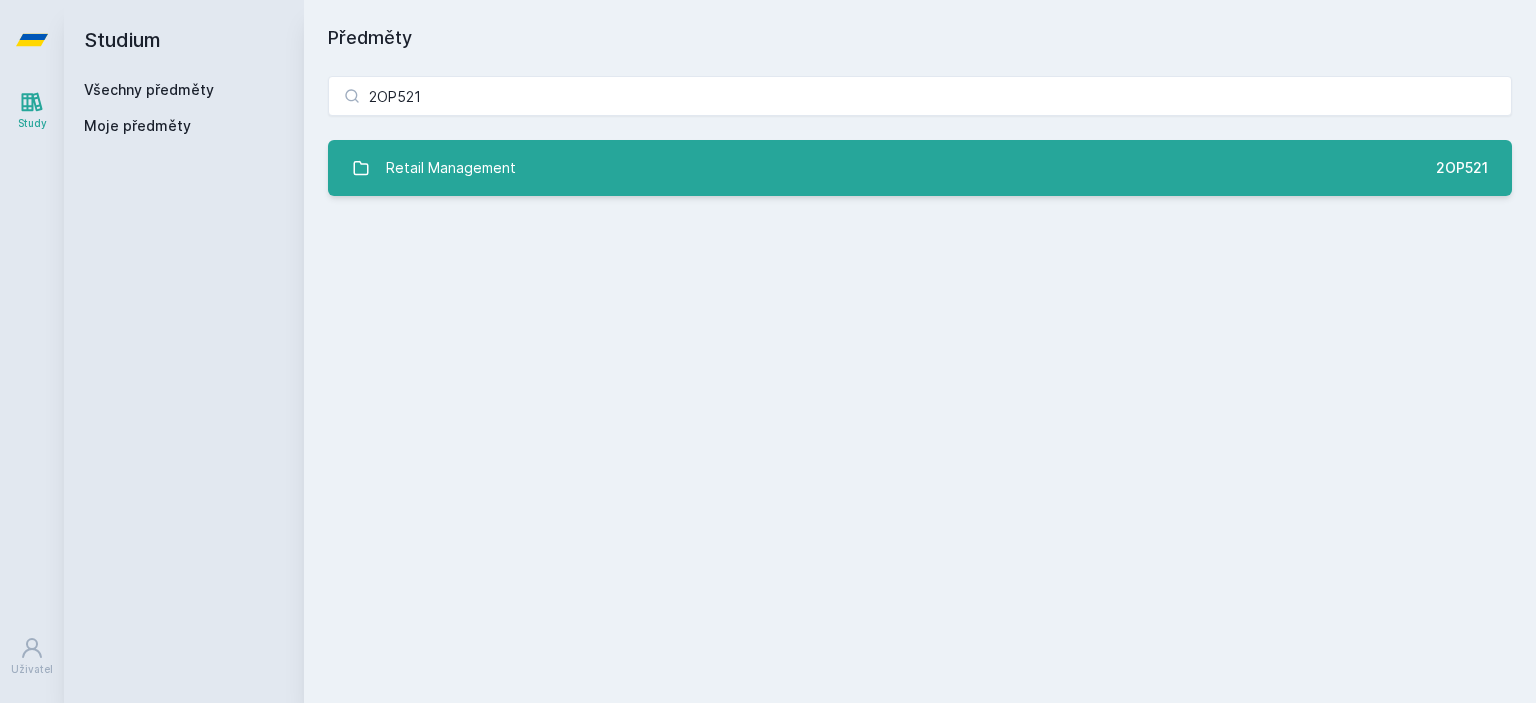 click on "Retail Management" at bounding box center [451, 168] 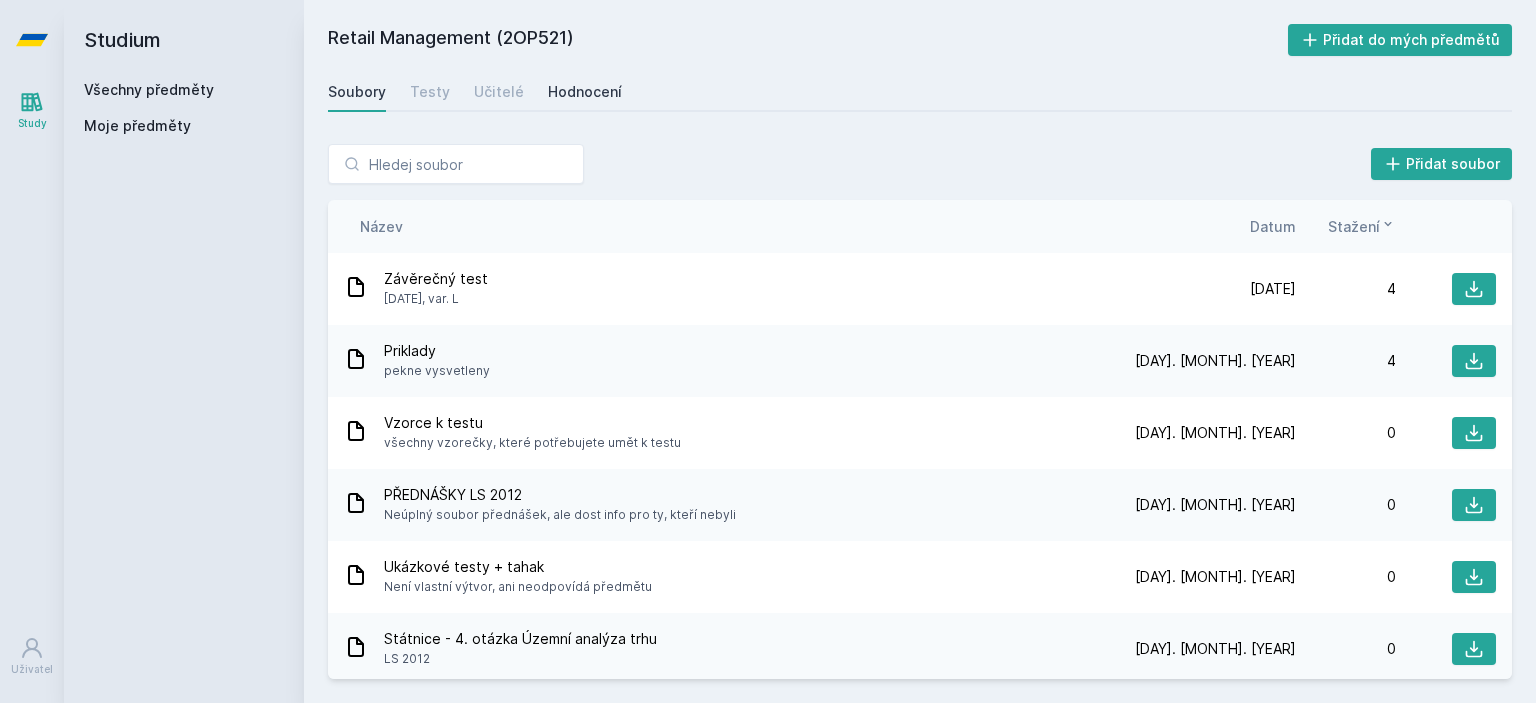 click on "Hodnocení" at bounding box center (585, 92) 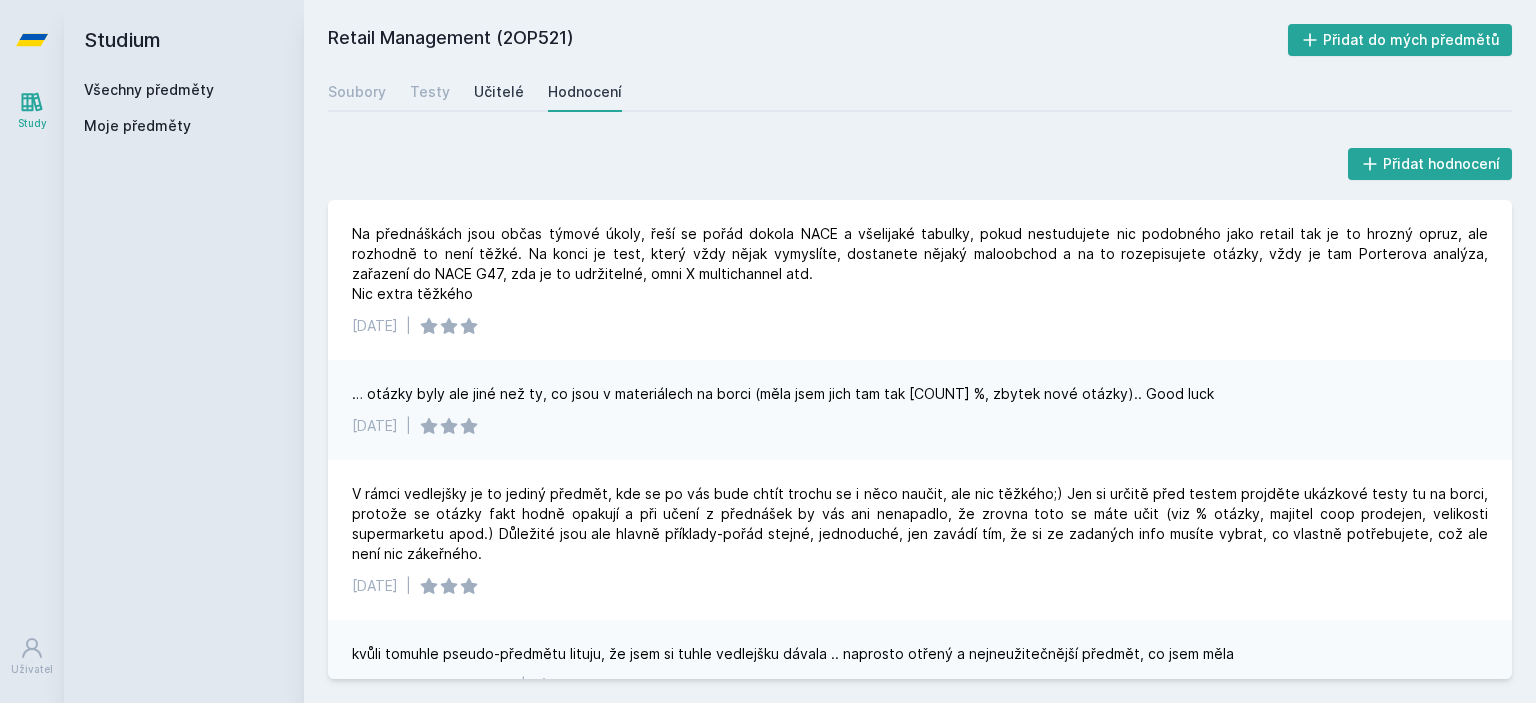 click on "Učitelé" at bounding box center [499, 92] 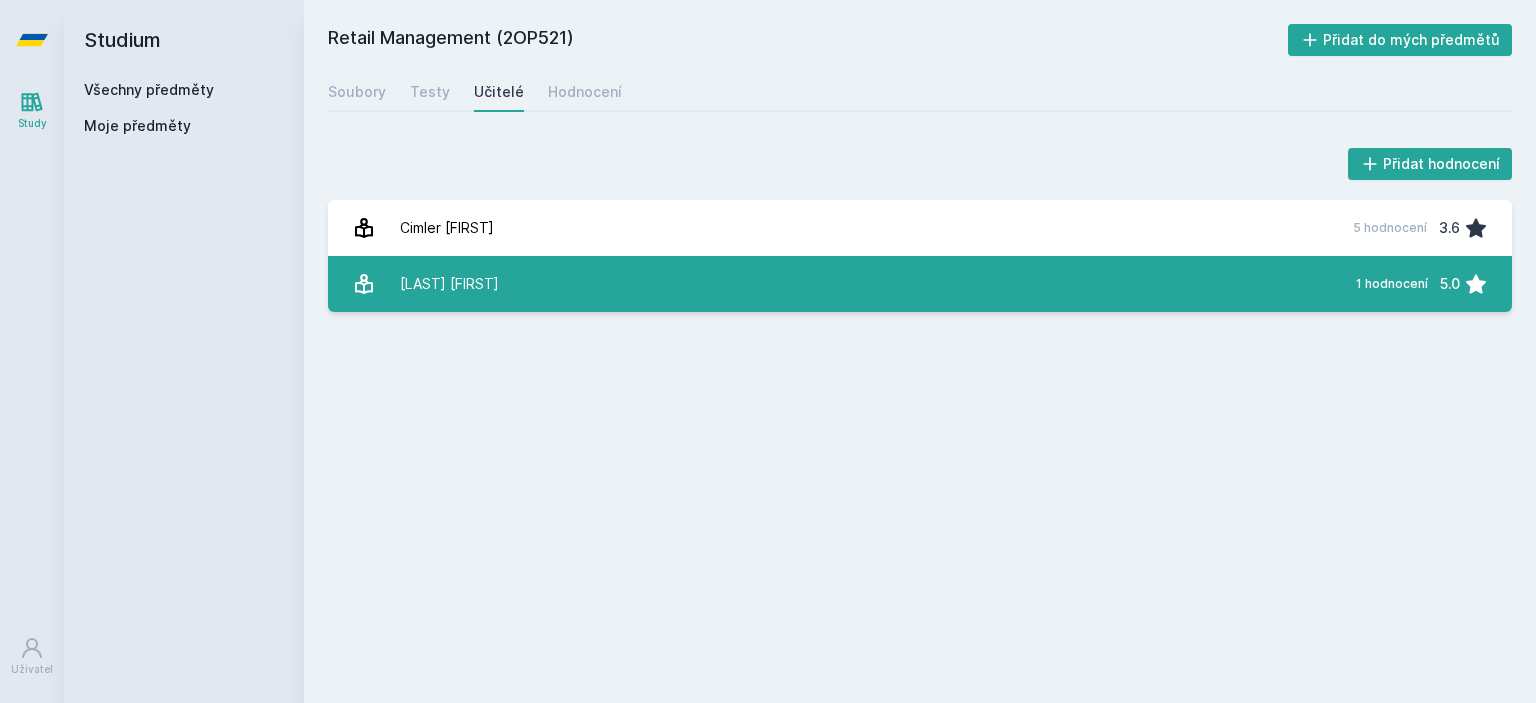 click on "[LAST] [FIRST]
[COUNT] hodnocení
[RATING]" at bounding box center (920, 284) 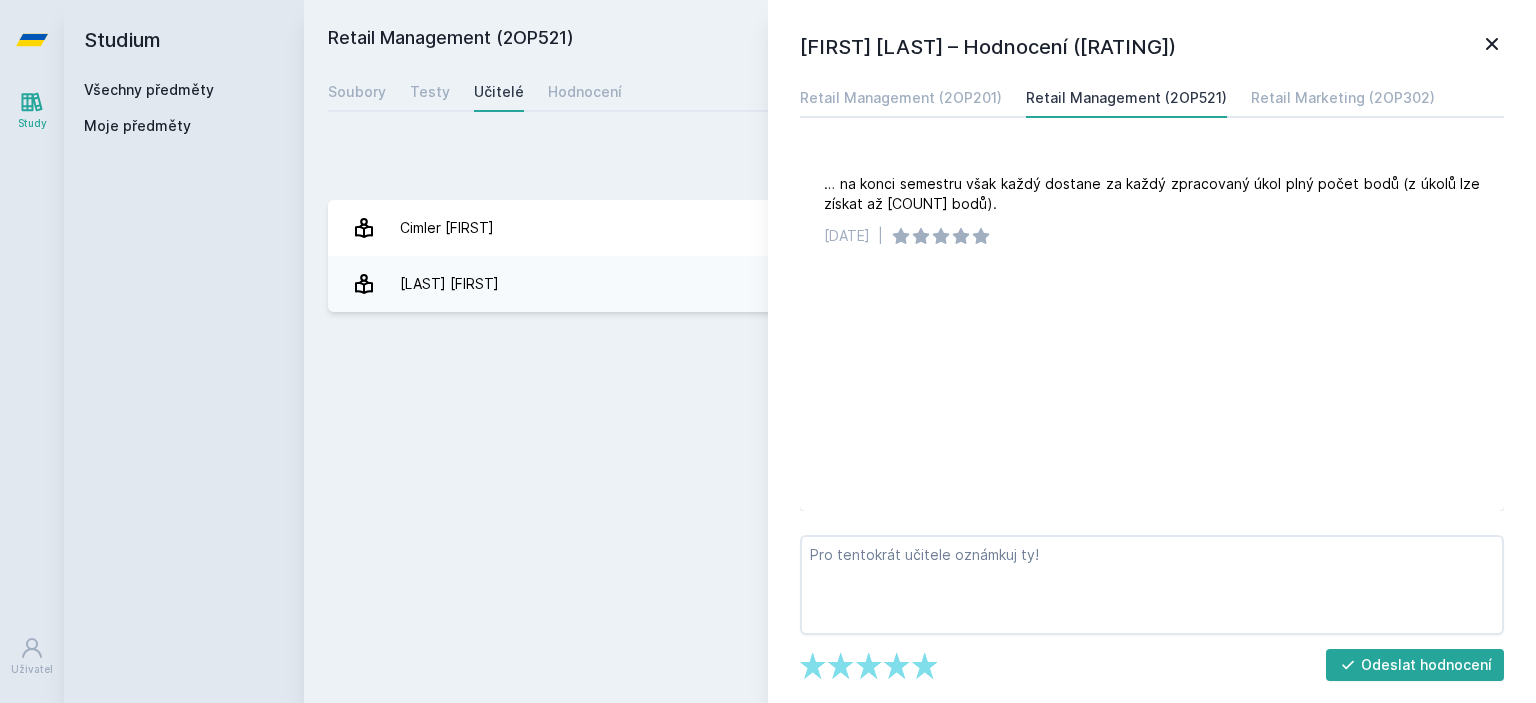 click 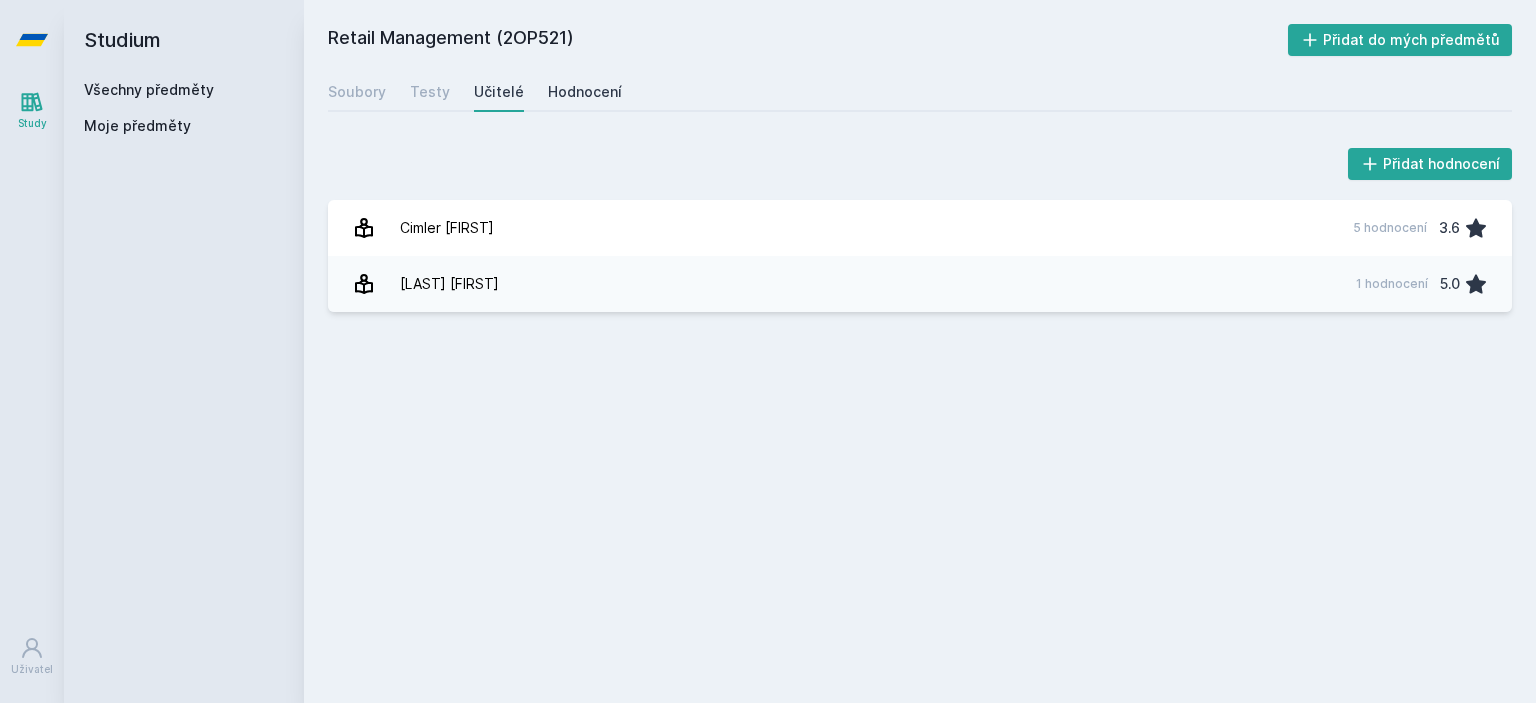 click on "Hodnocení" at bounding box center (585, 92) 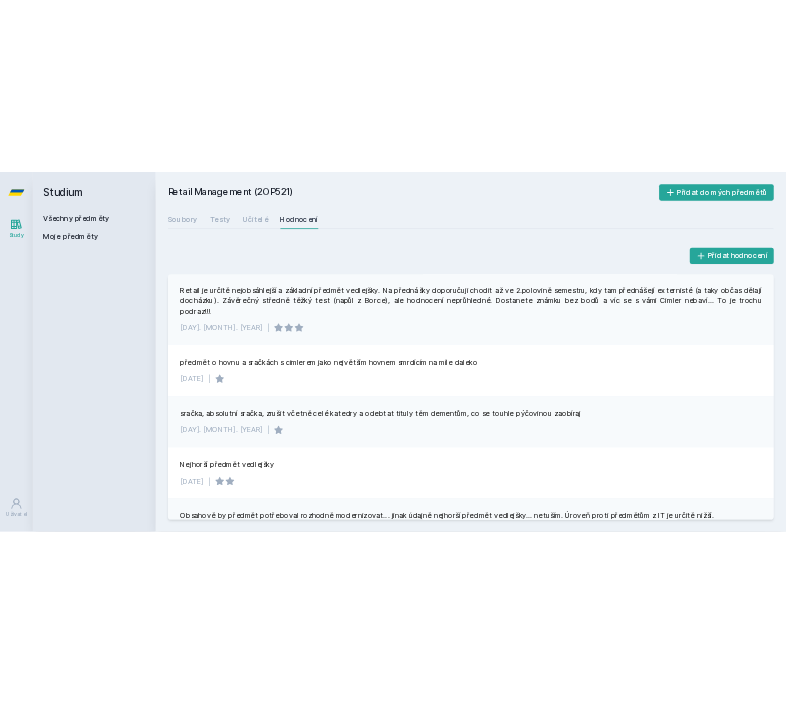 scroll, scrollTop: 675, scrollLeft: 0, axis: vertical 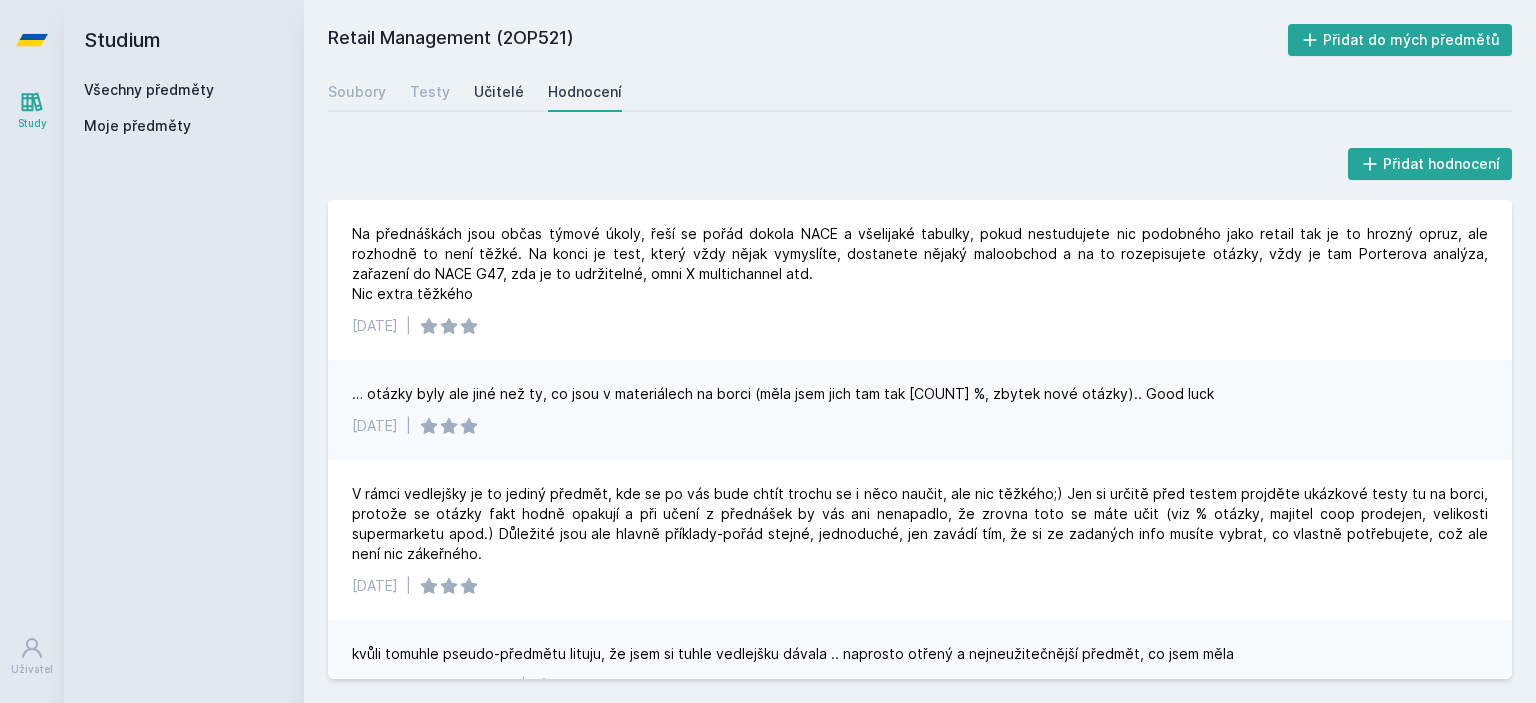 click on "Učitelé" at bounding box center [499, 92] 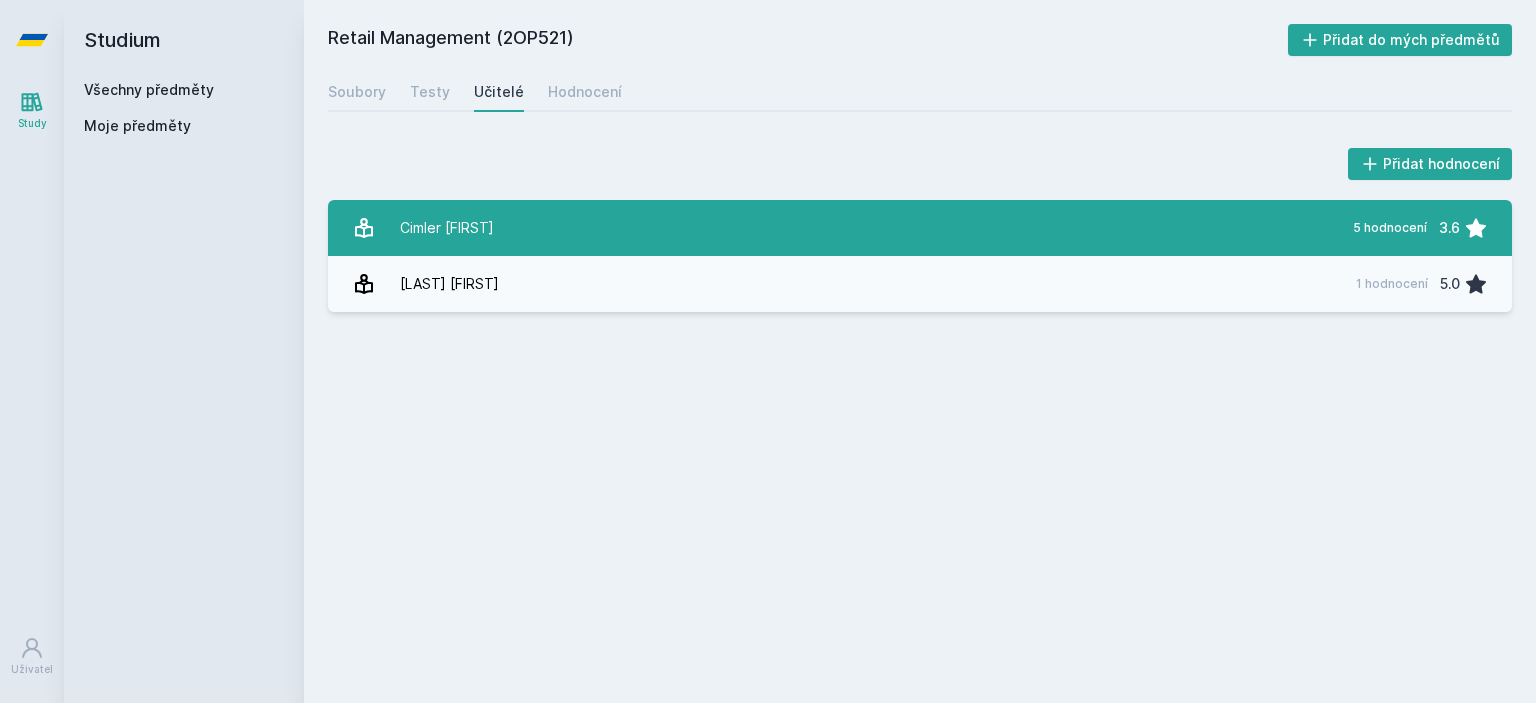 click on "[LAST] [FIRST]
[COUNT] hodnocení
[RATING]" at bounding box center (920, 228) 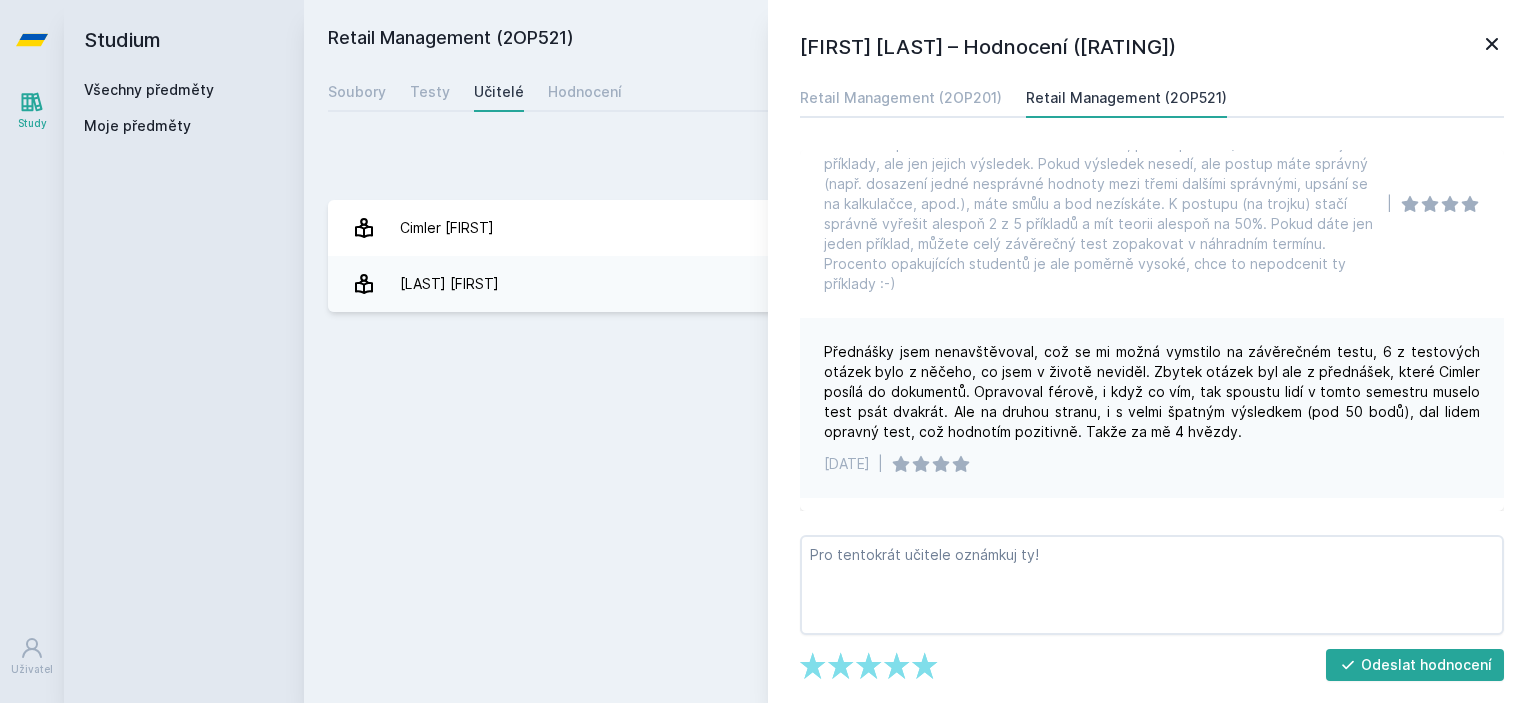 scroll, scrollTop: 257, scrollLeft: 0, axis: vertical 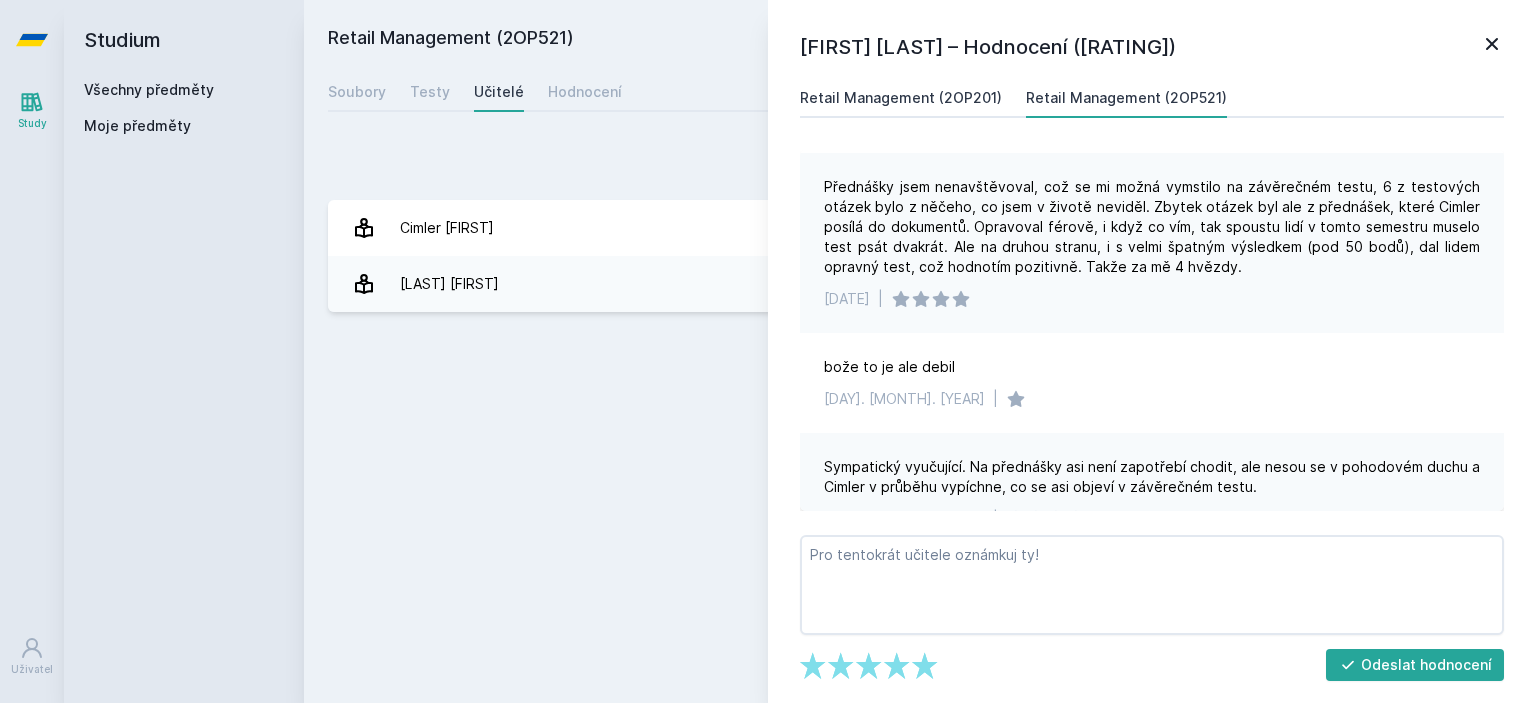 click on "Retail Management (2OP201)" at bounding box center (901, 98) 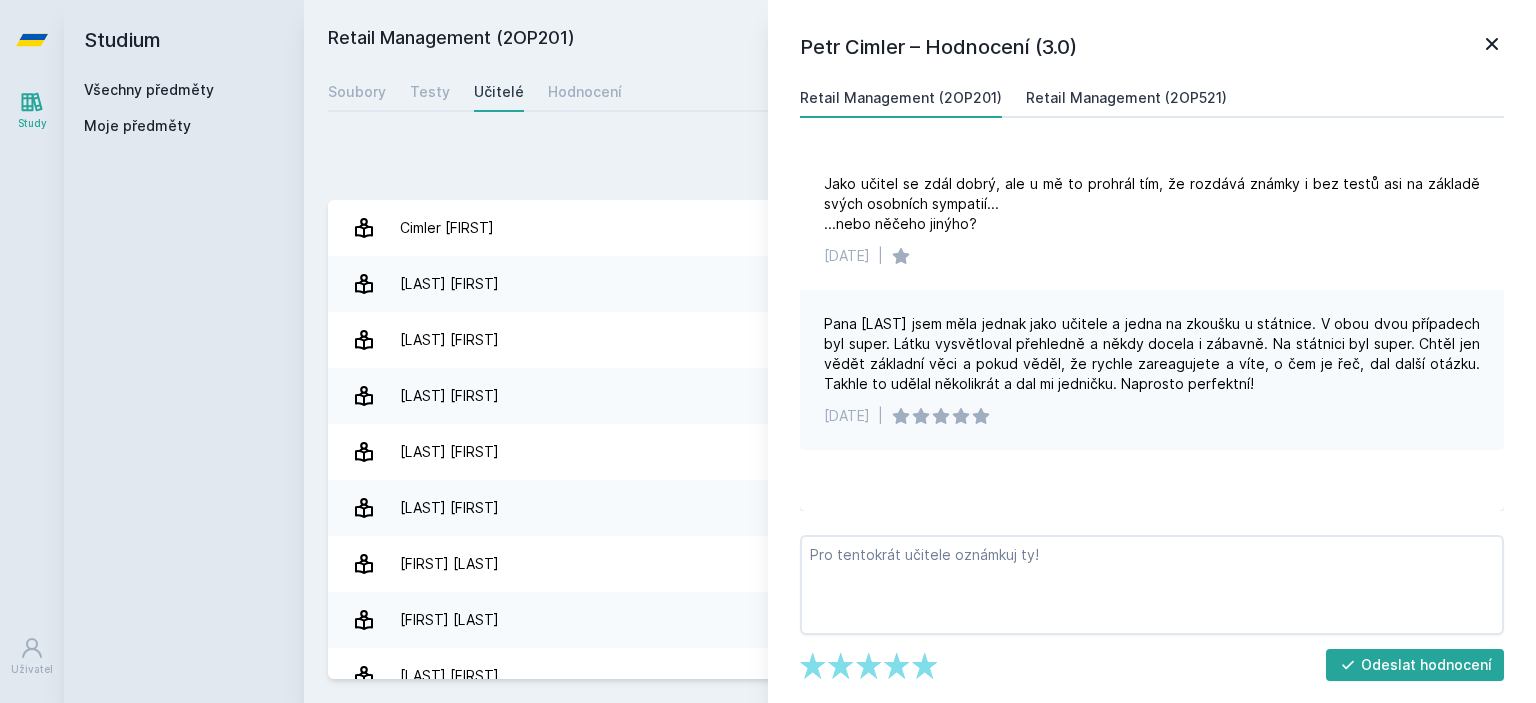 click on "Retail Management (2OP521)" at bounding box center [1126, 98] 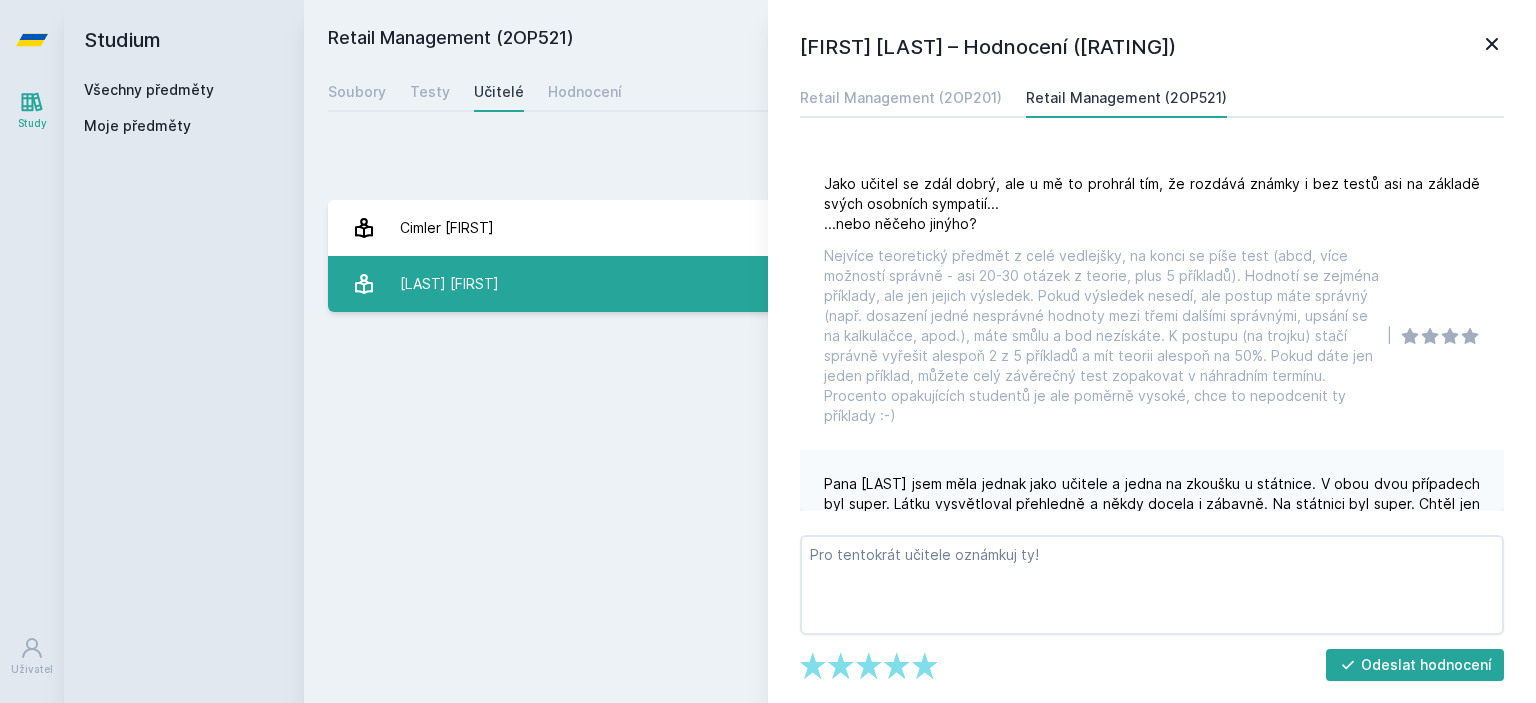 click on "[LAST] [FIRST]
[COUNT] hodnocení
[RATING]" at bounding box center (920, 284) 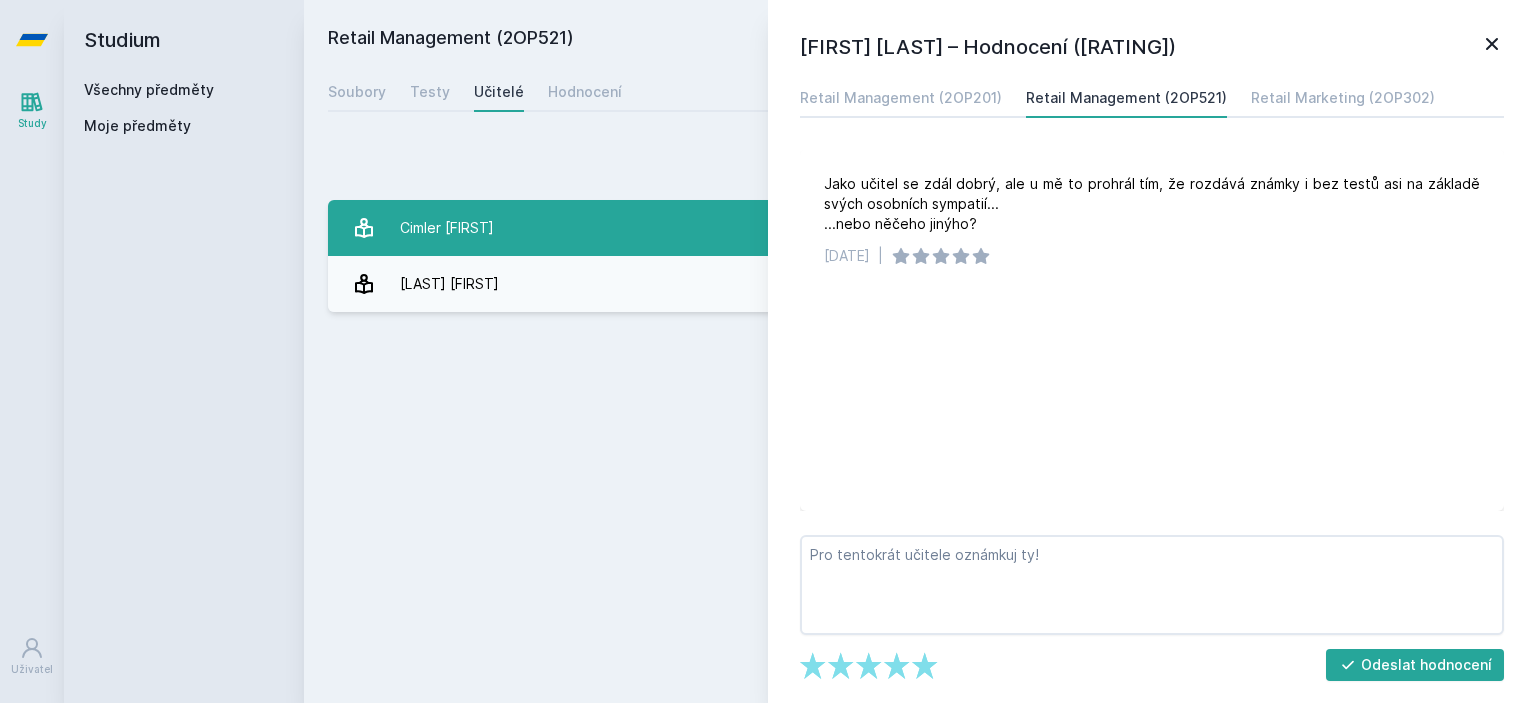 click on "[LAST] [FIRST]
[COUNT] hodnocení
[RATING]" at bounding box center (920, 228) 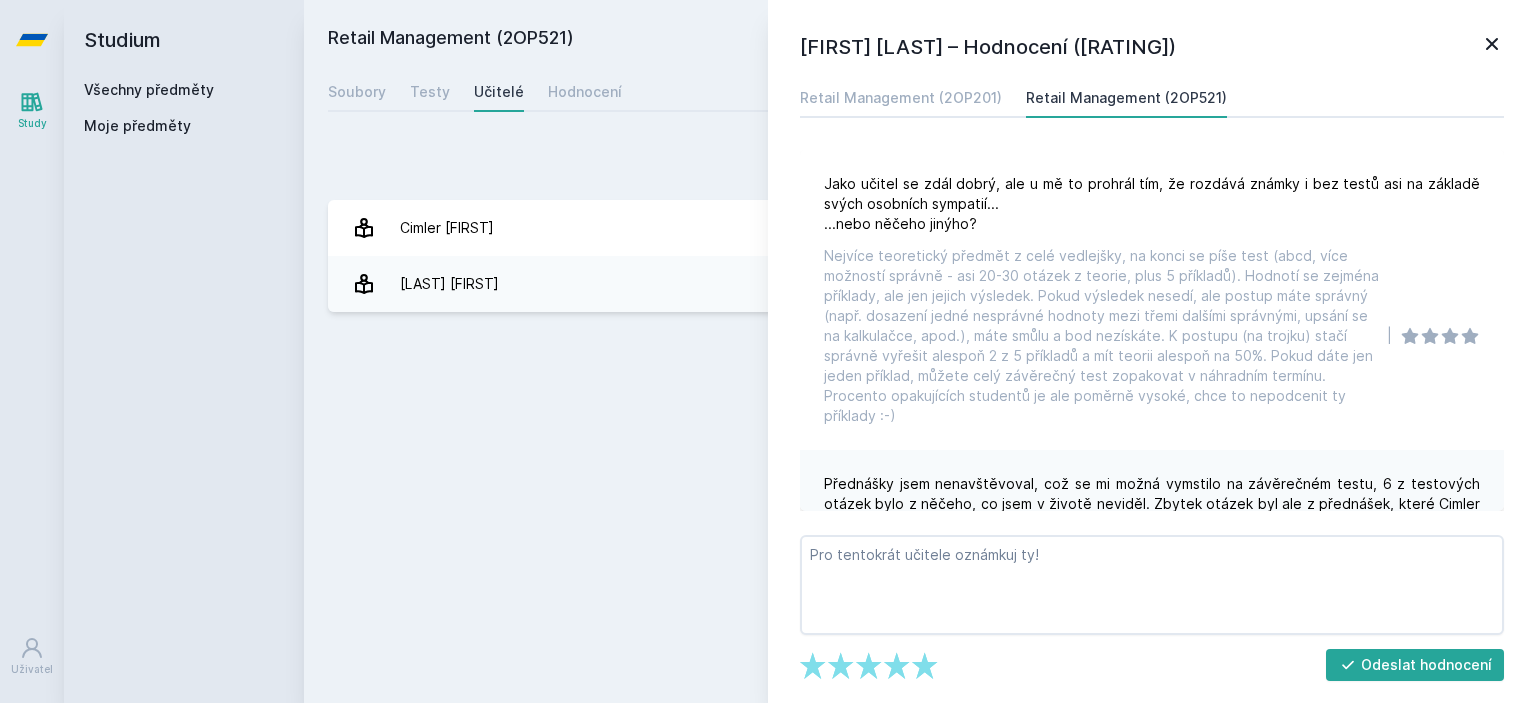 click on "[FIRST] [LAST] – Hodnocení (3.6)
Retail Management (2OP201)
Retail Management (2OP521)
Jako učitel se zdál dobrý, ale u mě to prohrál tím, že rozdává známky i bez testů asi na základě svých osobních sympatií...
...nebo něčeho jinýho?   [DATE]   |   Přednášky jsem nenavštěvoval, což se mi možná vymstilo na závěrečném testu, 6 z testových otázek bylo z něčeho, co jsem v životě neviděl. Zbytek otázek byl ale z přednášek, které Cimler posílá do dokumentů. Opravoval férově, i když co vím, tak spoustu lidí v tomto semestru muselo test psát dvakrát. Ale na druhou stranu, i s velmi špatným výsledkem (pod 50 bodů), dal lidem opravný test, což hodnotím pozitivně. Takže za mě 4 hvězdy.   [DATE]   |   bože to je ale debil   [DATE]   |     [DATE]   |   Je to fajn učitel, co retailu rozumí a umí to zajímavě podat. Na hodinách je usměvavý a testy dá z látky, kterou probral.   [DATE]   |" at bounding box center [1152, 351] 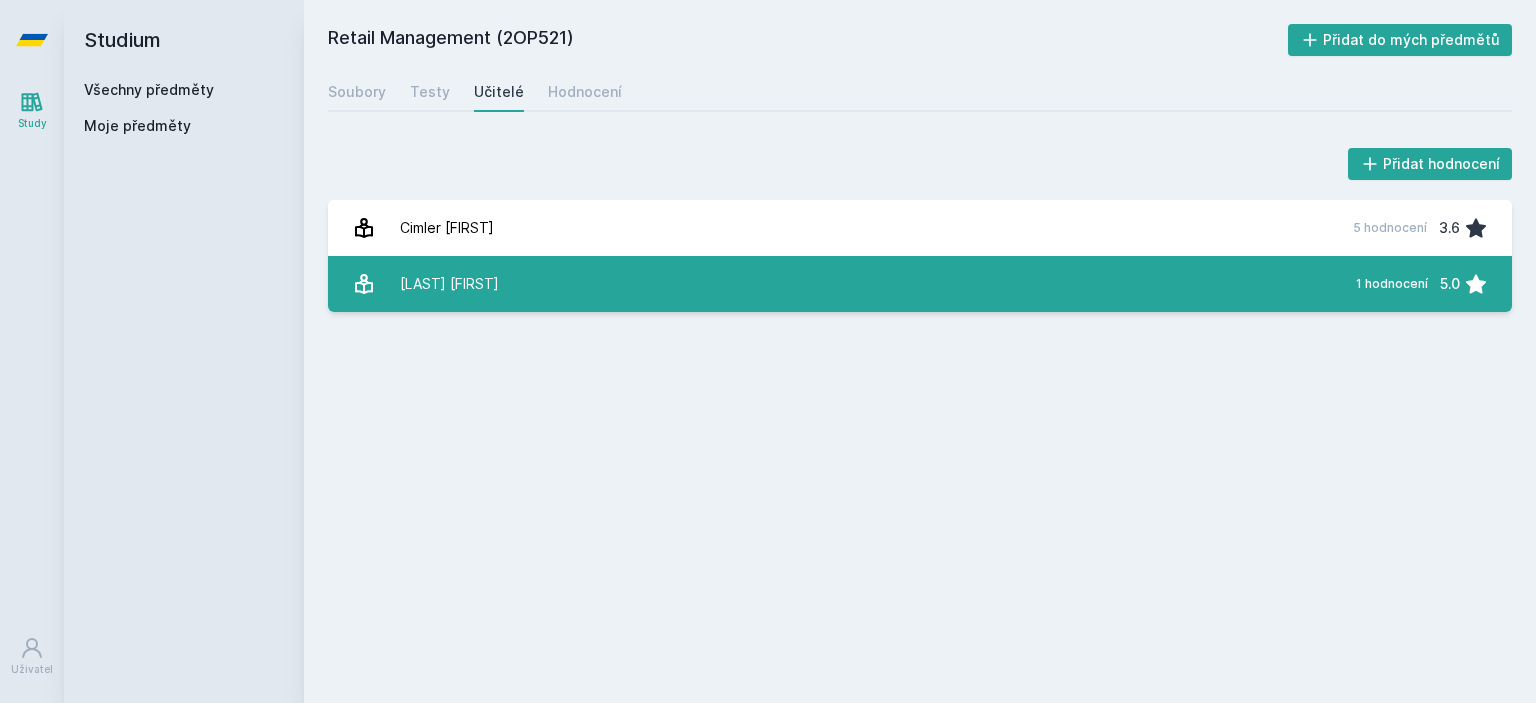 click on "[LAST] [FIRST]
[COUNT] hodnocení
[RATING]" at bounding box center (920, 284) 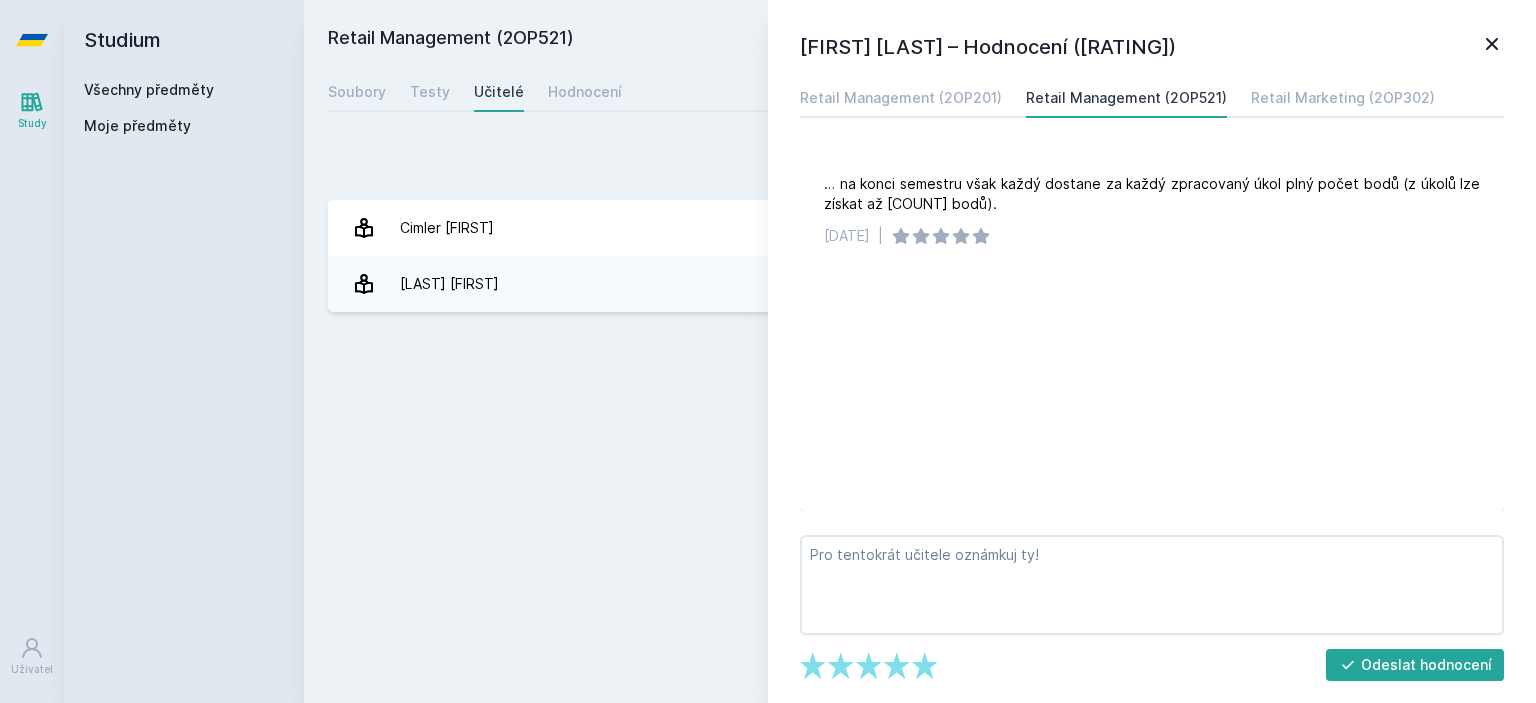 click 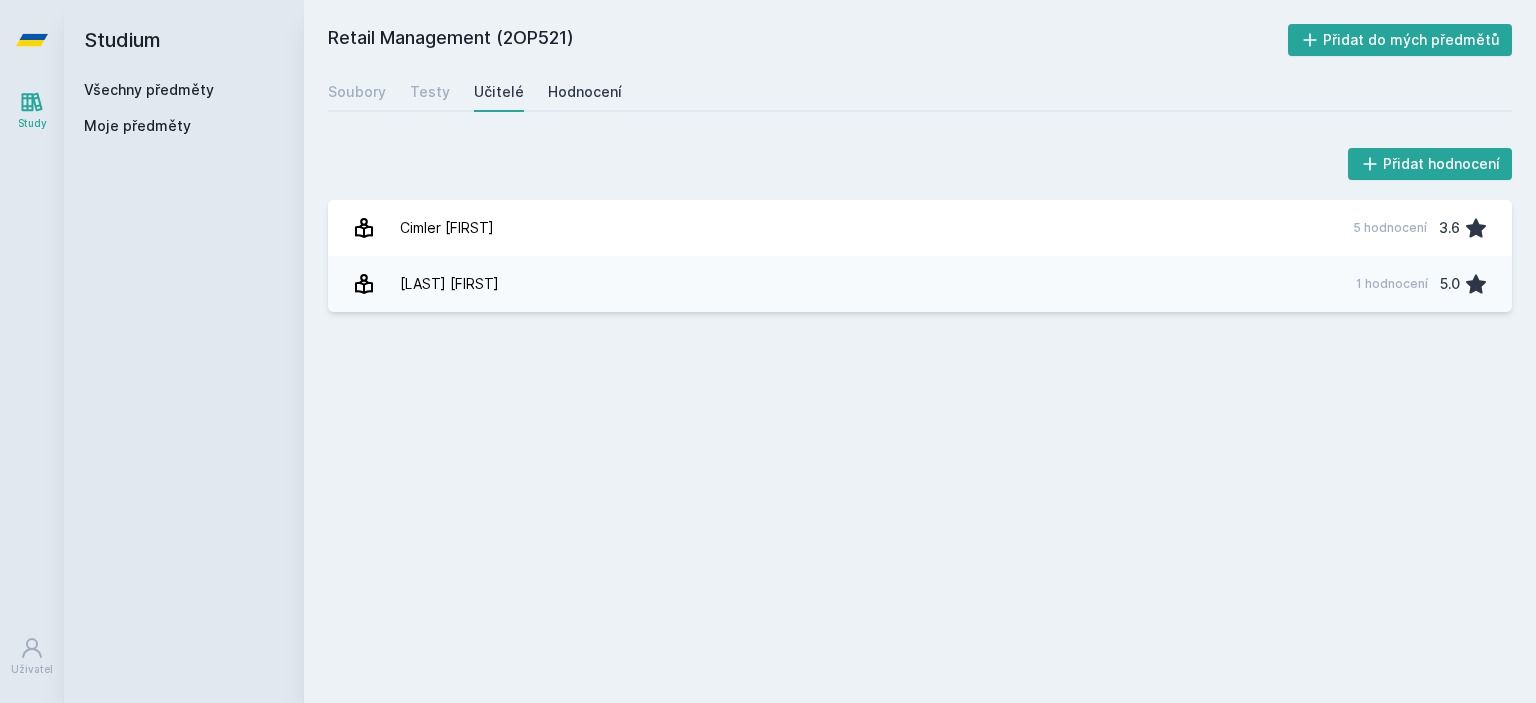 click on "Hodnocení" at bounding box center [585, 92] 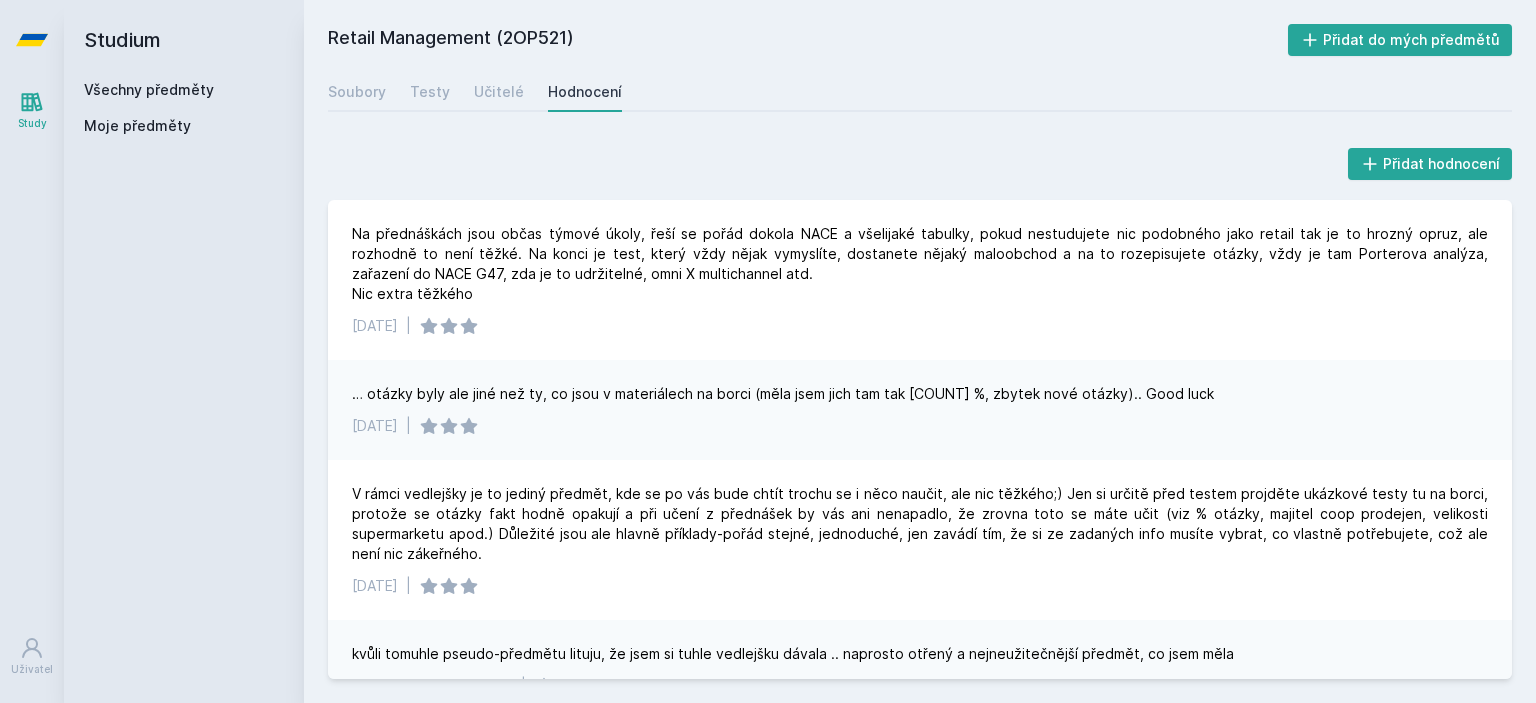 click on "Všechny předměty" at bounding box center [149, 89] 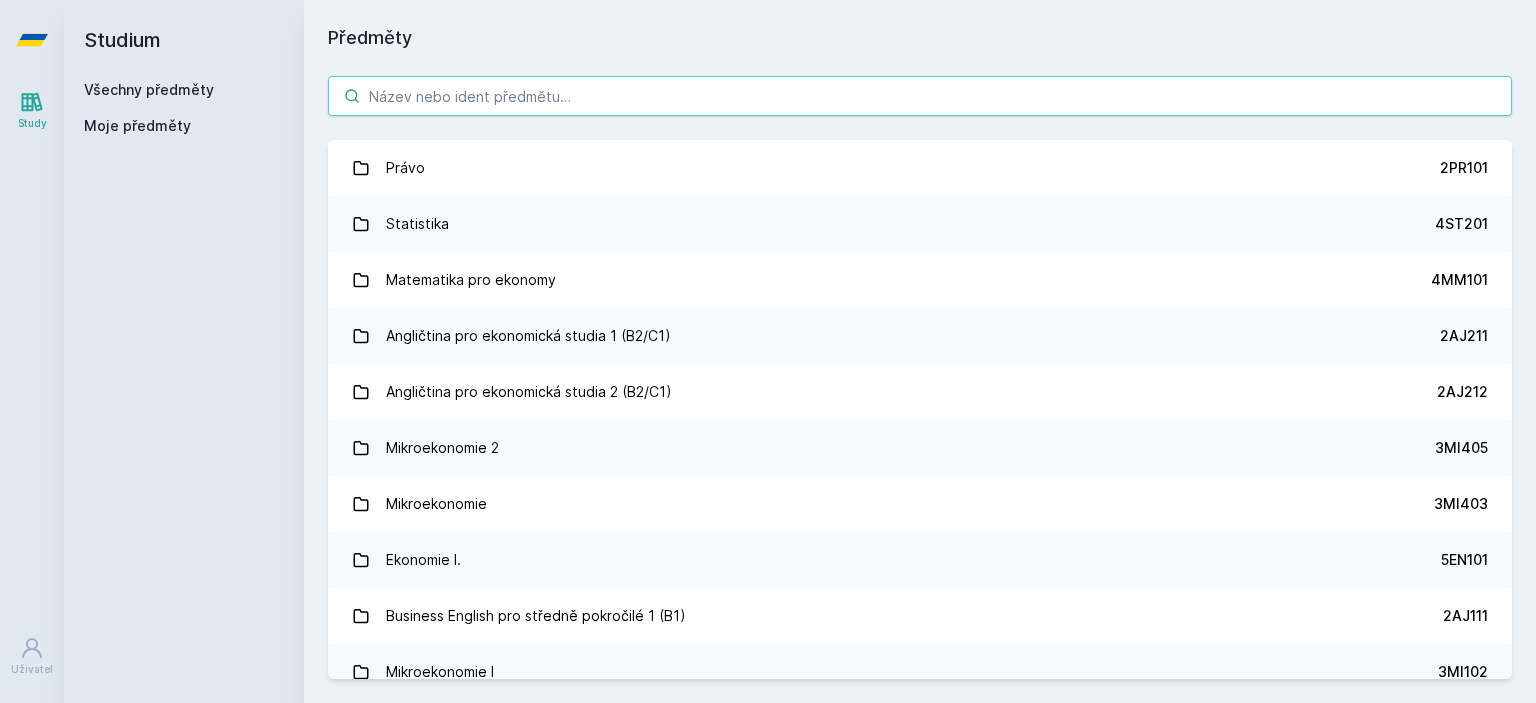 click at bounding box center [920, 96] 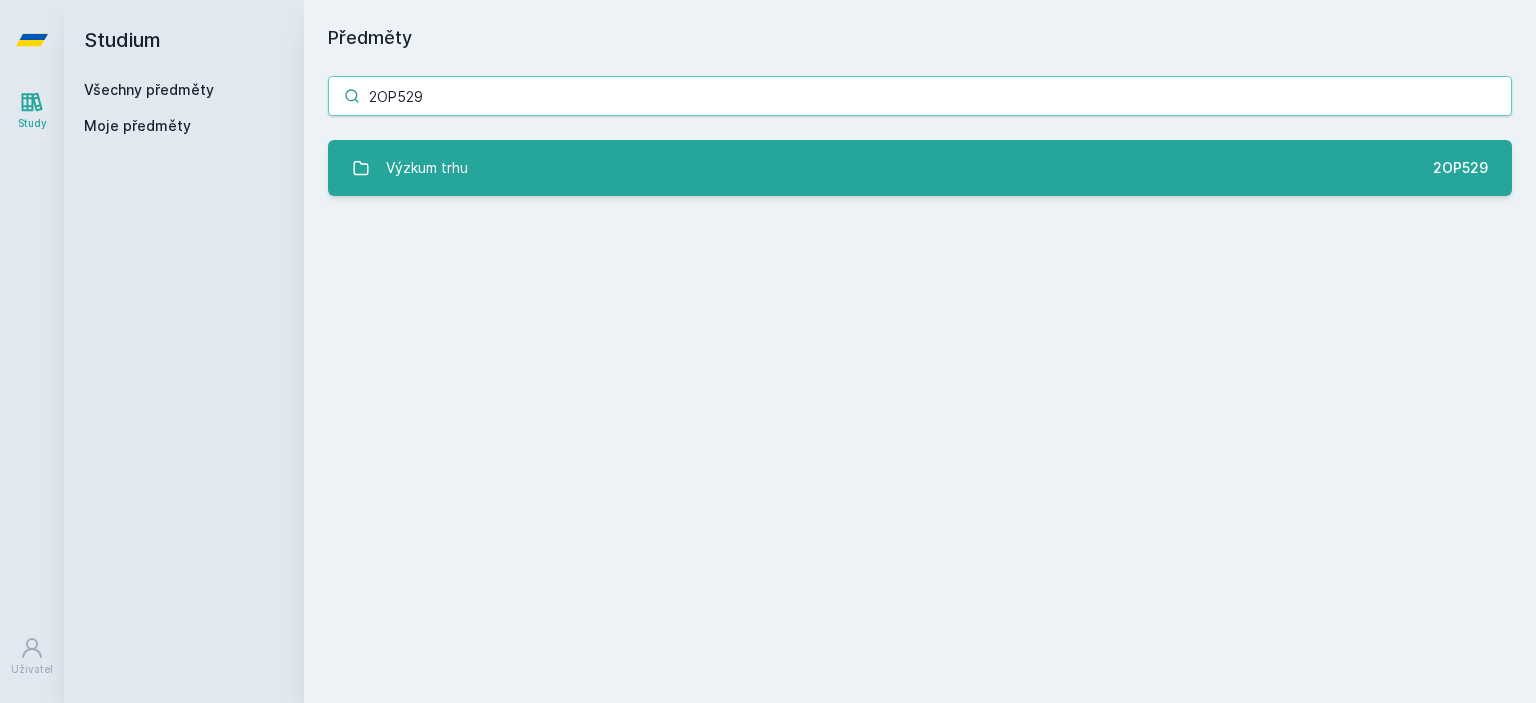type on "2OP529" 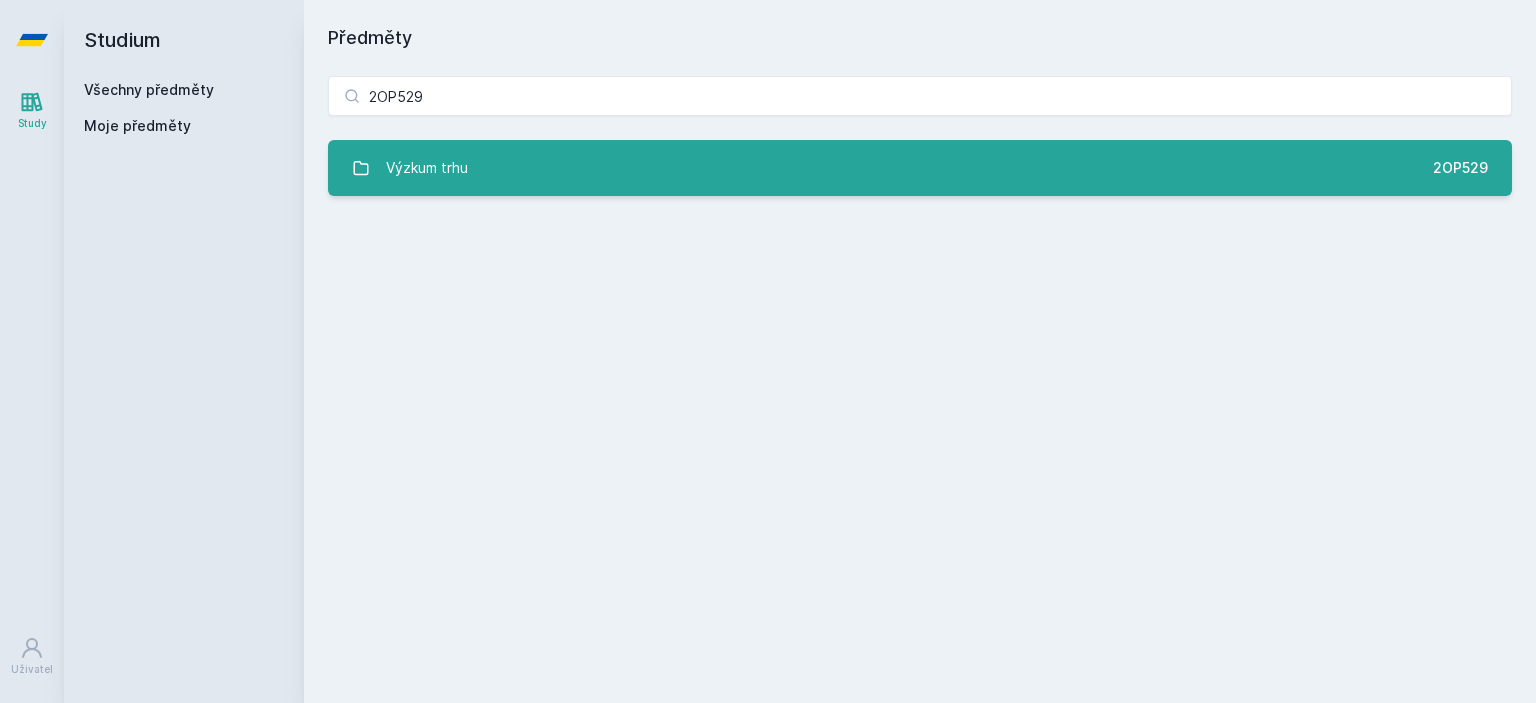 click on "Výzkum trhu" at bounding box center (427, 168) 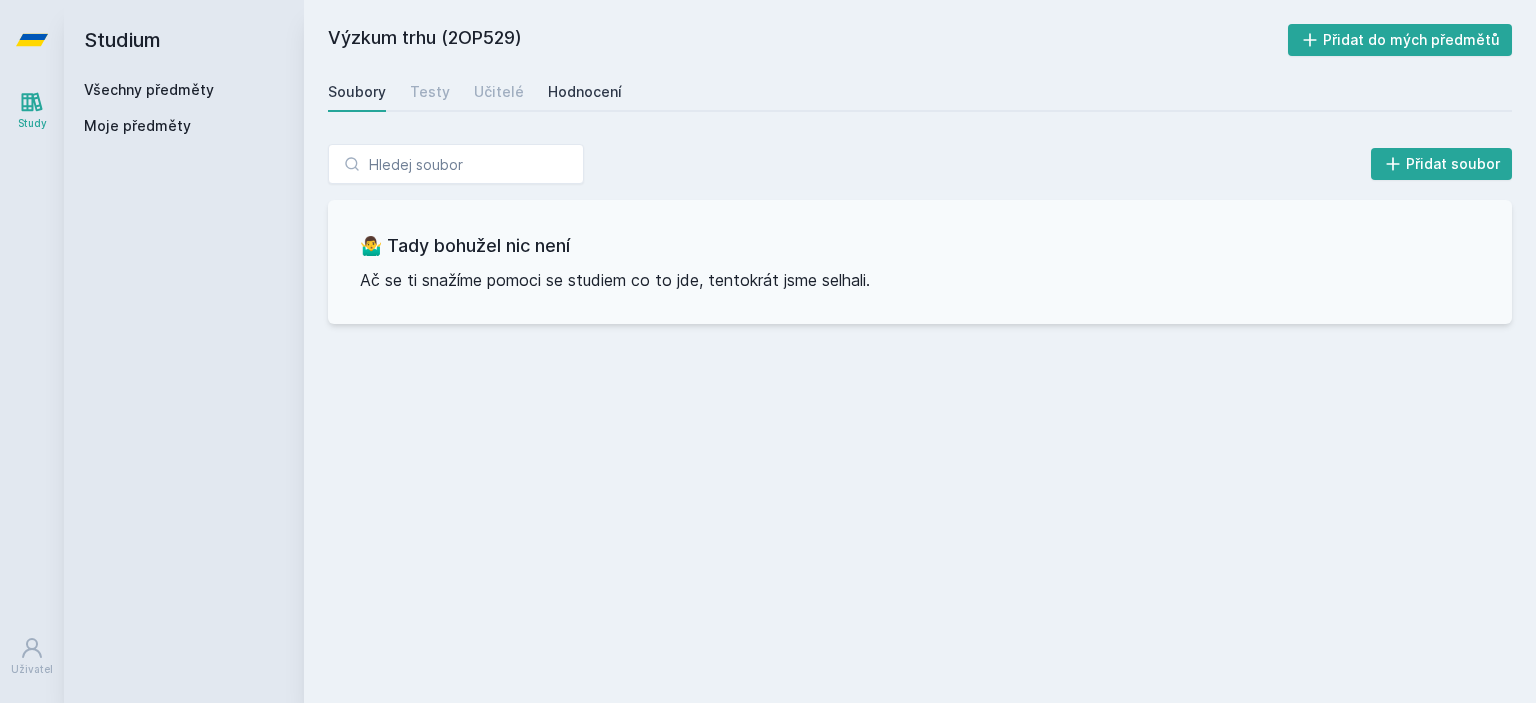 click on "Hodnocení" at bounding box center [585, 92] 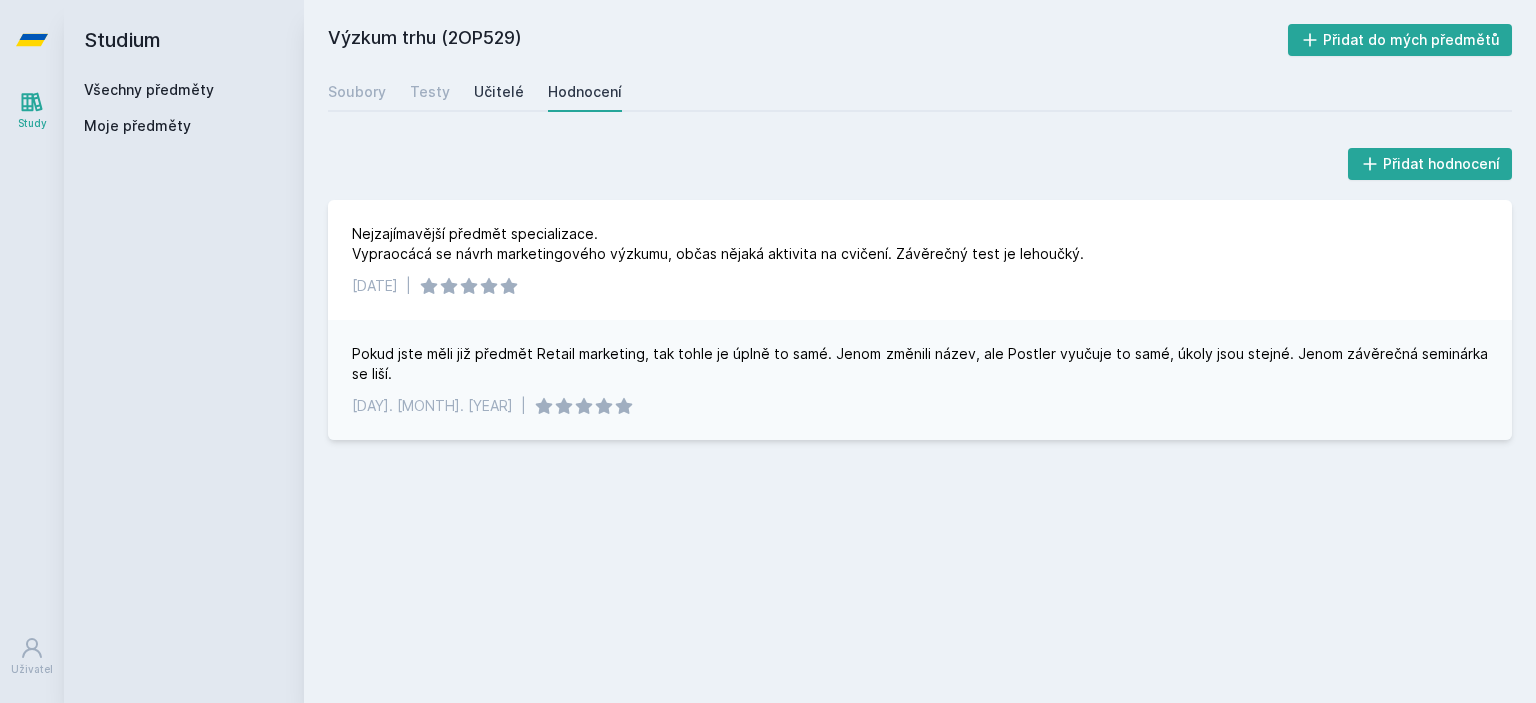 click on "Učitelé" at bounding box center (499, 92) 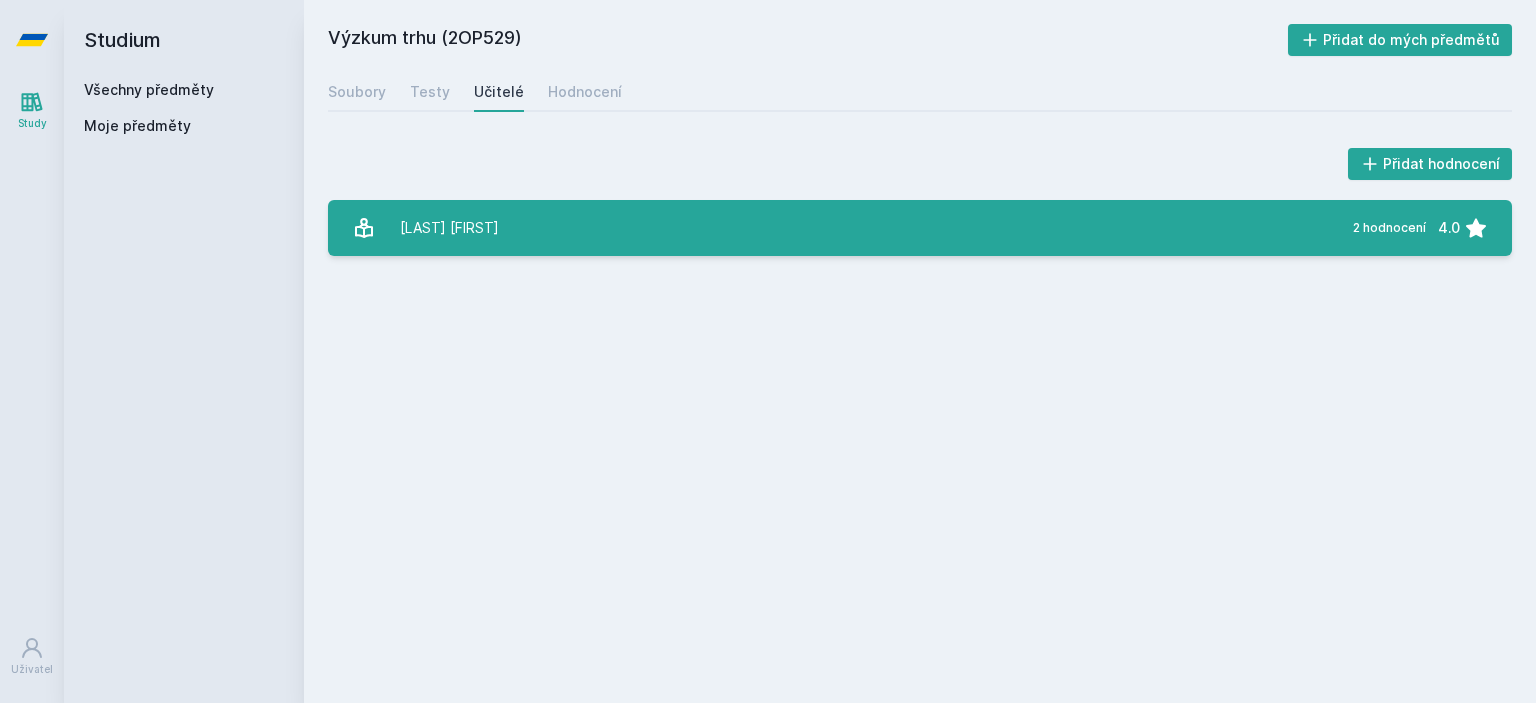 click on "Postler Milan
2 hodnocení
4.0" at bounding box center [920, 228] 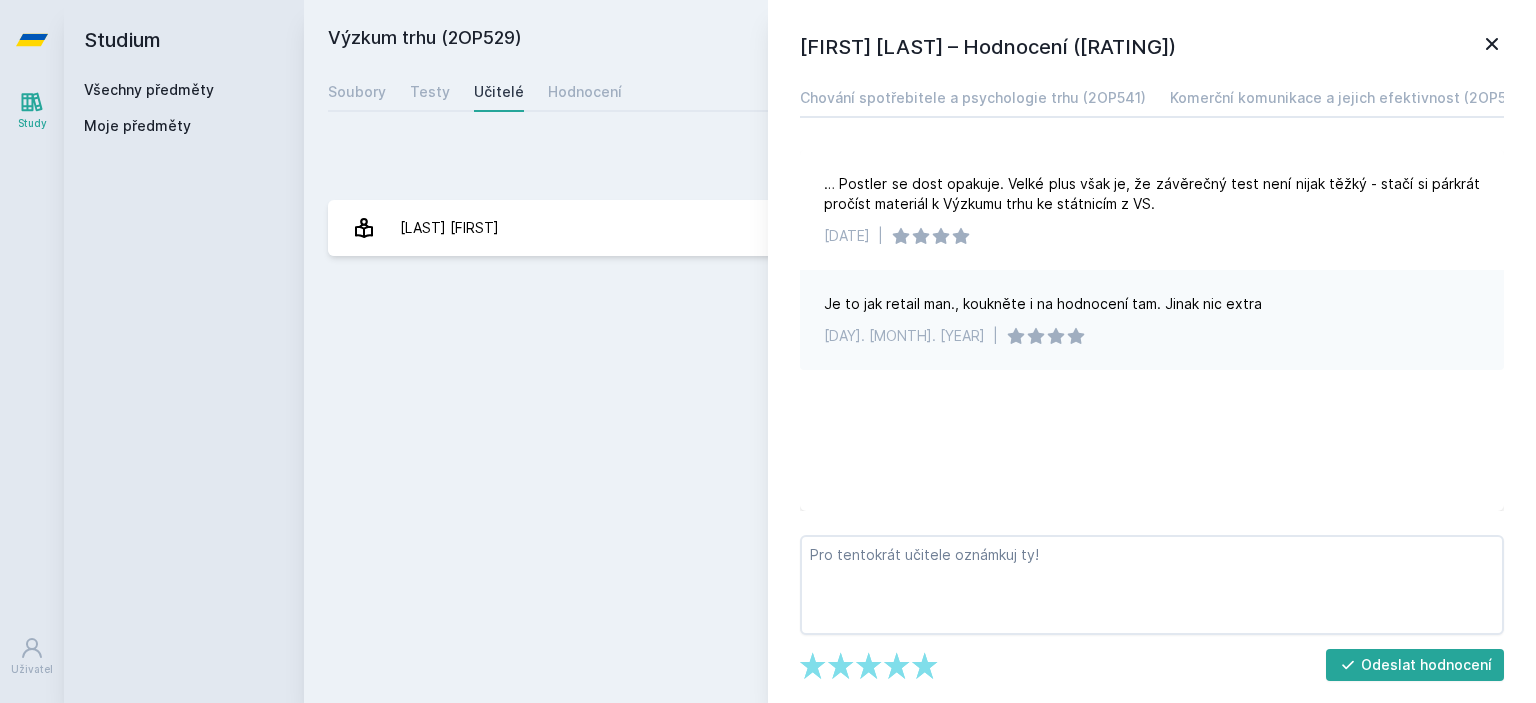 click on "Všechny předměty" at bounding box center (149, 89) 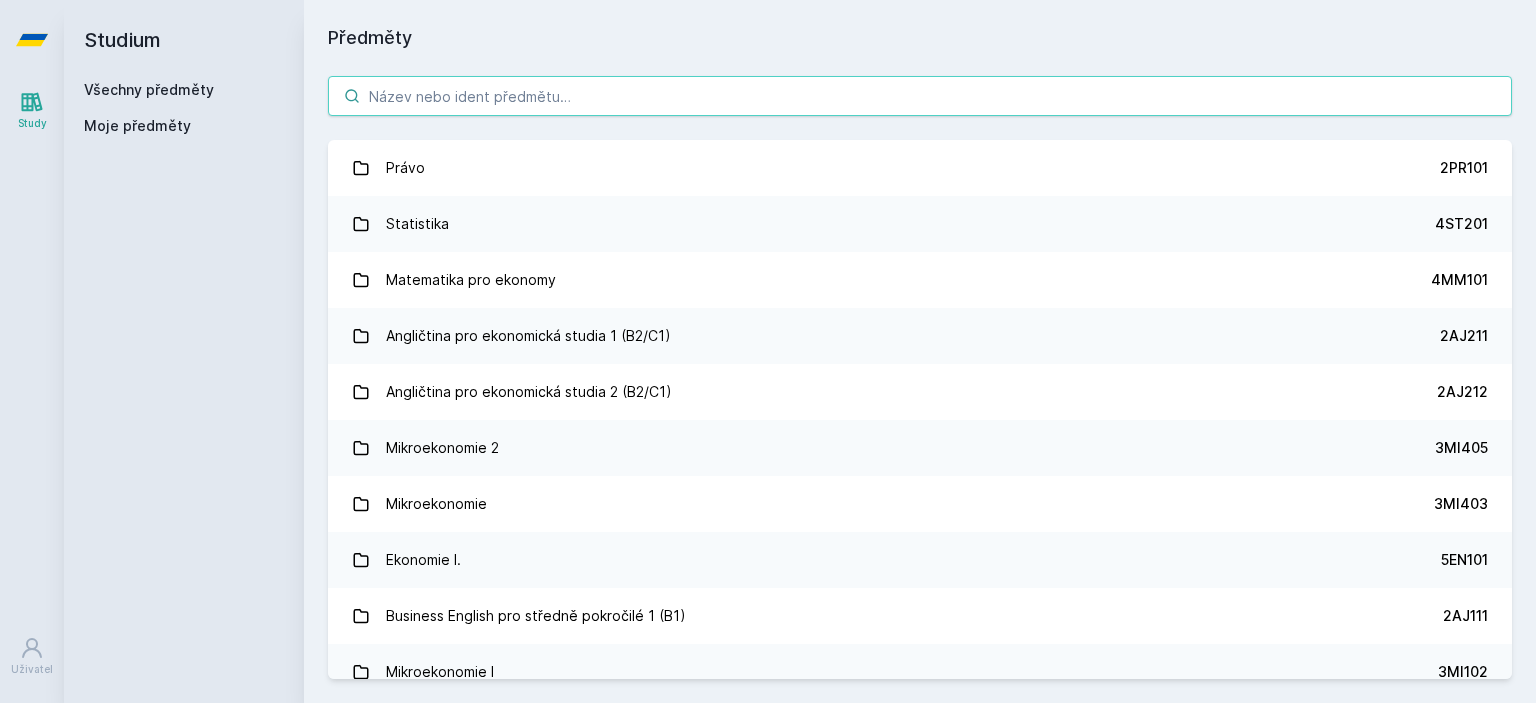 click at bounding box center (920, 96) 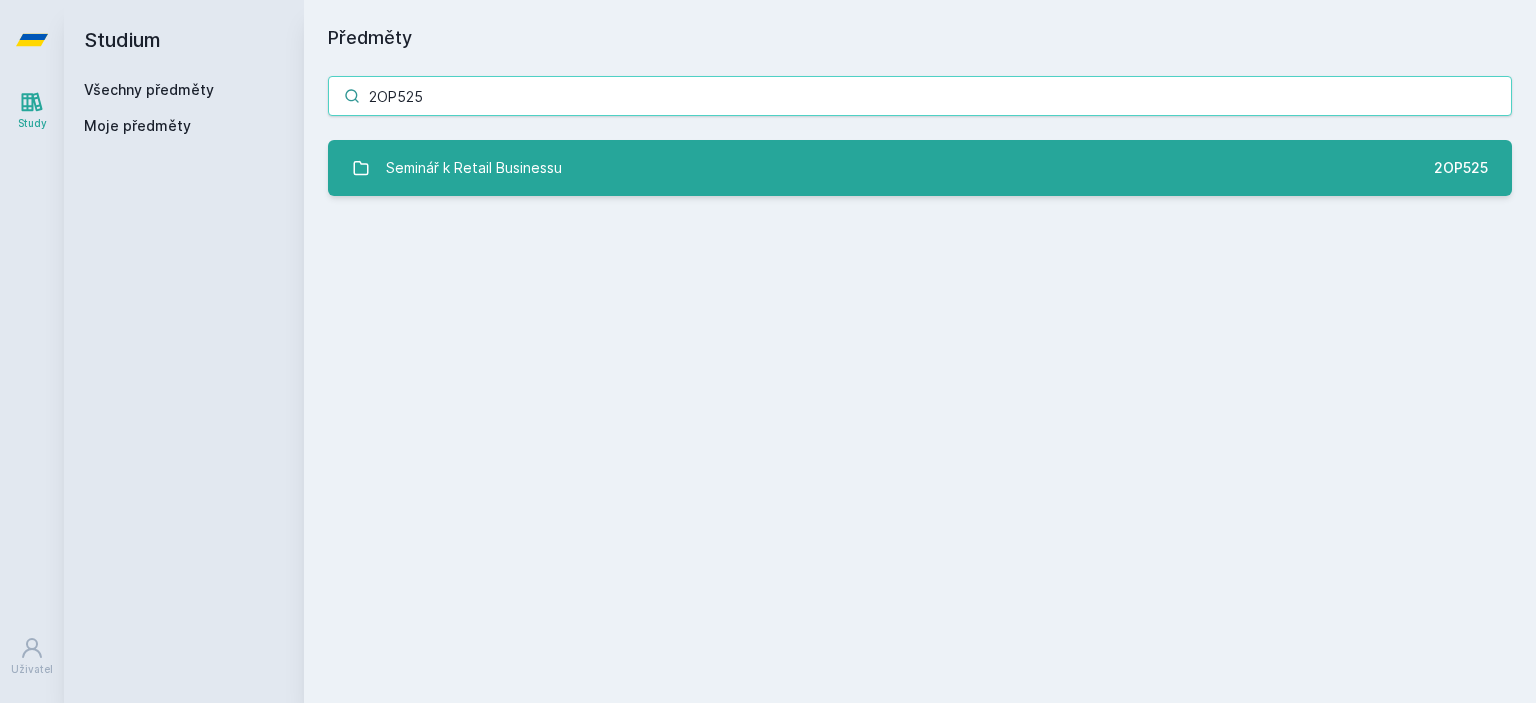 type on "2OP525" 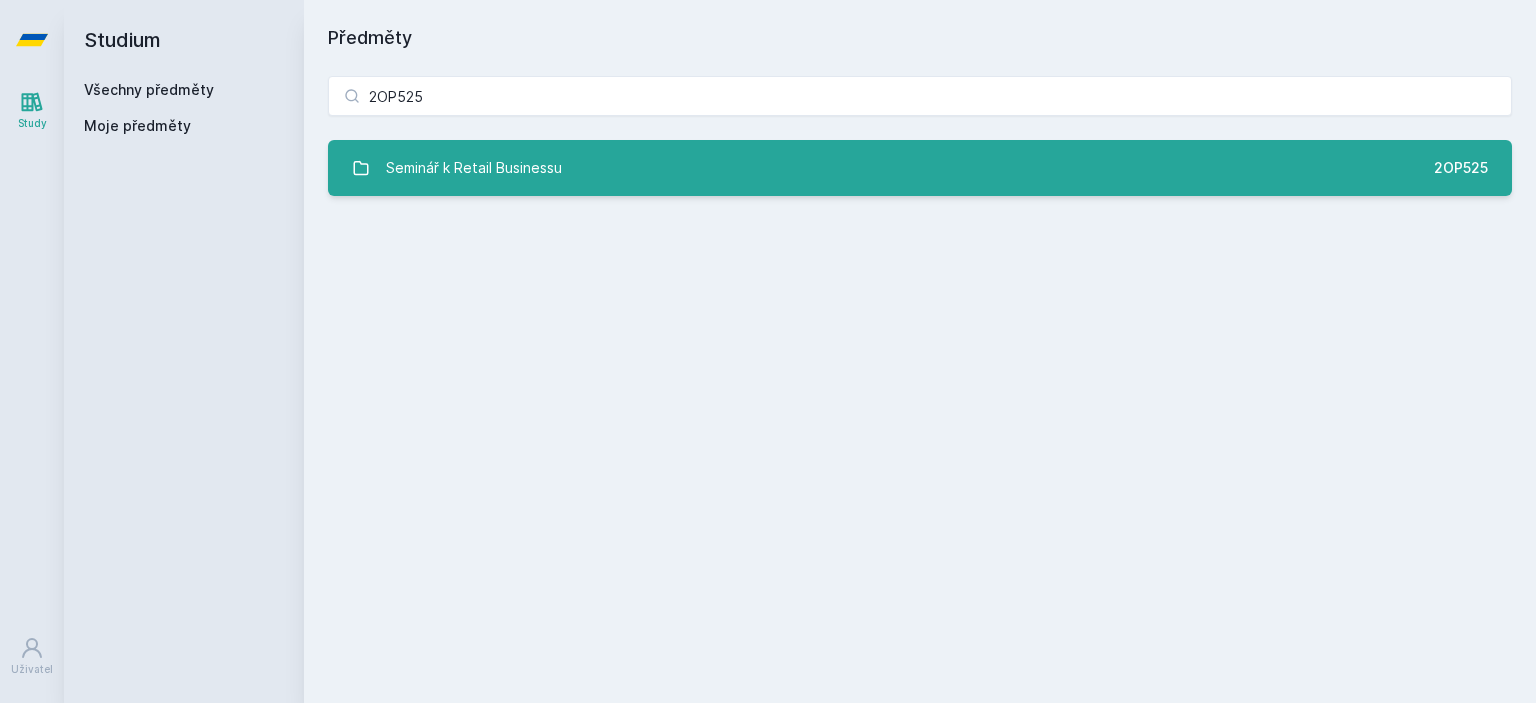click on "Seminář k Retail Businessu" at bounding box center (474, 168) 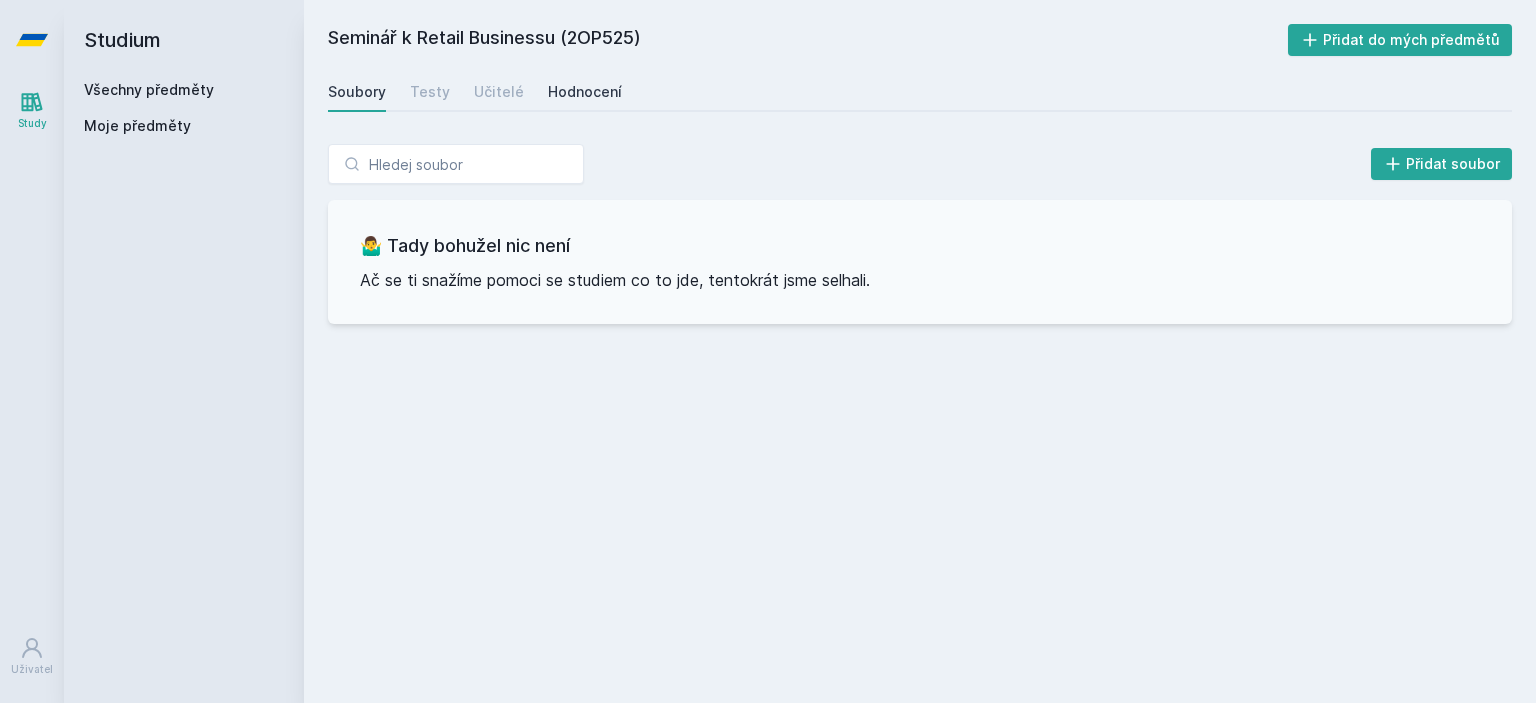 click on "Hodnocení" at bounding box center (585, 92) 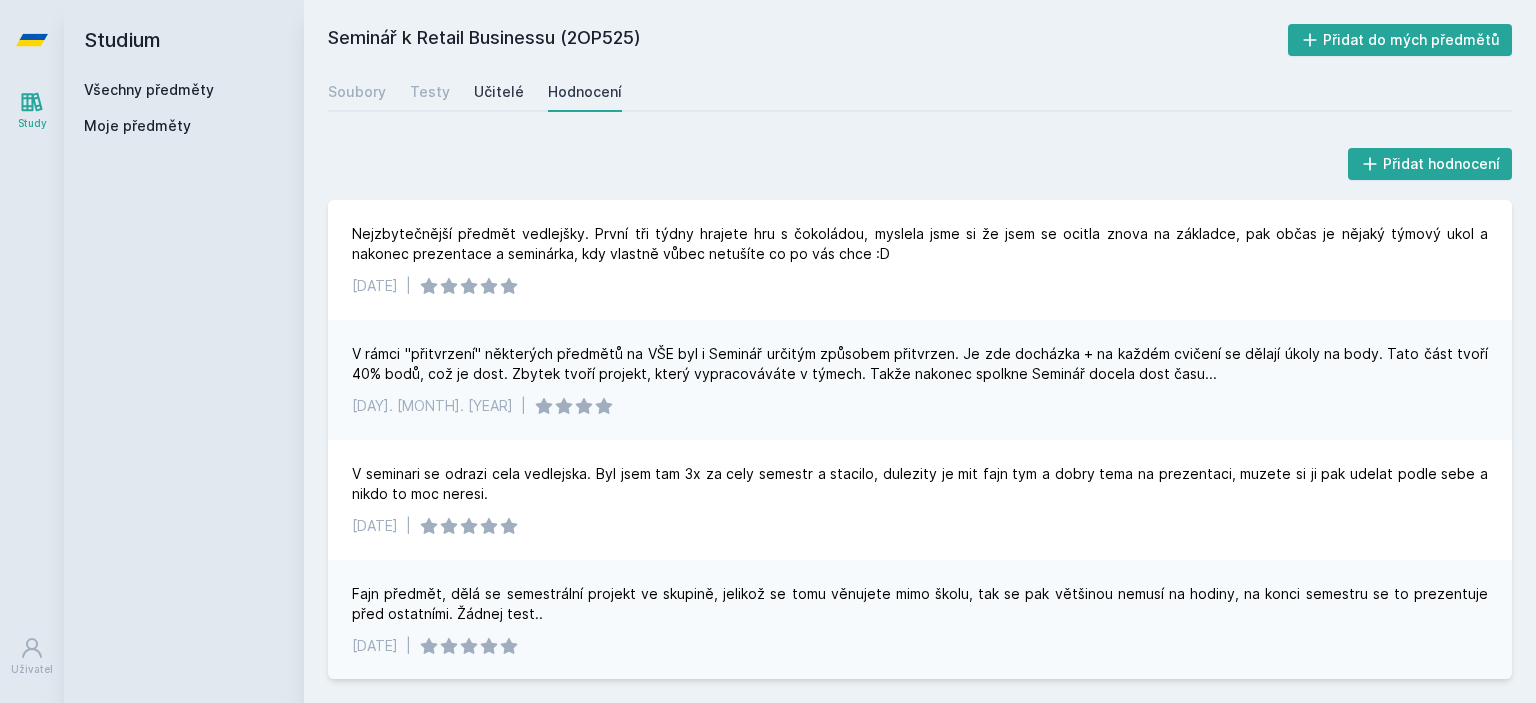 click on "Učitelé" at bounding box center (499, 92) 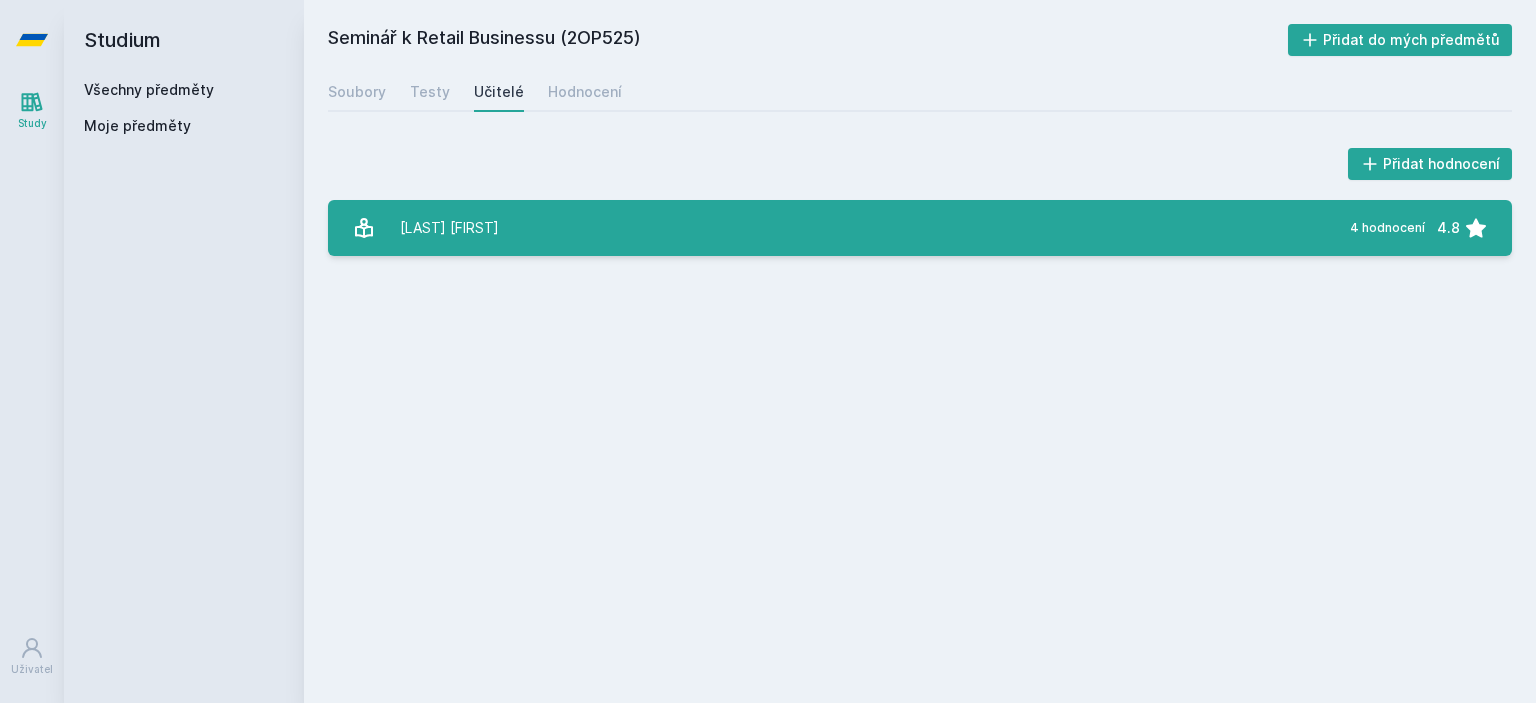click on "[LAST] [FIRST]" at bounding box center [449, 228] 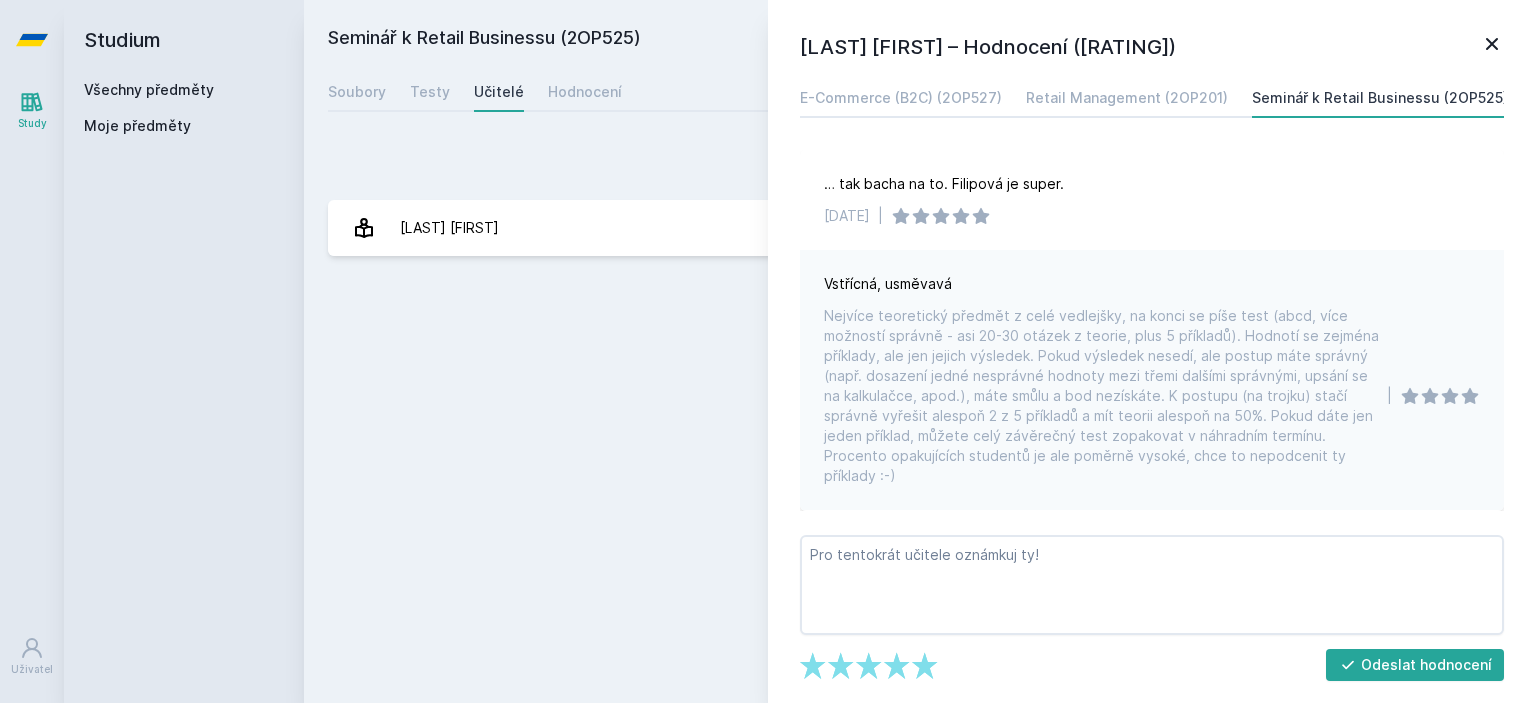 click on "Všechny předměty" at bounding box center (149, 89) 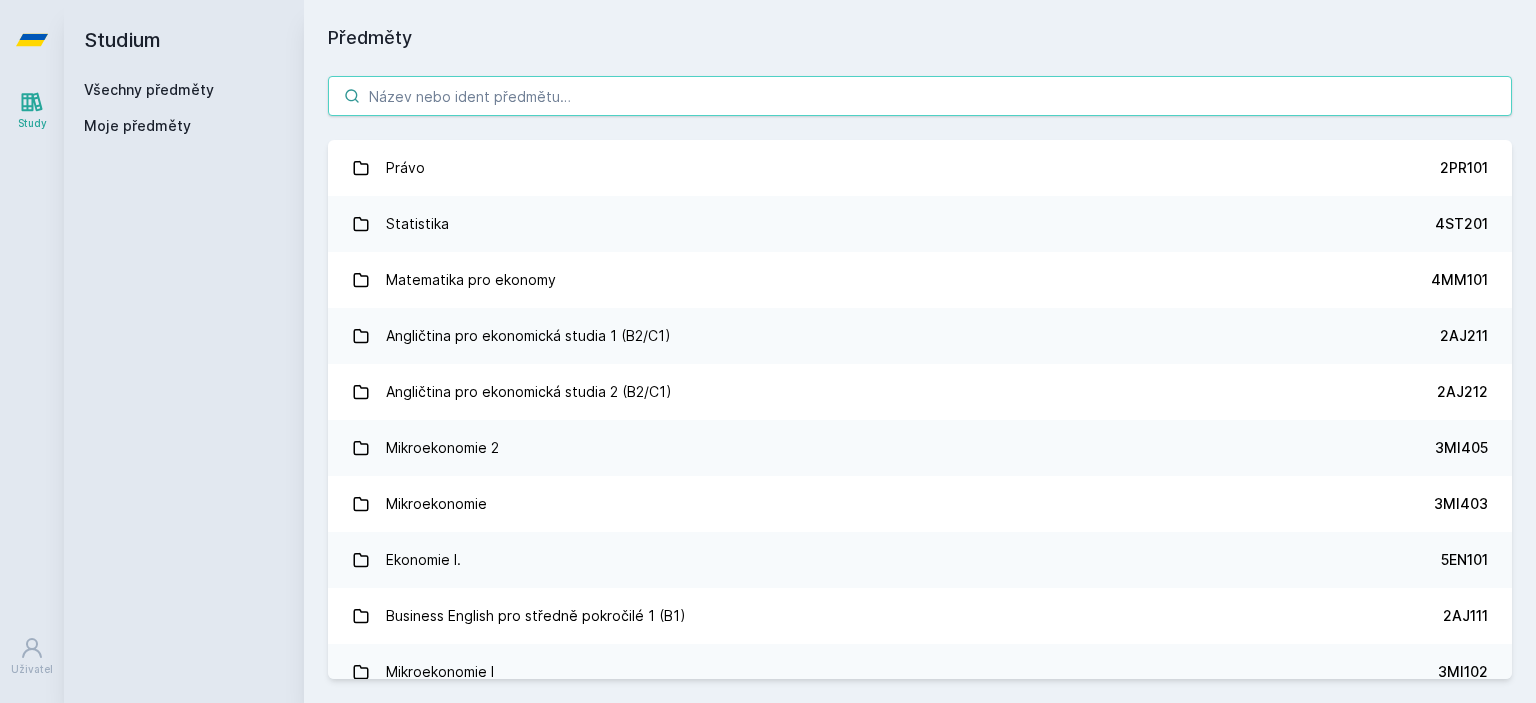 click at bounding box center (920, 96) 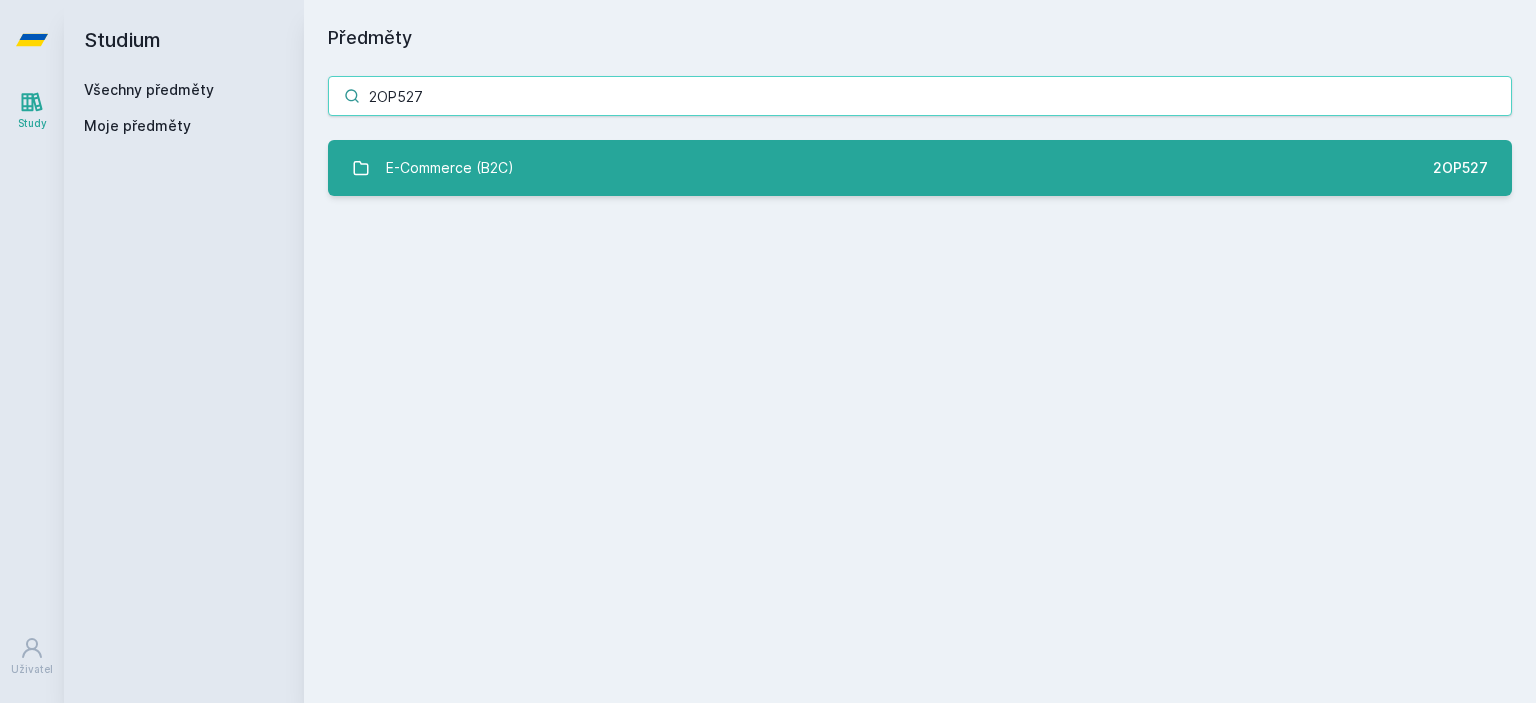 type on "2OP527" 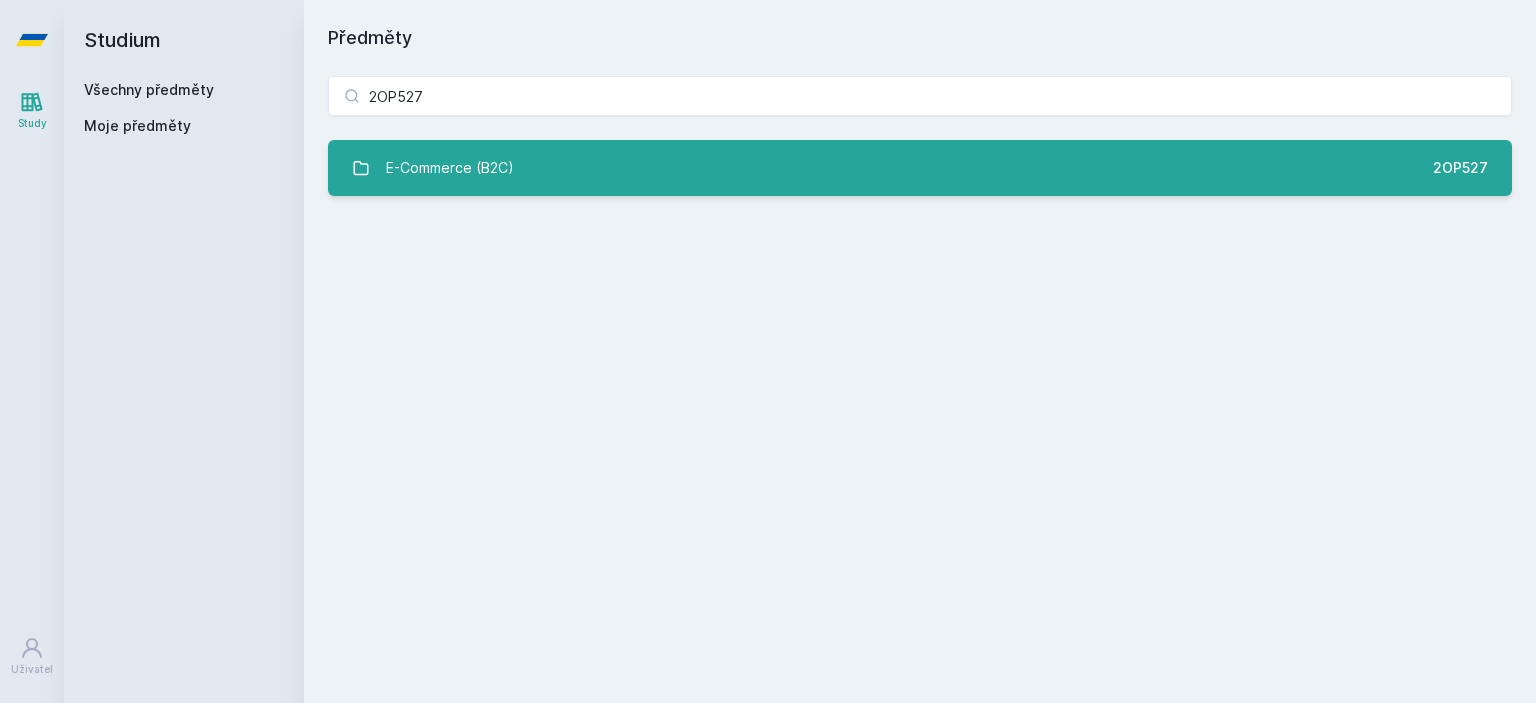 click on "E-Commerce (B2C)" at bounding box center (450, 168) 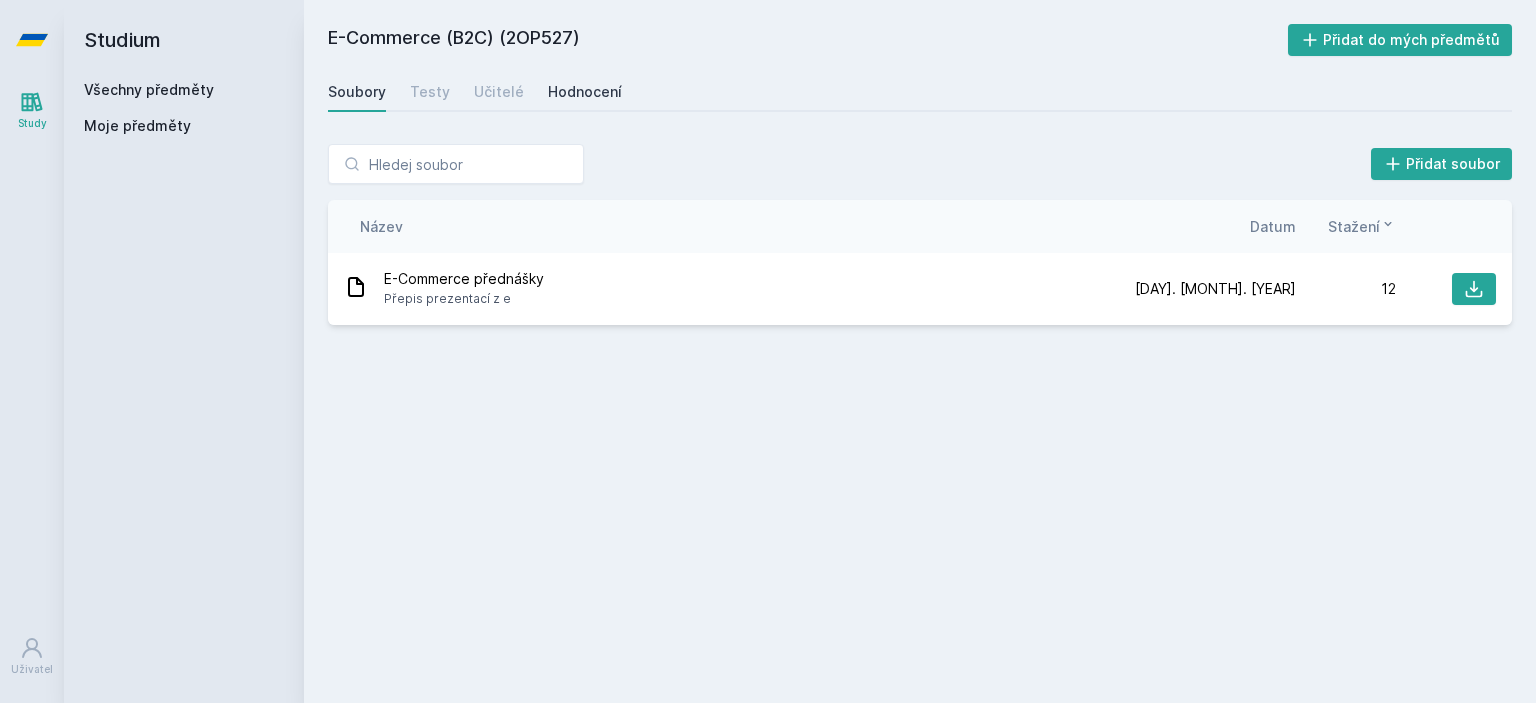 click on "Hodnocení" at bounding box center (585, 92) 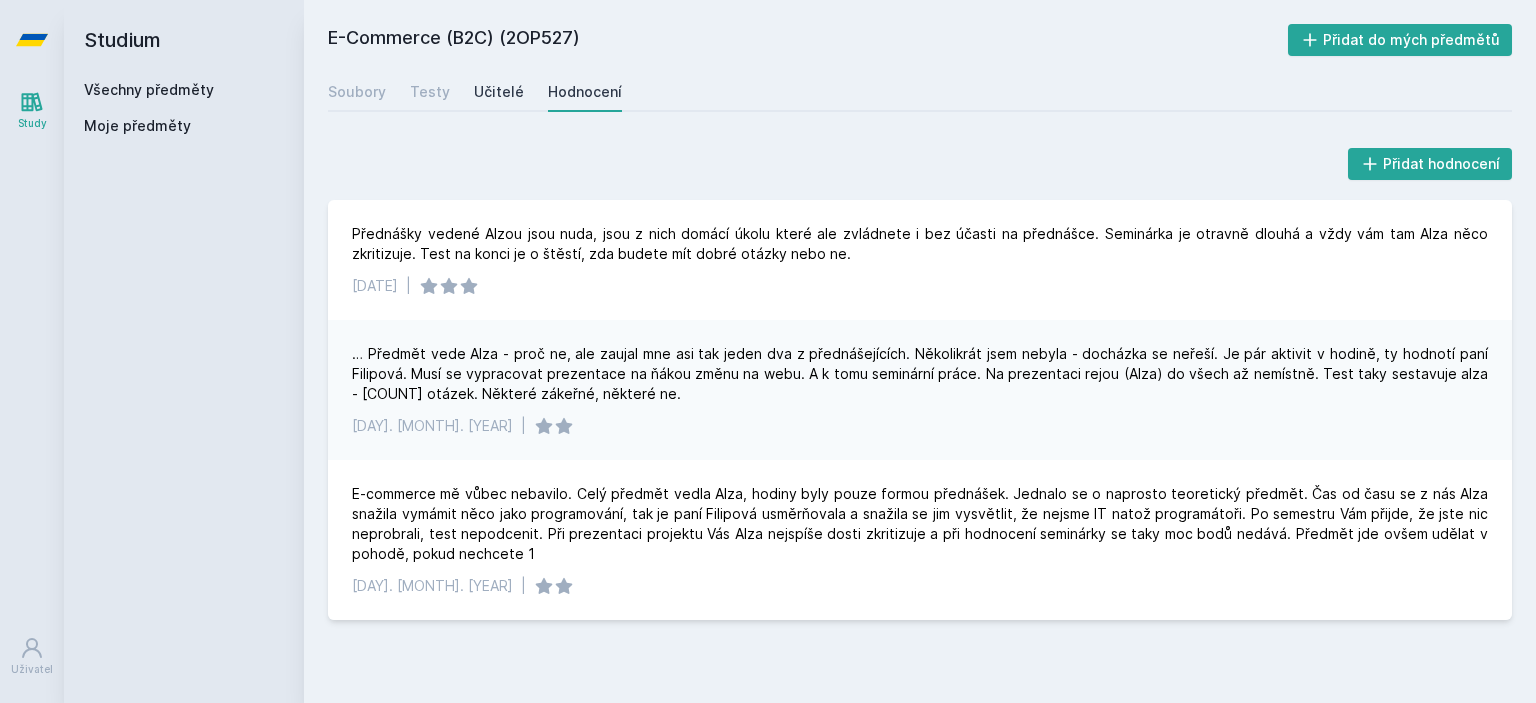click on "Učitelé" at bounding box center [499, 92] 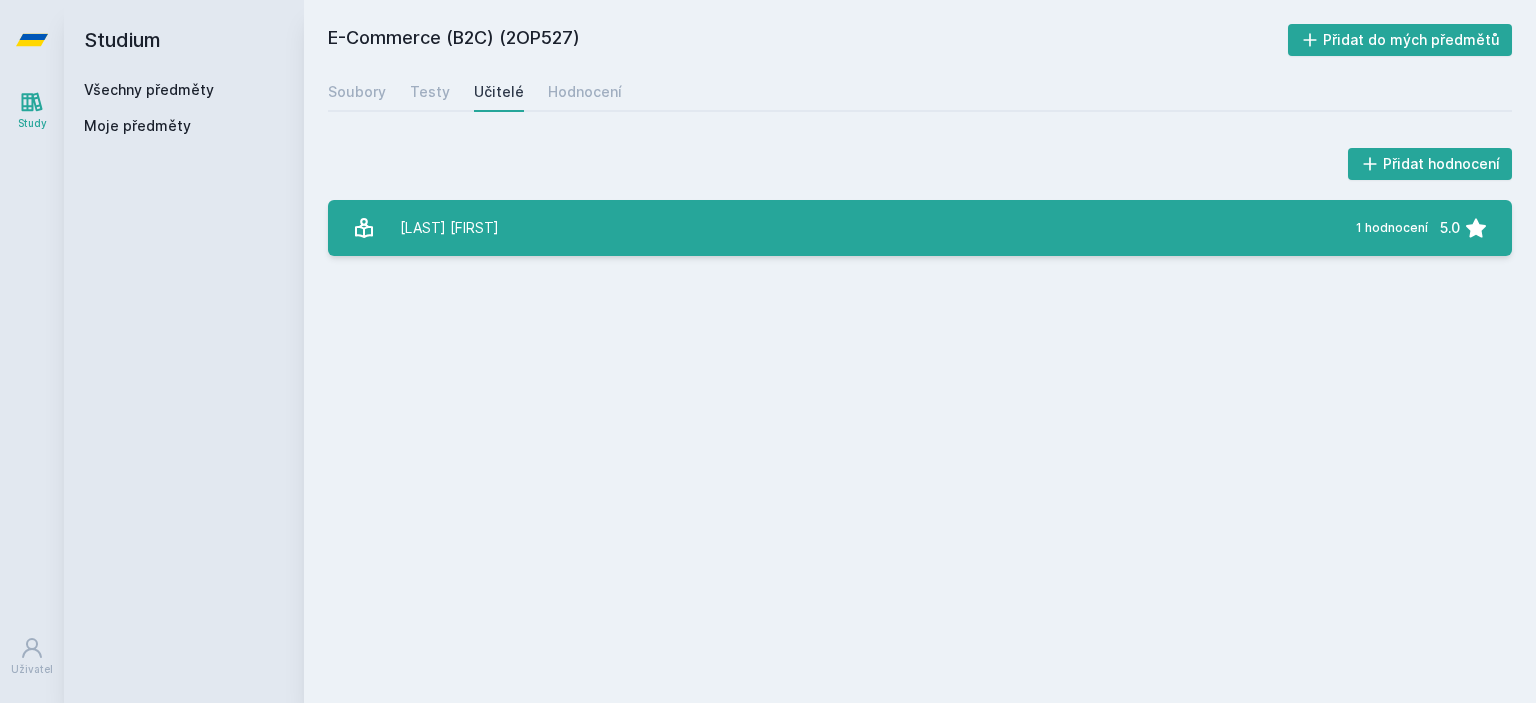 click on "[LAST] [FIRST]
[COUNT] hodnocení
[RATING]" at bounding box center [920, 228] 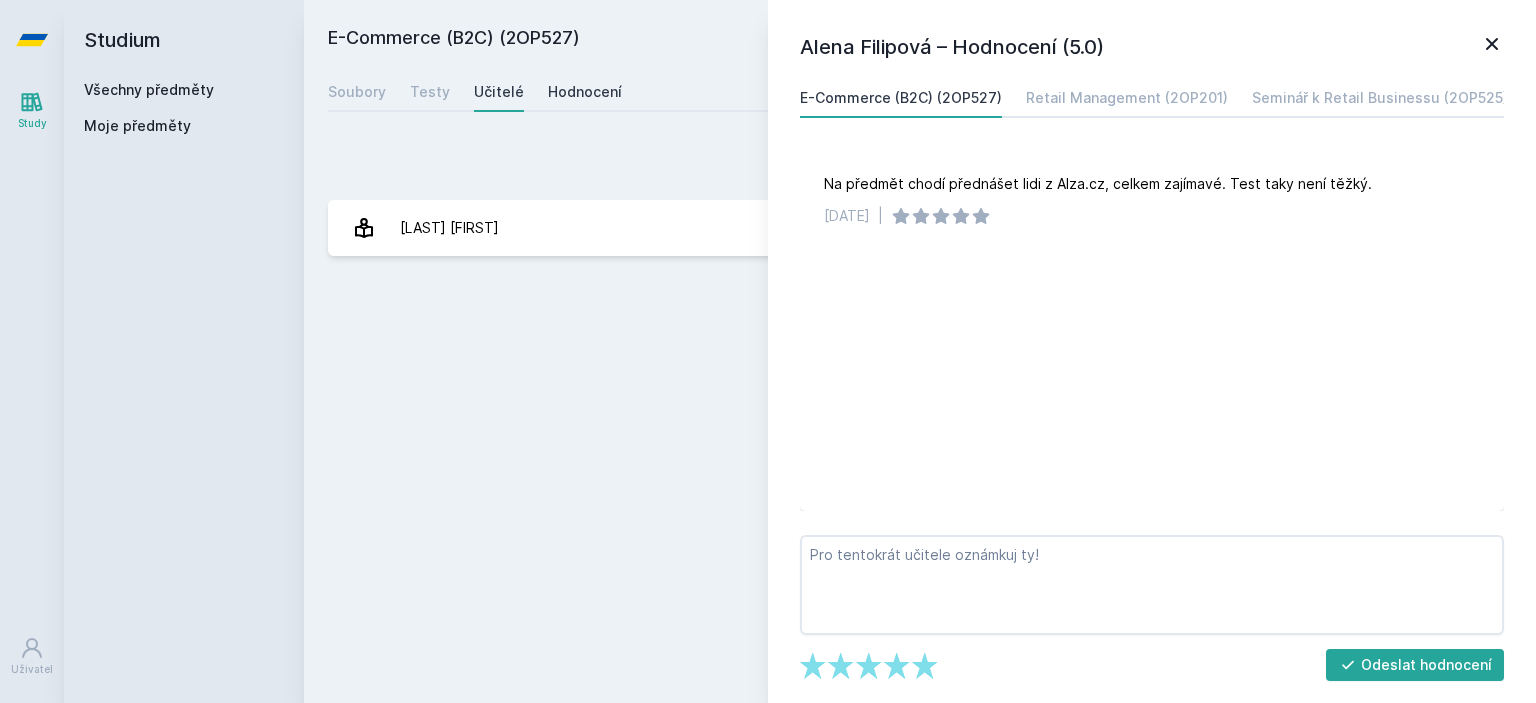 click on "Hodnocení" at bounding box center (585, 92) 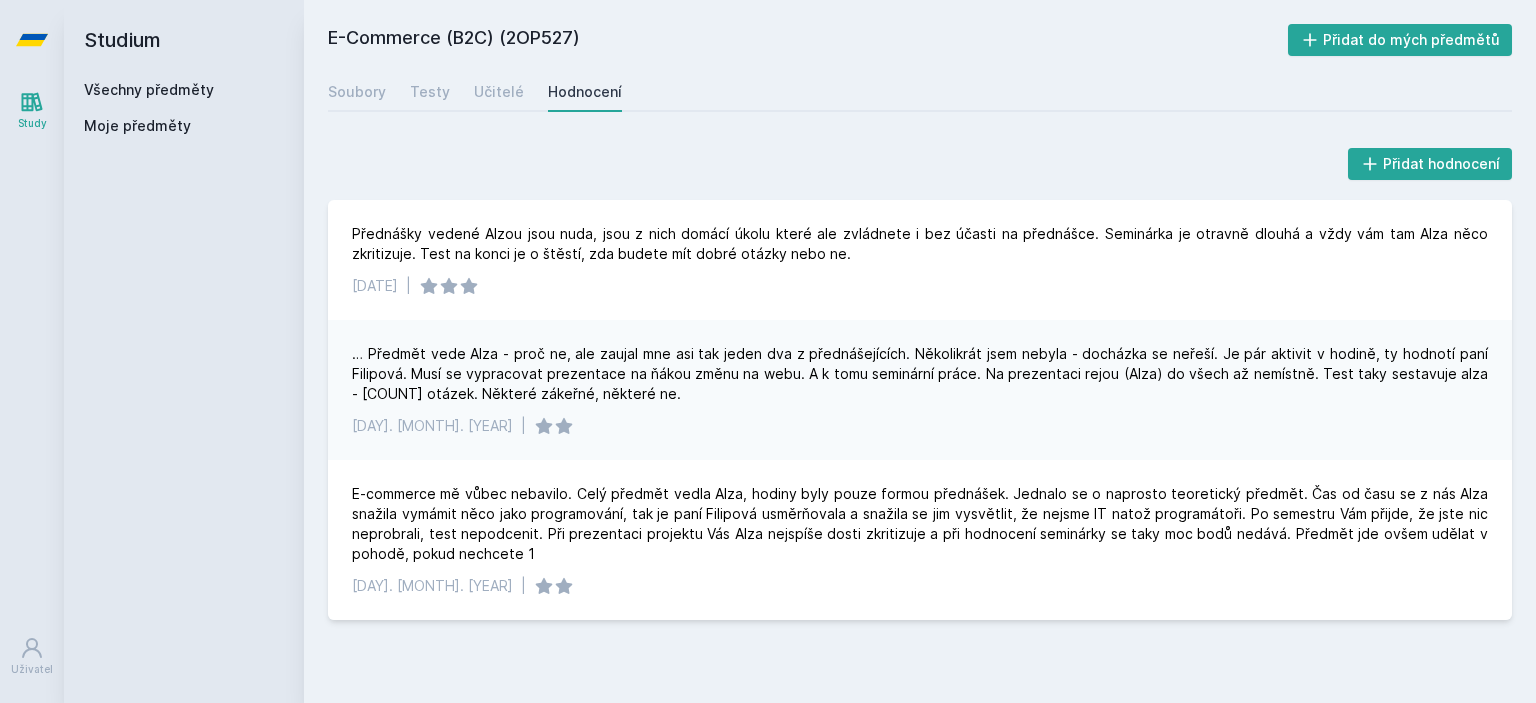 click on "Všechny předměty" at bounding box center (149, 89) 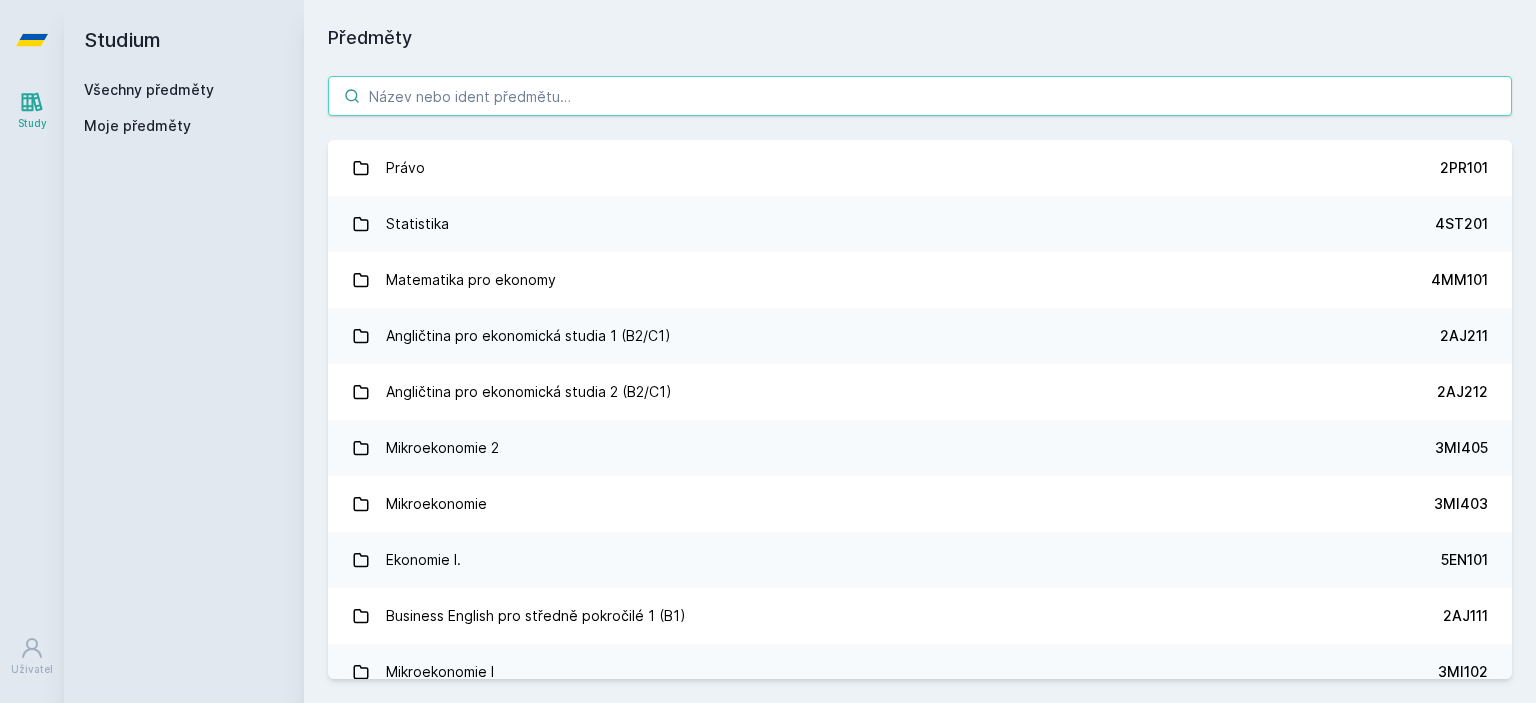paste on "2OP529" 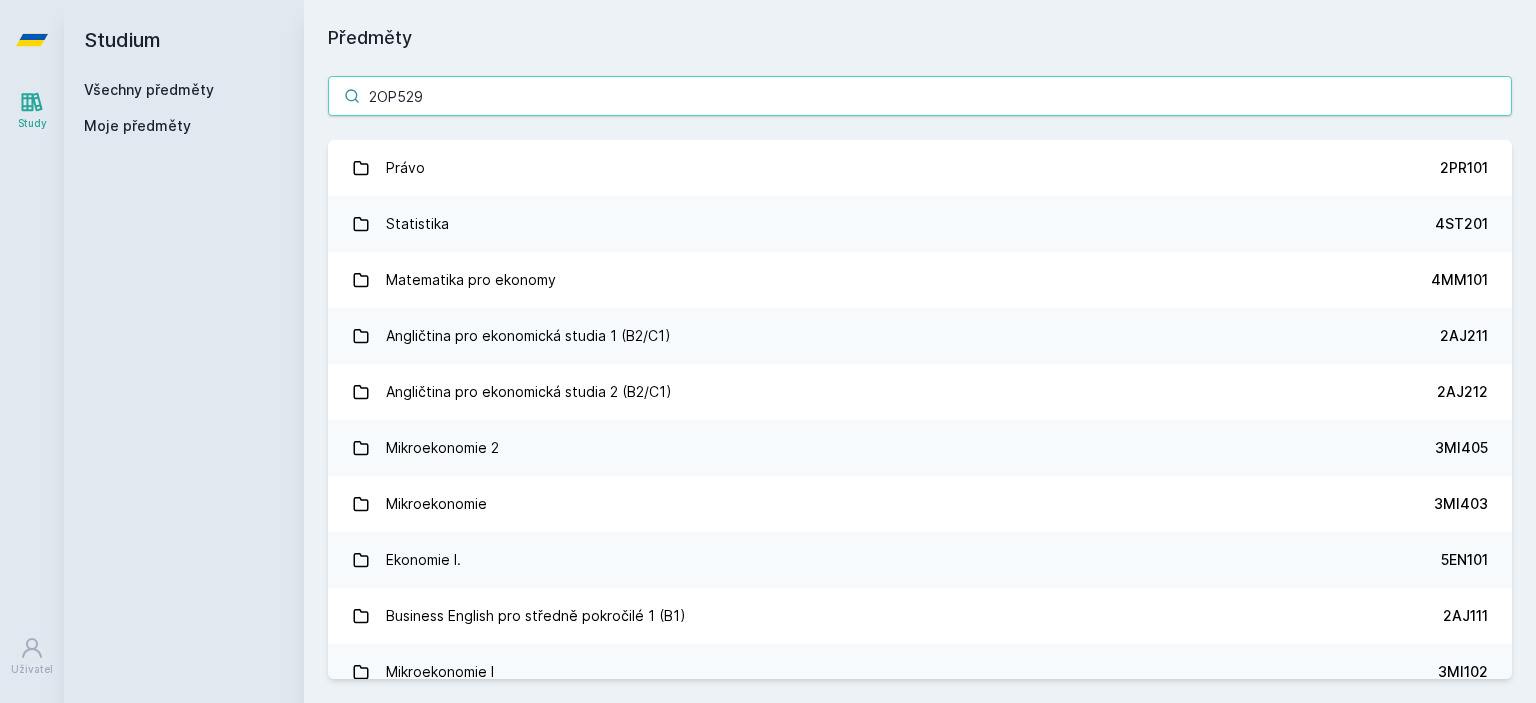 click on "2OP529" at bounding box center [920, 96] 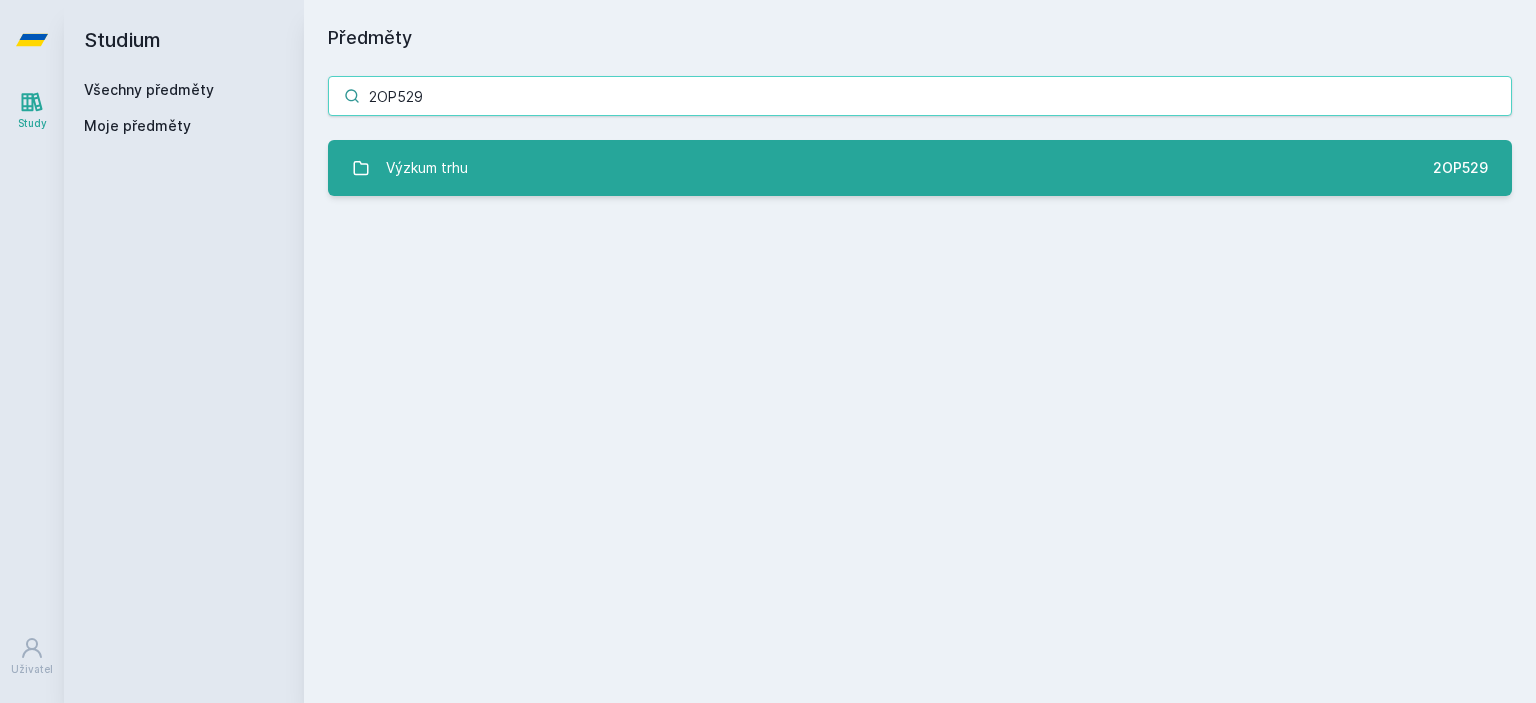 type on "2OP529" 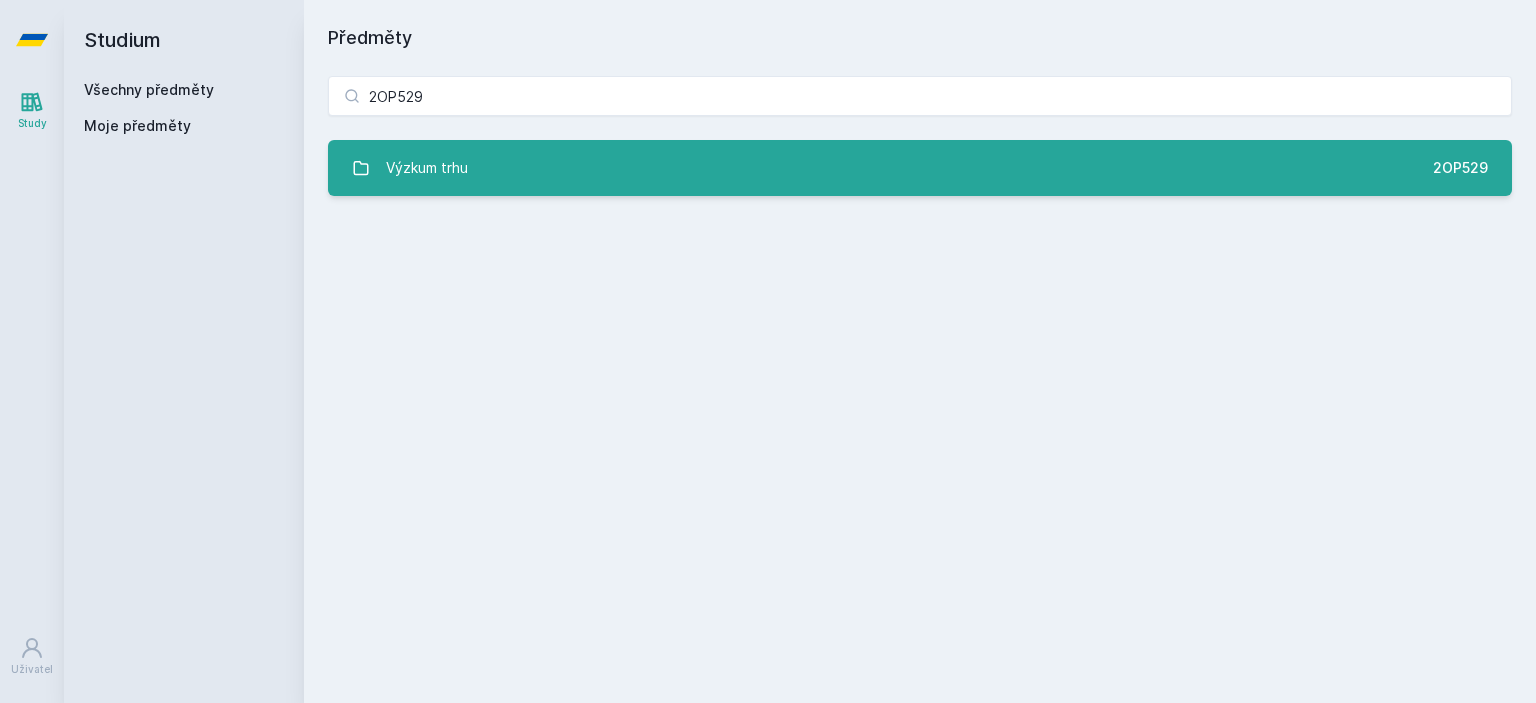 click on "Výzkum trhu   2OP529" at bounding box center (920, 168) 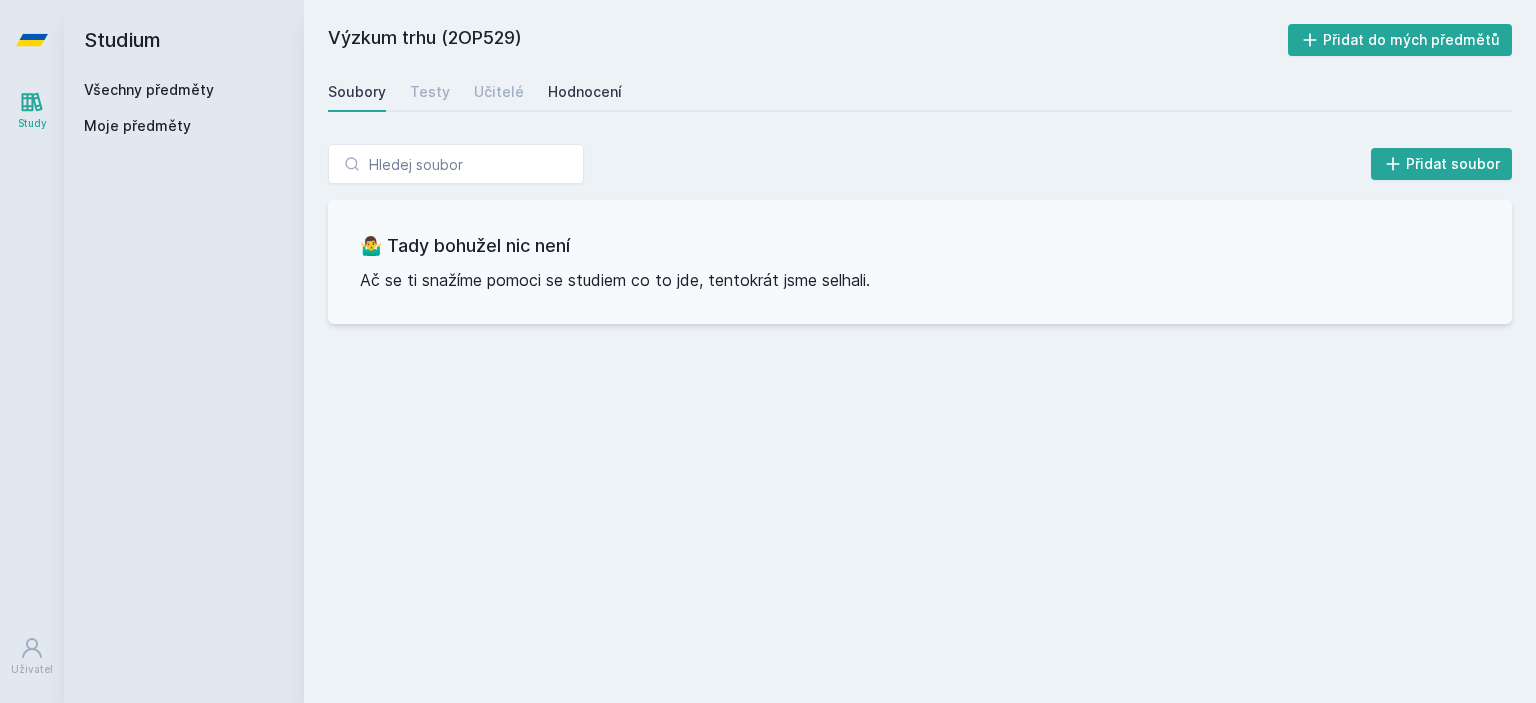 click on "Hodnocení" at bounding box center [585, 92] 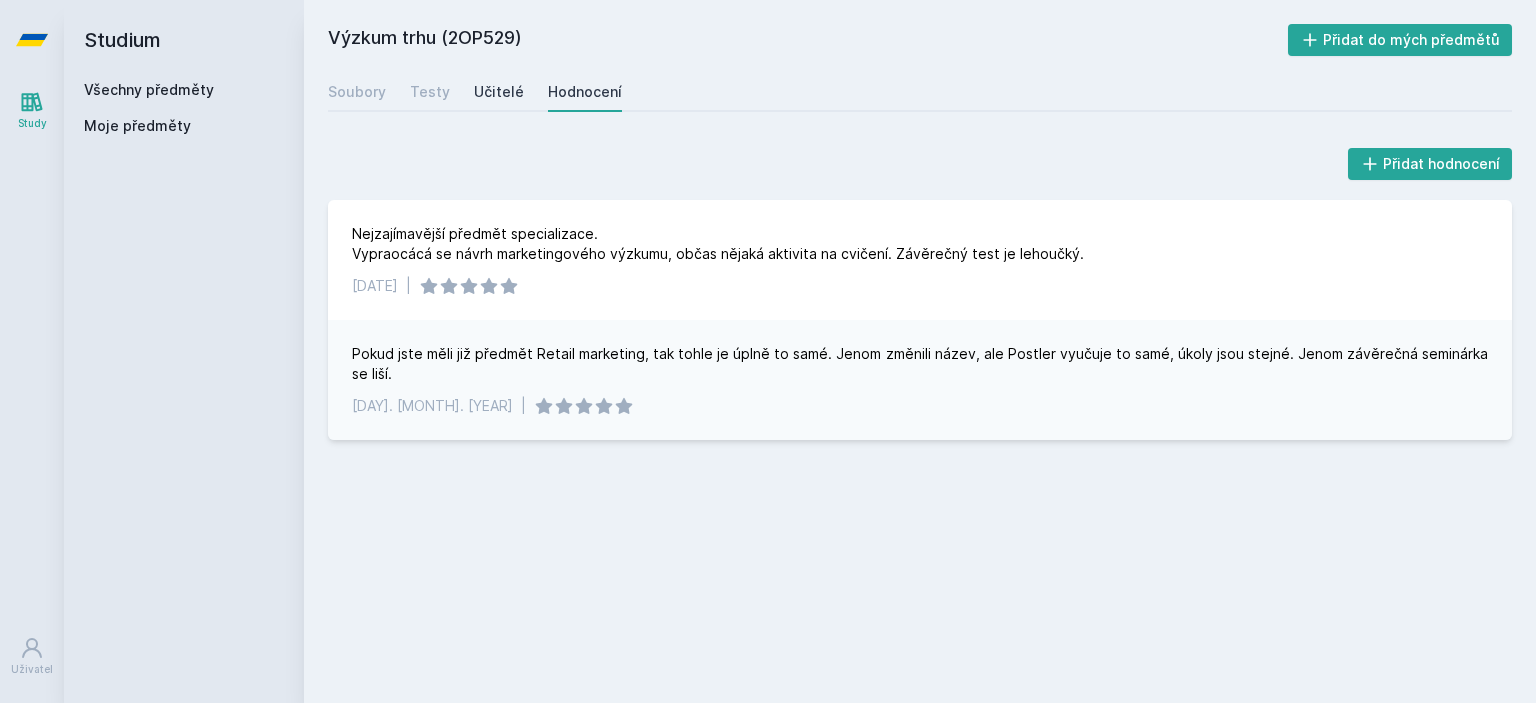 click on "Učitelé" at bounding box center (499, 92) 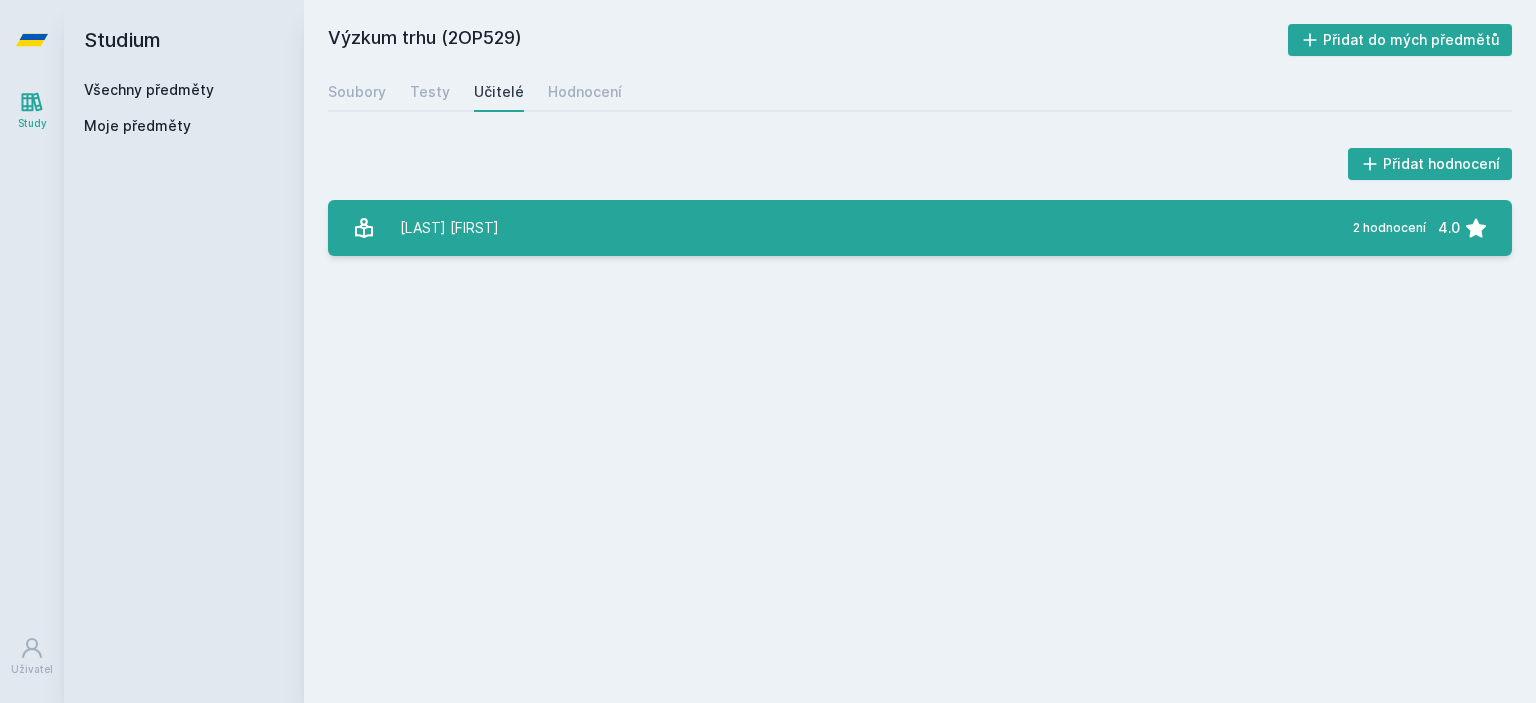 click on "Postler Milan
2 hodnocení
4.0" at bounding box center (920, 228) 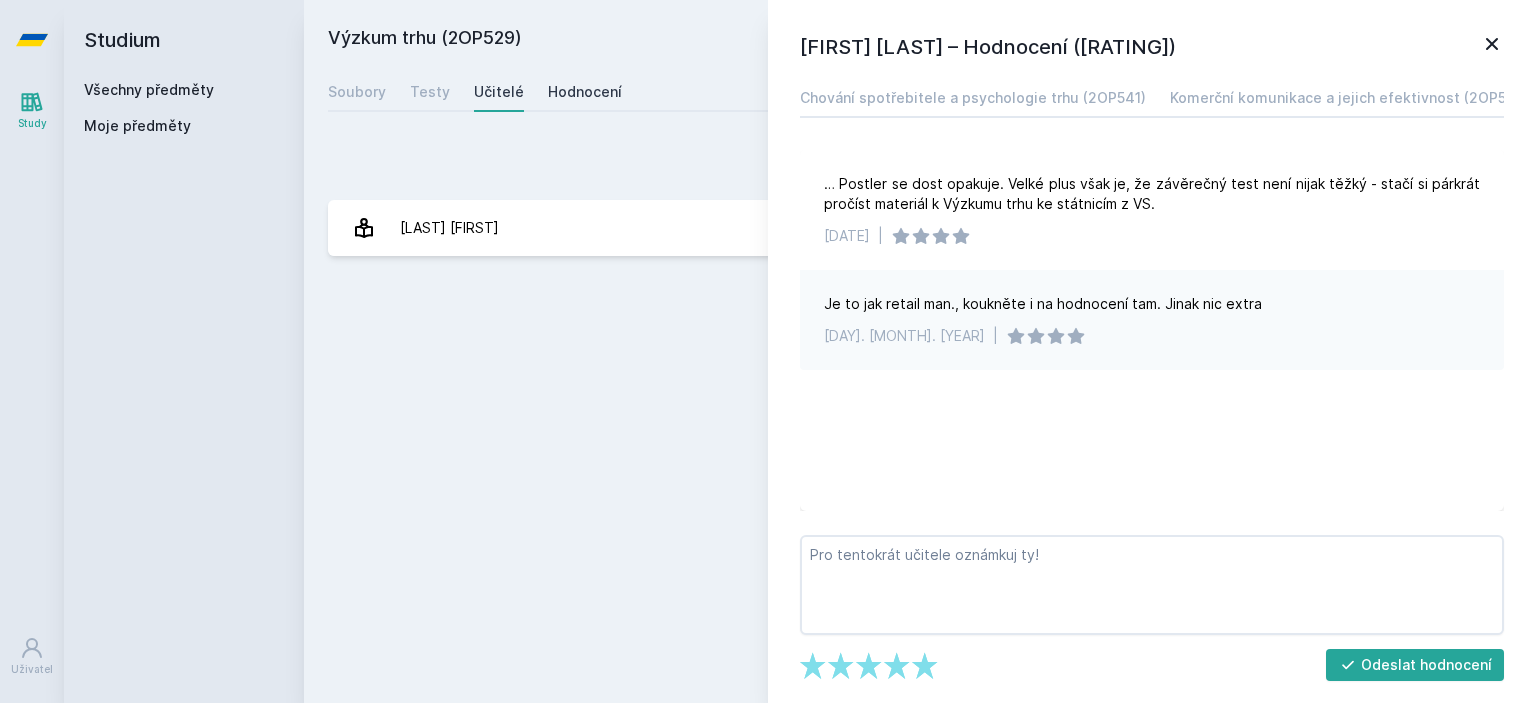 click on "Hodnocení" at bounding box center (585, 92) 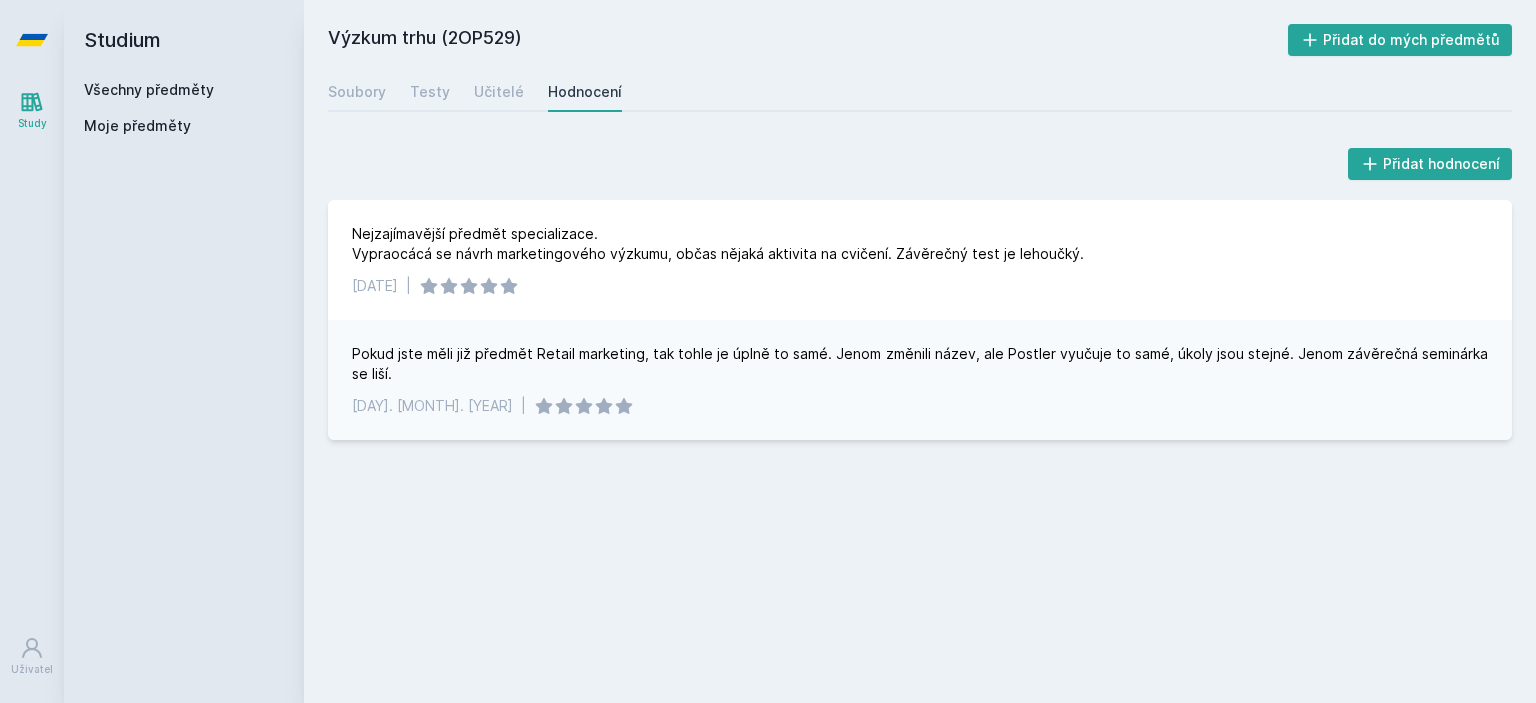 click on "Všechny předměty" at bounding box center [149, 89] 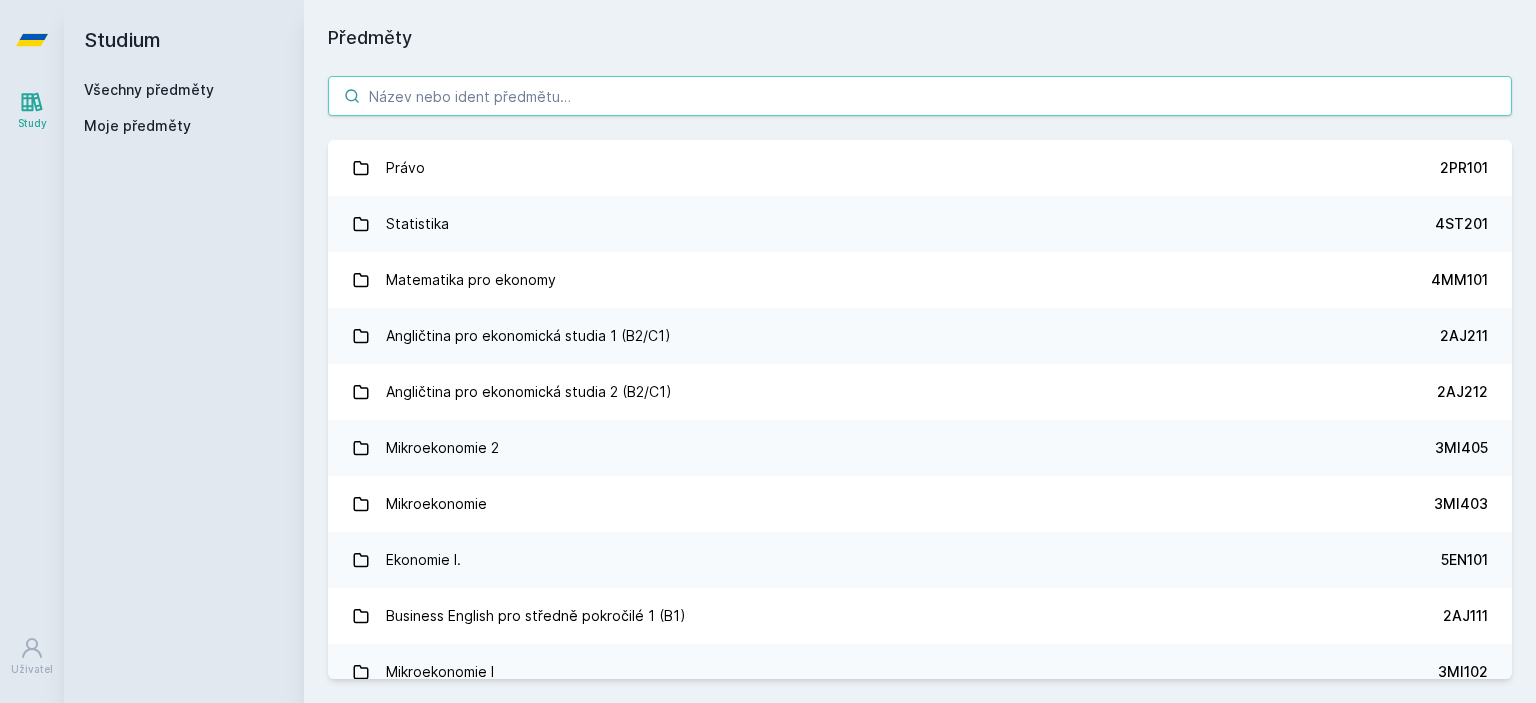 click at bounding box center (920, 96) 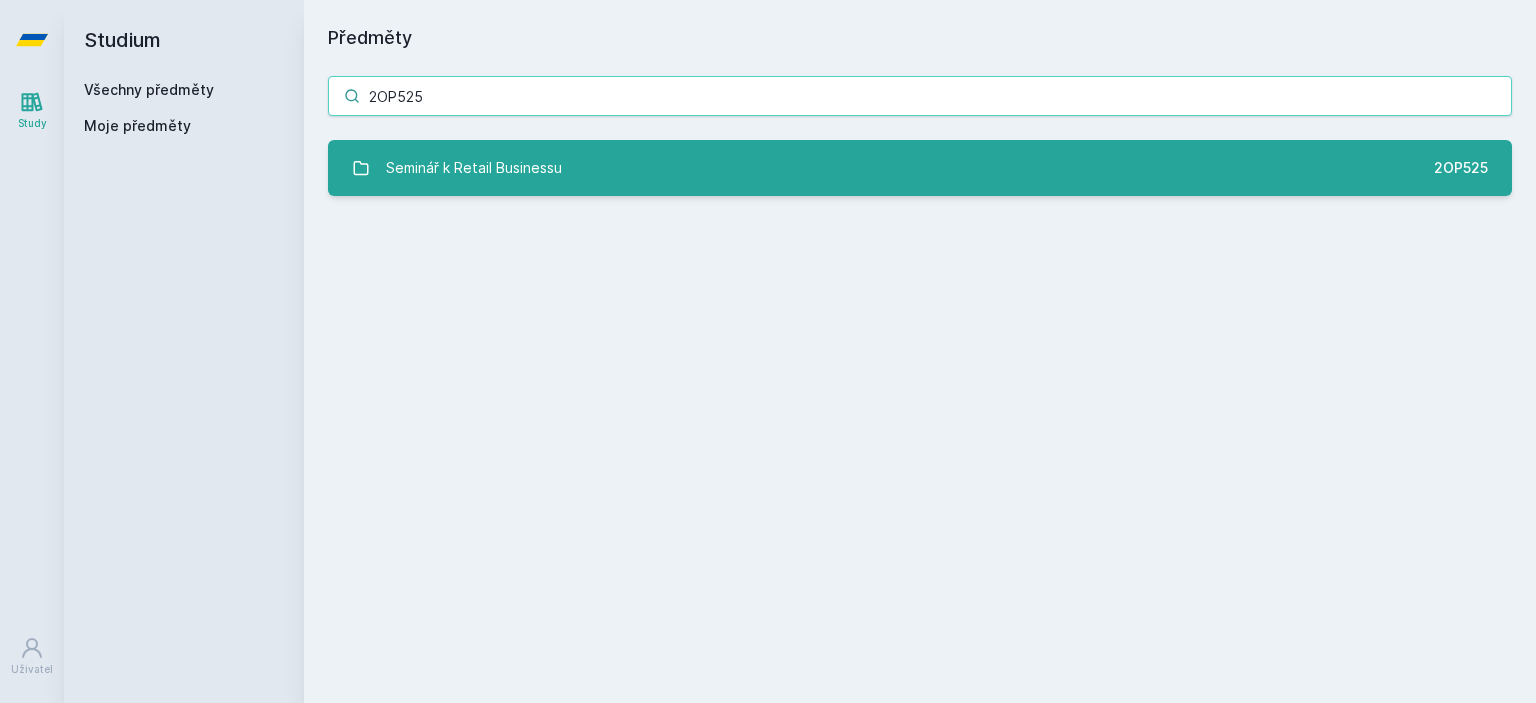 type on "2OP525" 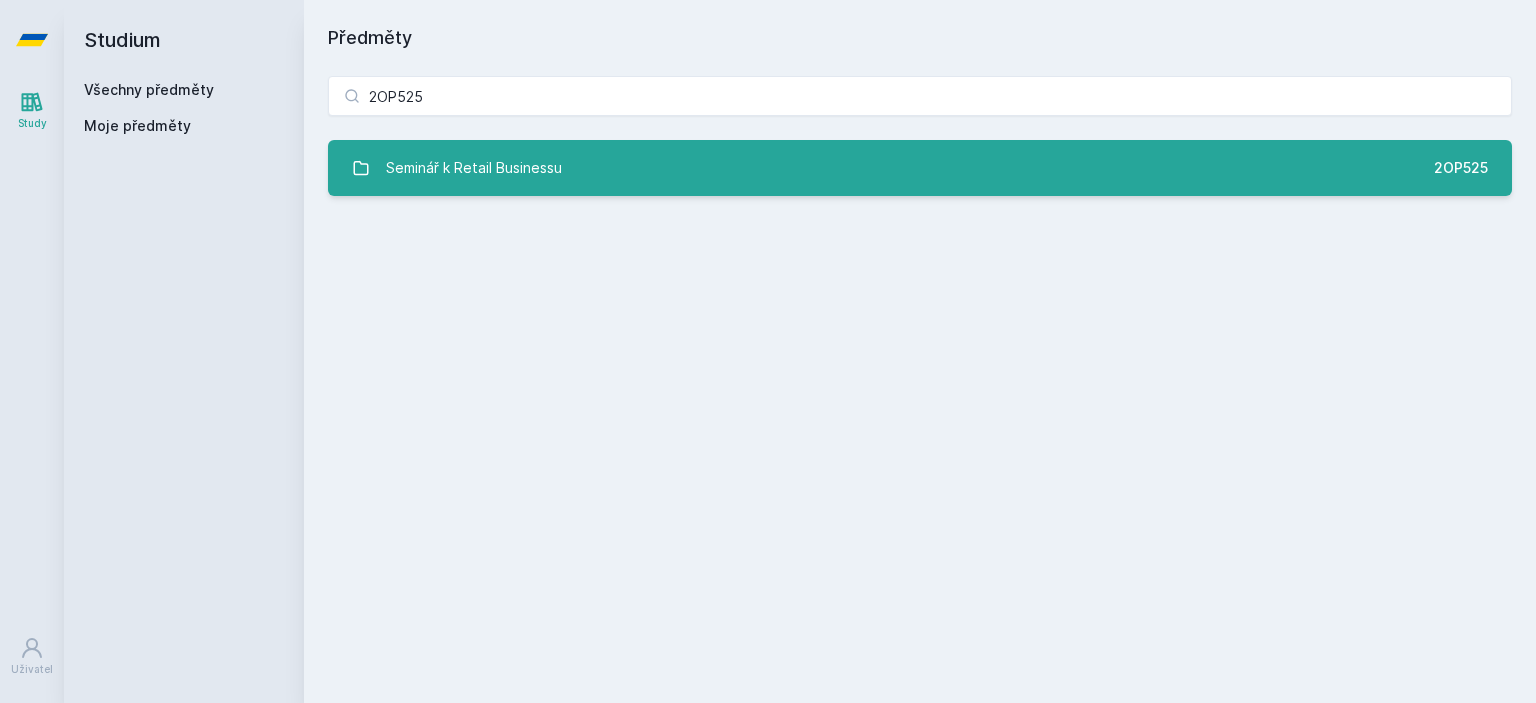 click on "Seminář k Retail Businessu" at bounding box center [474, 168] 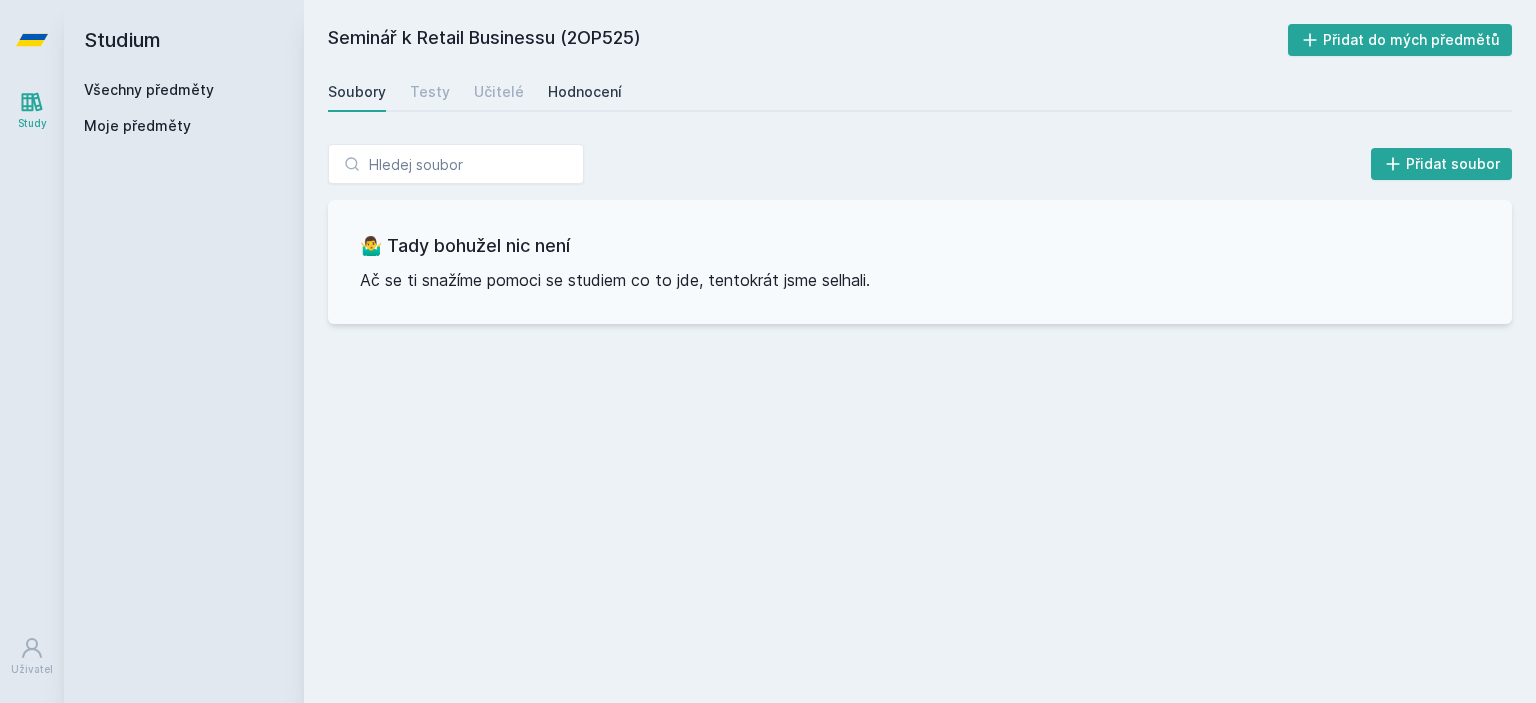 click on "Hodnocení" at bounding box center [585, 92] 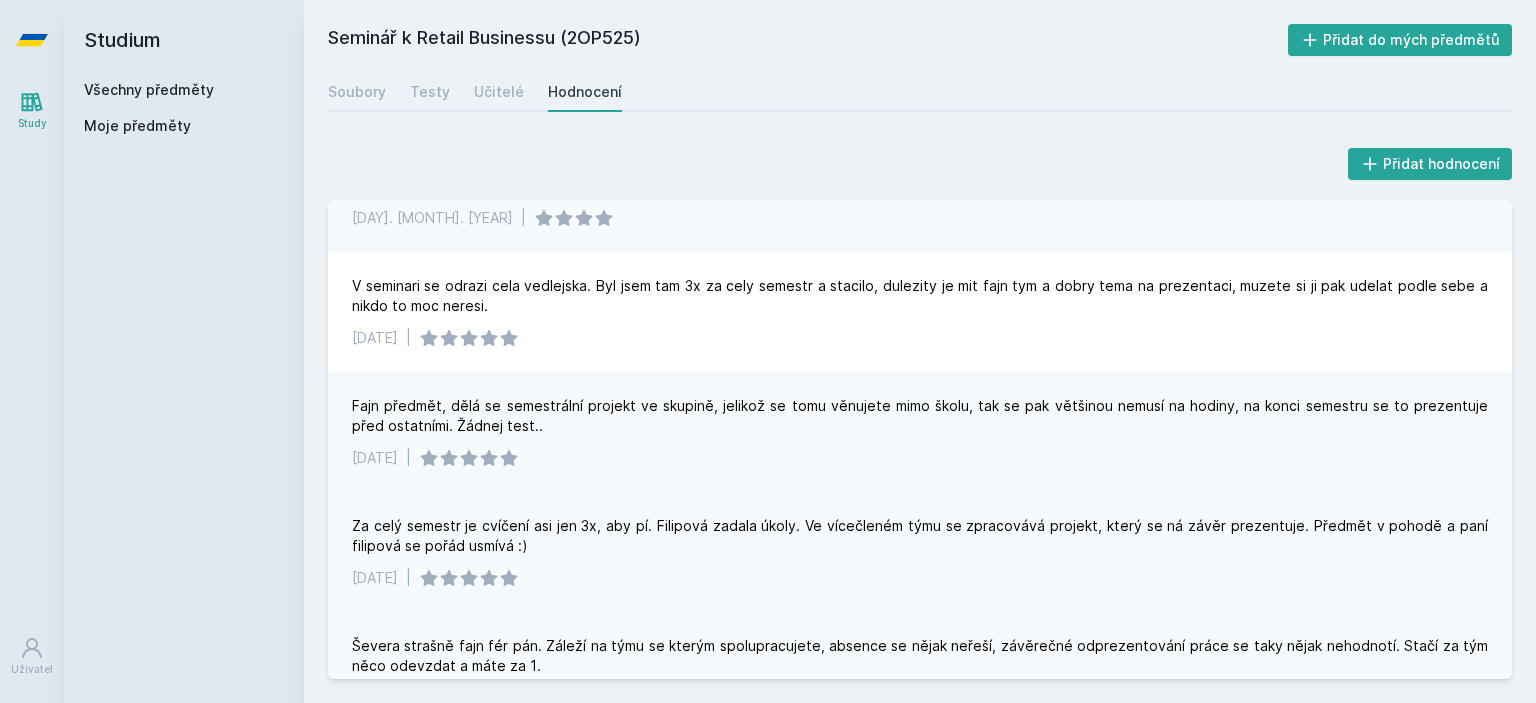 scroll, scrollTop: 0, scrollLeft: 0, axis: both 